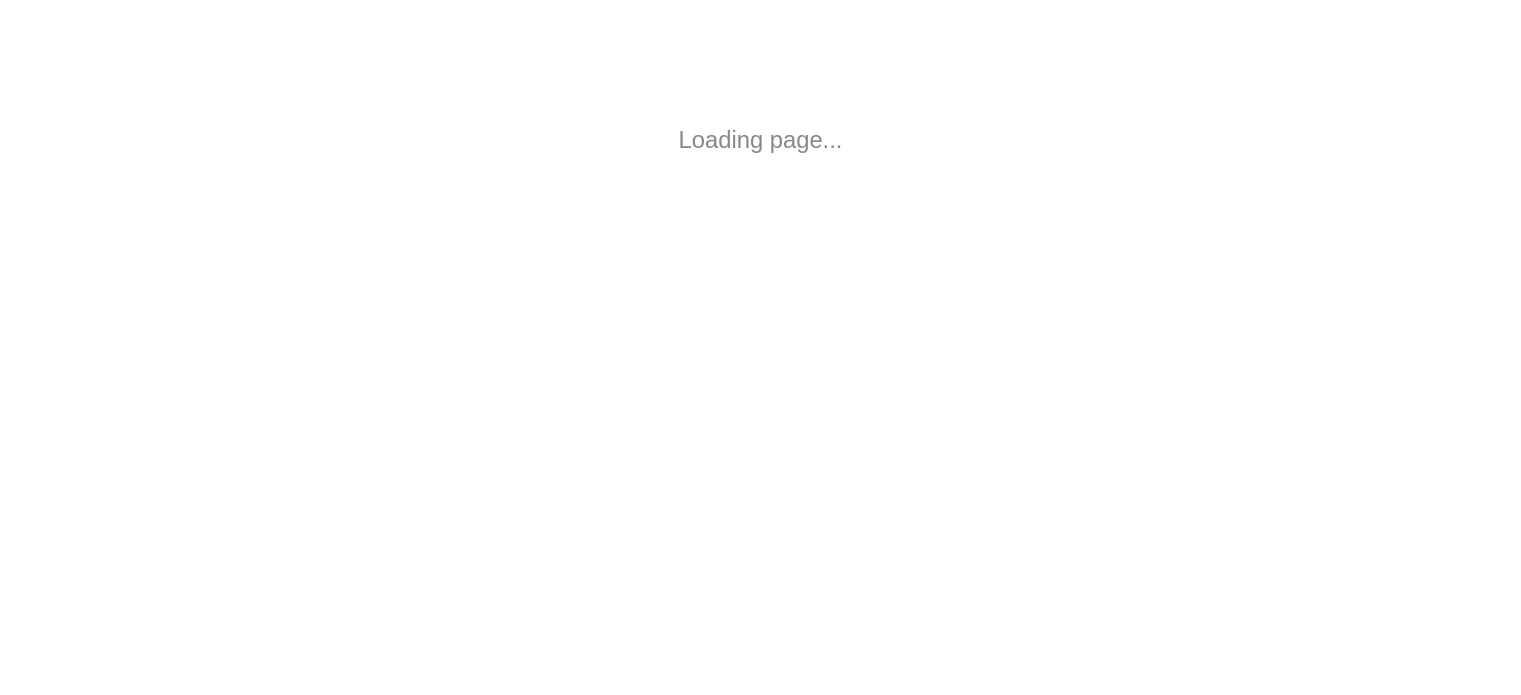 scroll, scrollTop: 0, scrollLeft: 0, axis: both 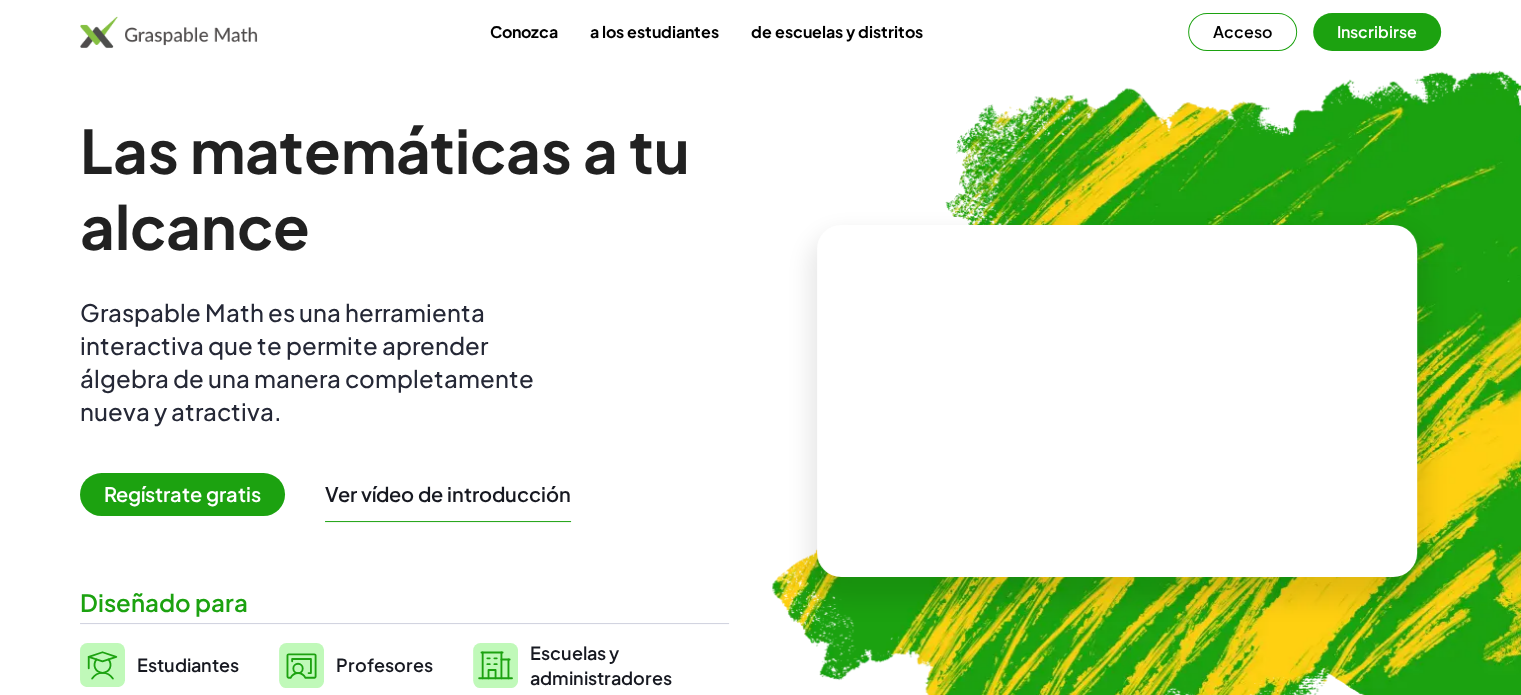 click on "Las matemáticas a tu alcance Graspable Math es una herramienta interactiva que te permite aprender álgebra de una manera completamente nueva y atractiva. Regístrate gratis Ver vídeo de introducción Diseñado para Estudiantes Profesores Escuelas y  administradores" at bounding box center (404, 401) 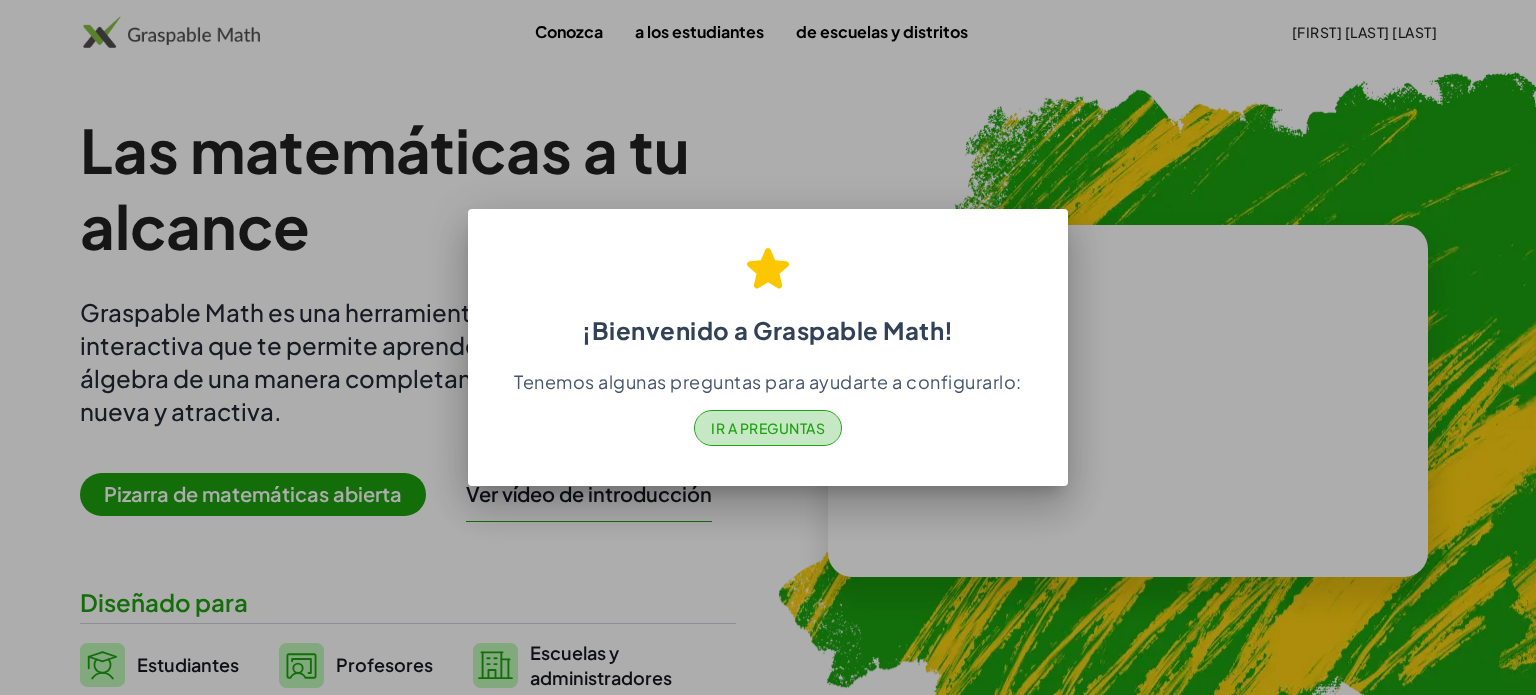 click on "Ir a Preguntas" at bounding box center (768, 428) 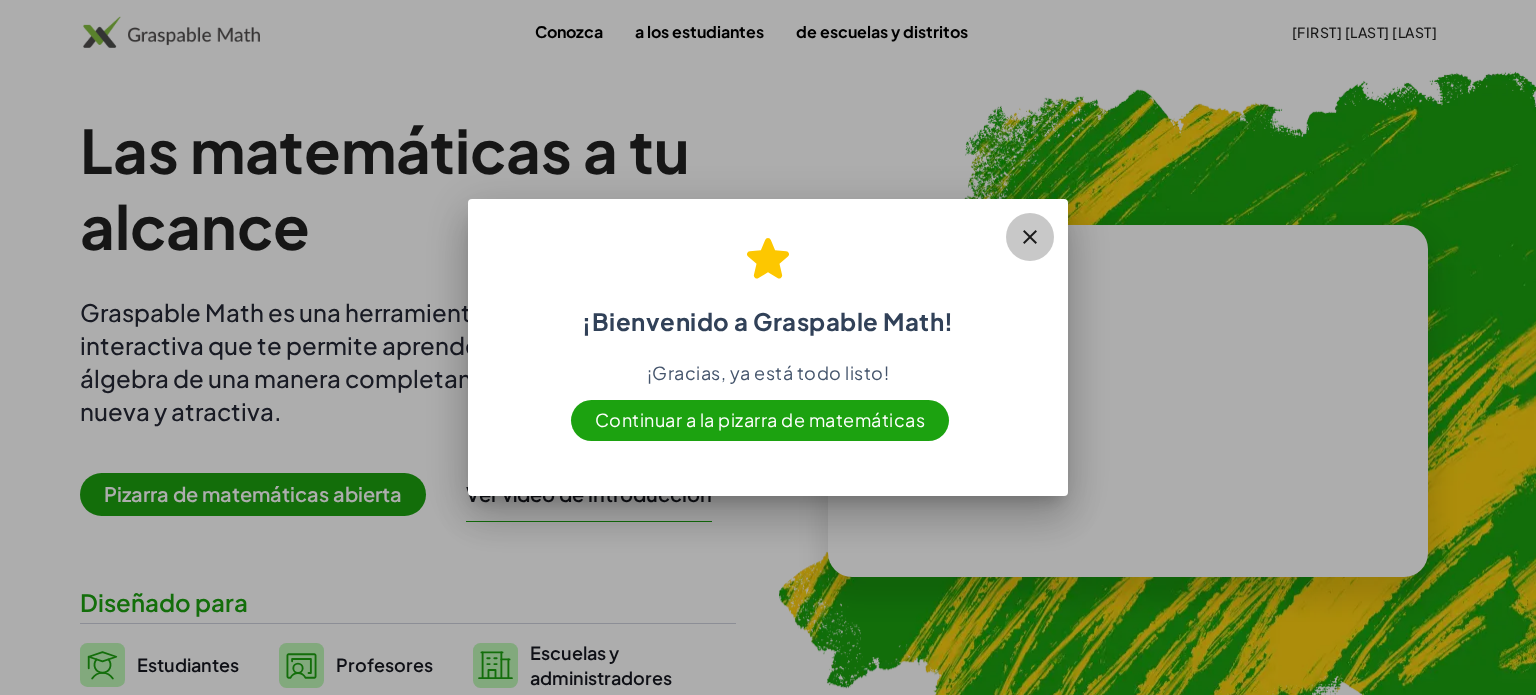 click 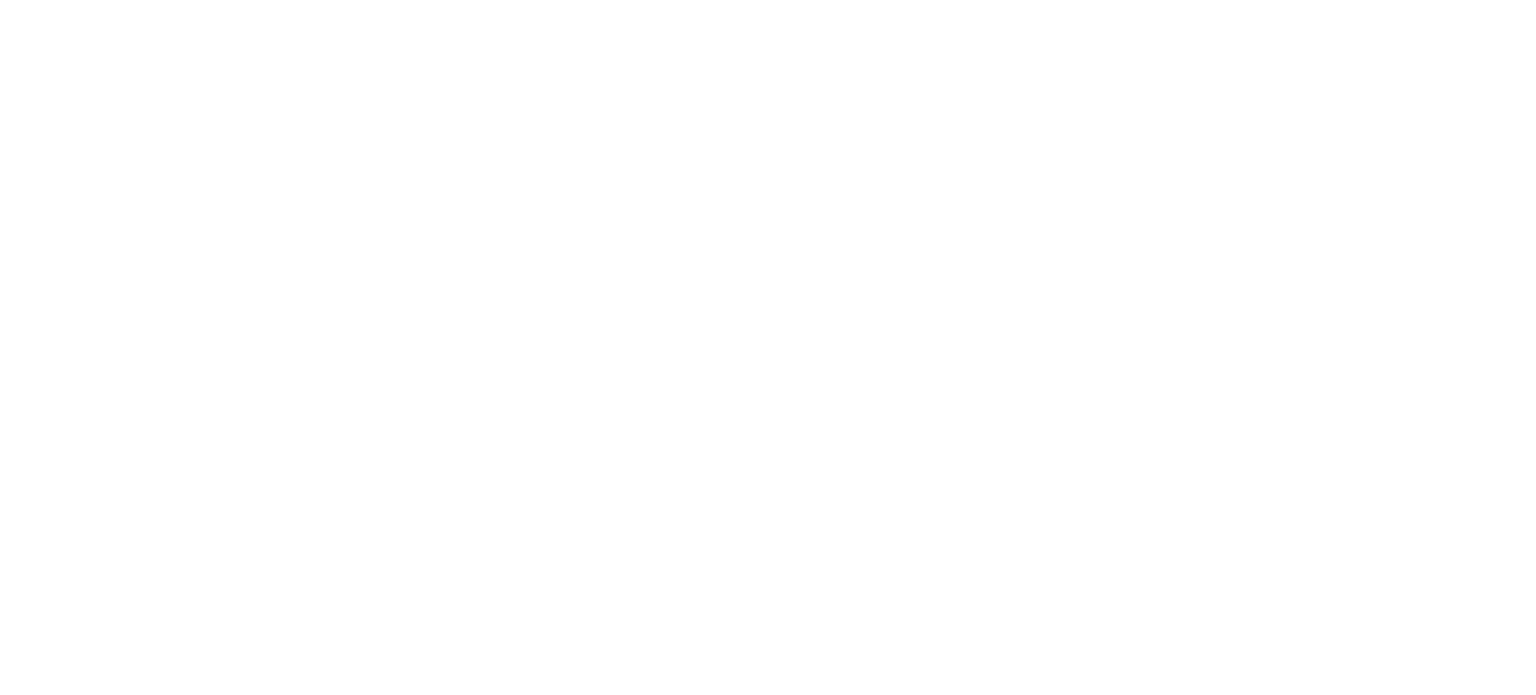 scroll, scrollTop: 0, scrollLeft: 0, axis: both 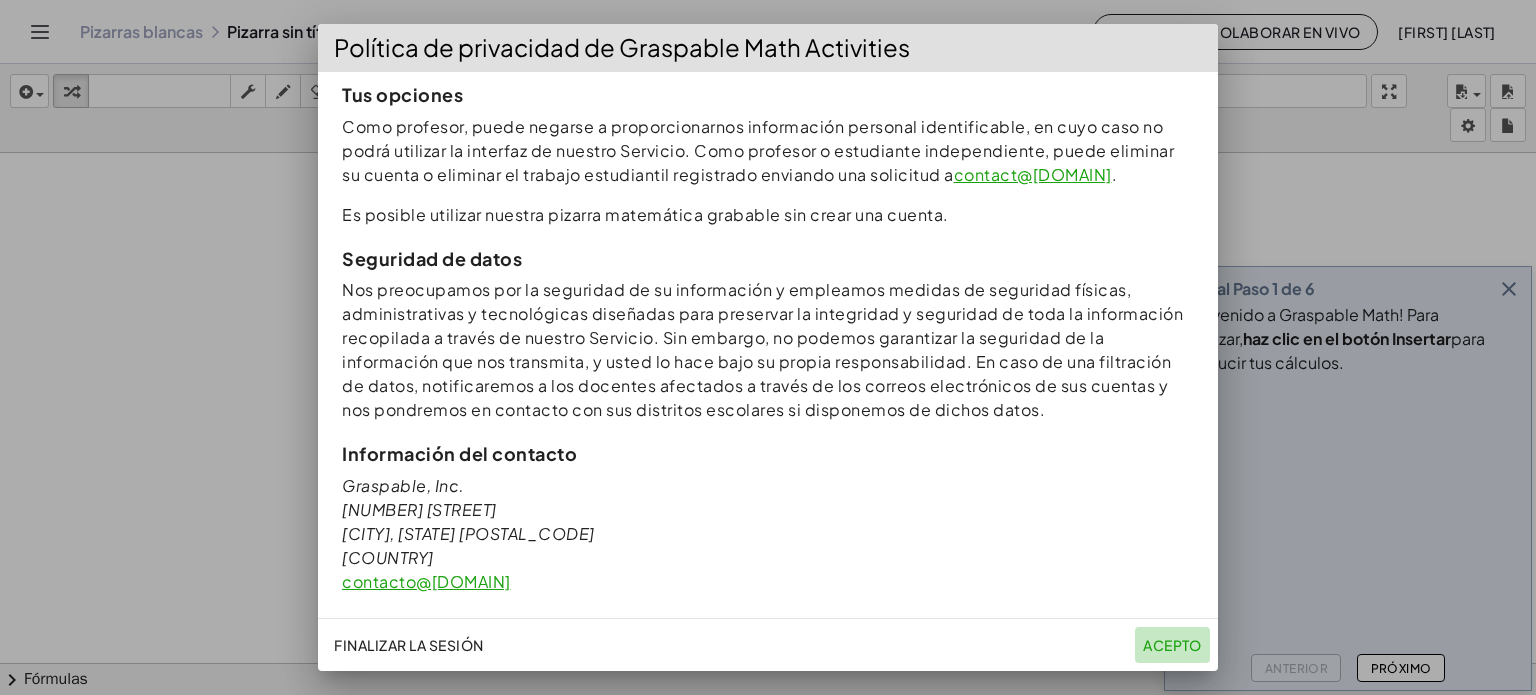 click on "Acepto" 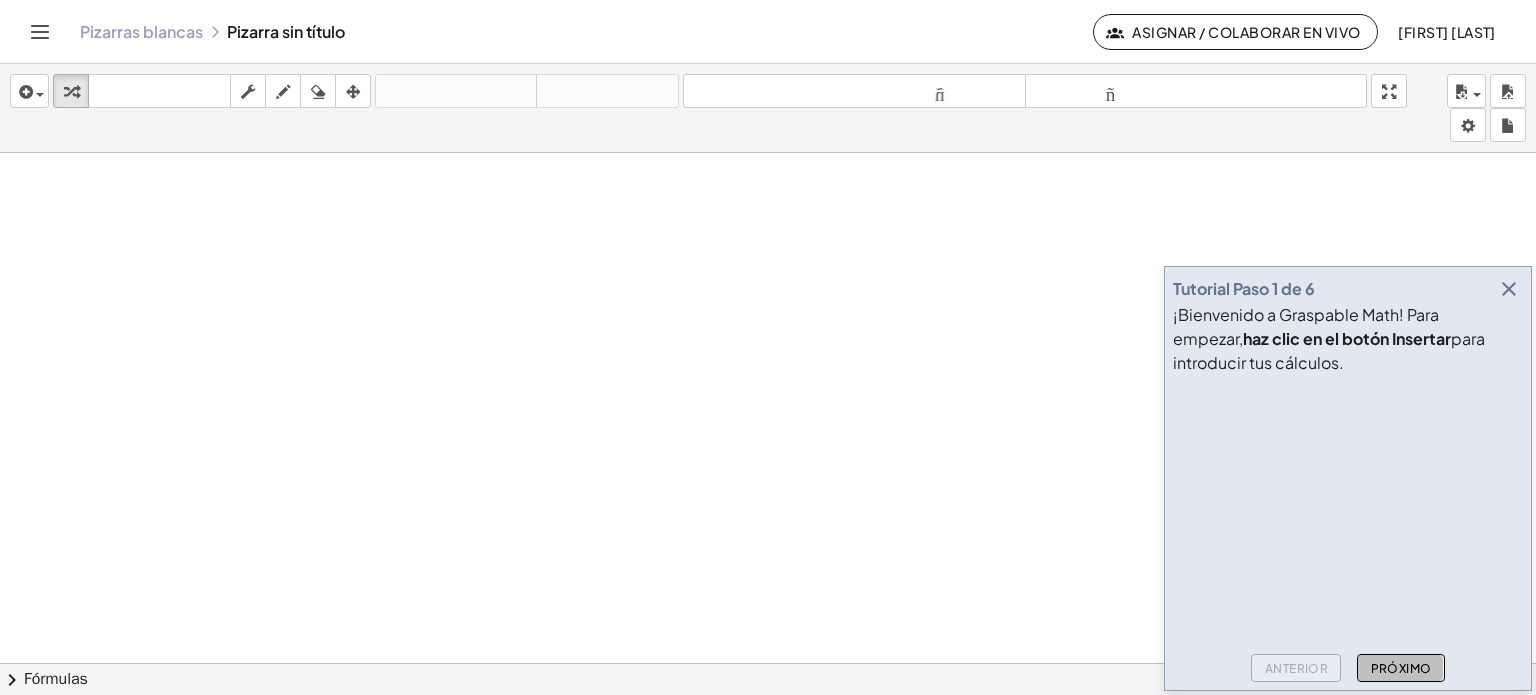 click on "Próximo" at bounding box center (1401, 668) 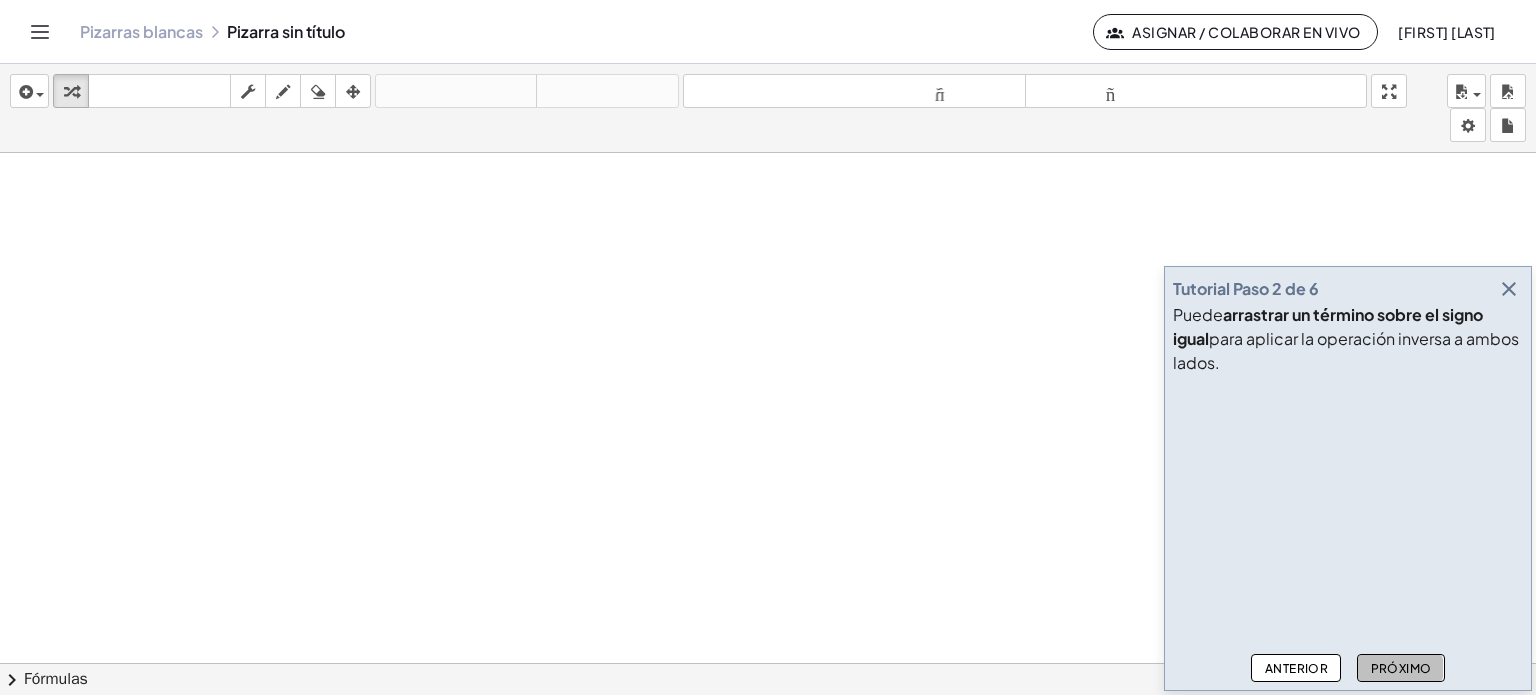click on "Próximo" at bounding box center [1400, 668] 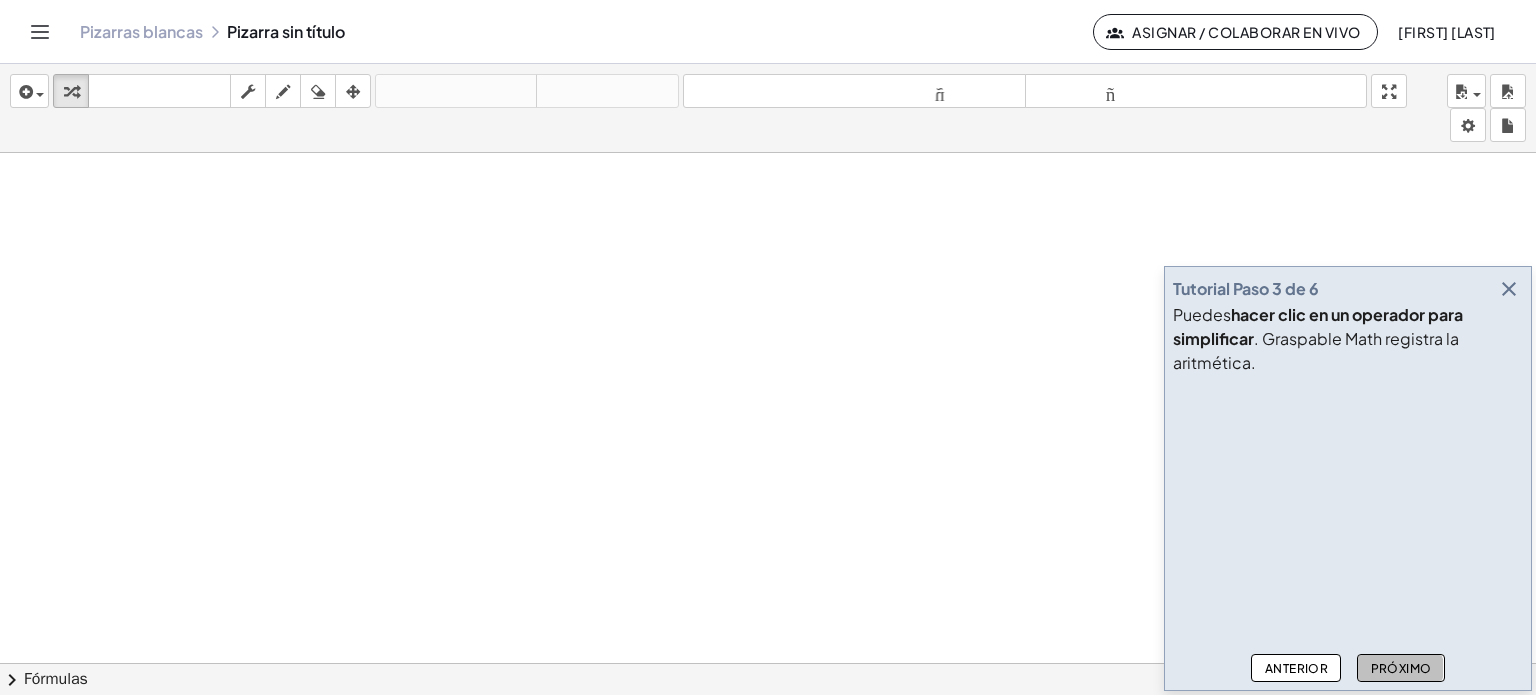 click on "Próximo" at bounding box center [1401, 668] 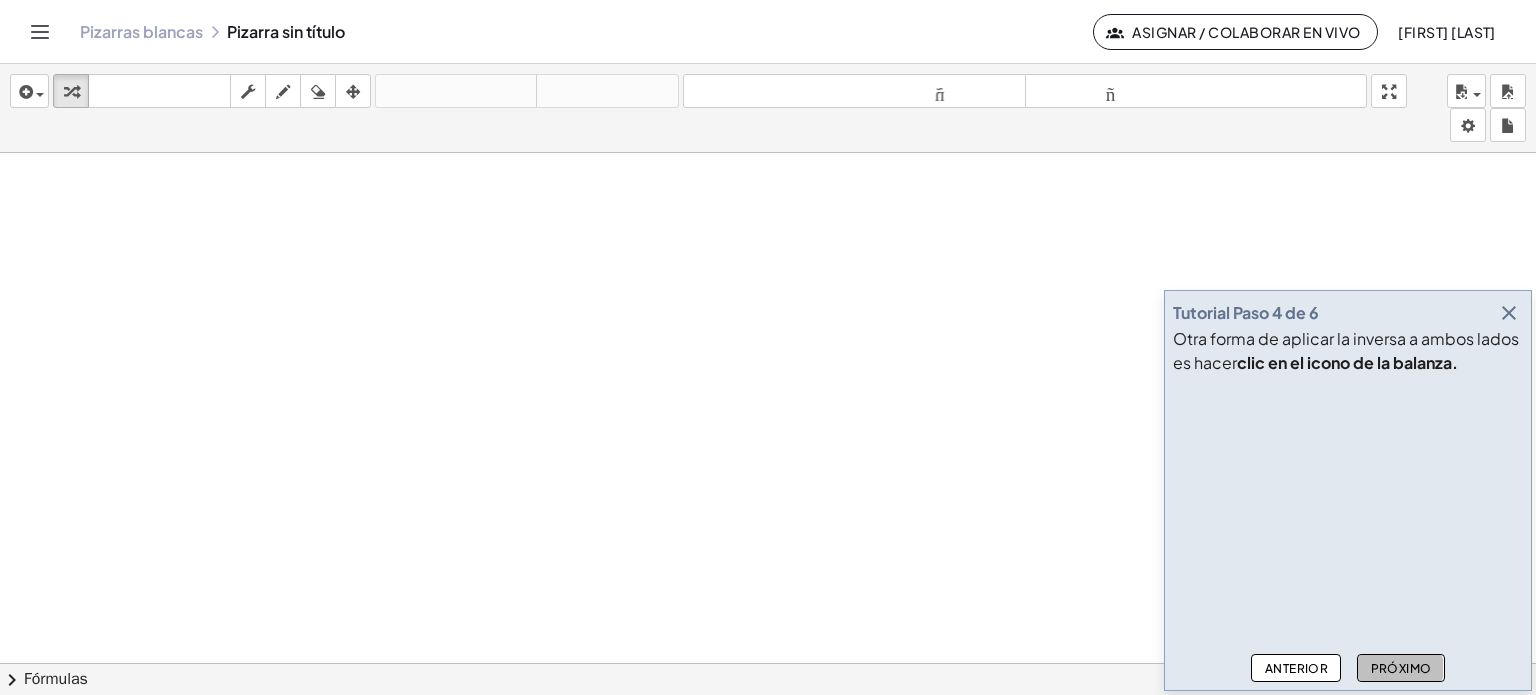 click on "Próximo" at bounding box center (1401, 668) 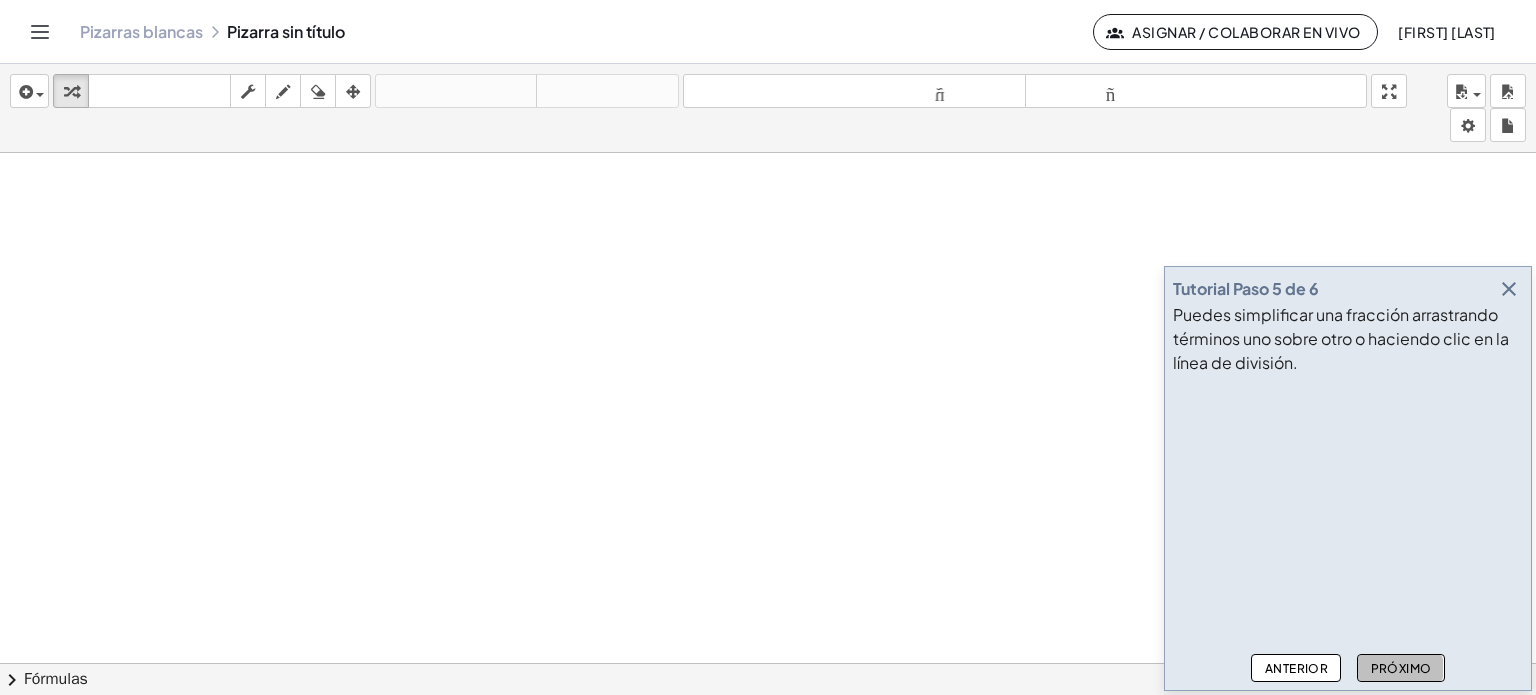 click on "Próximo" at bounding box center (1401, 668) 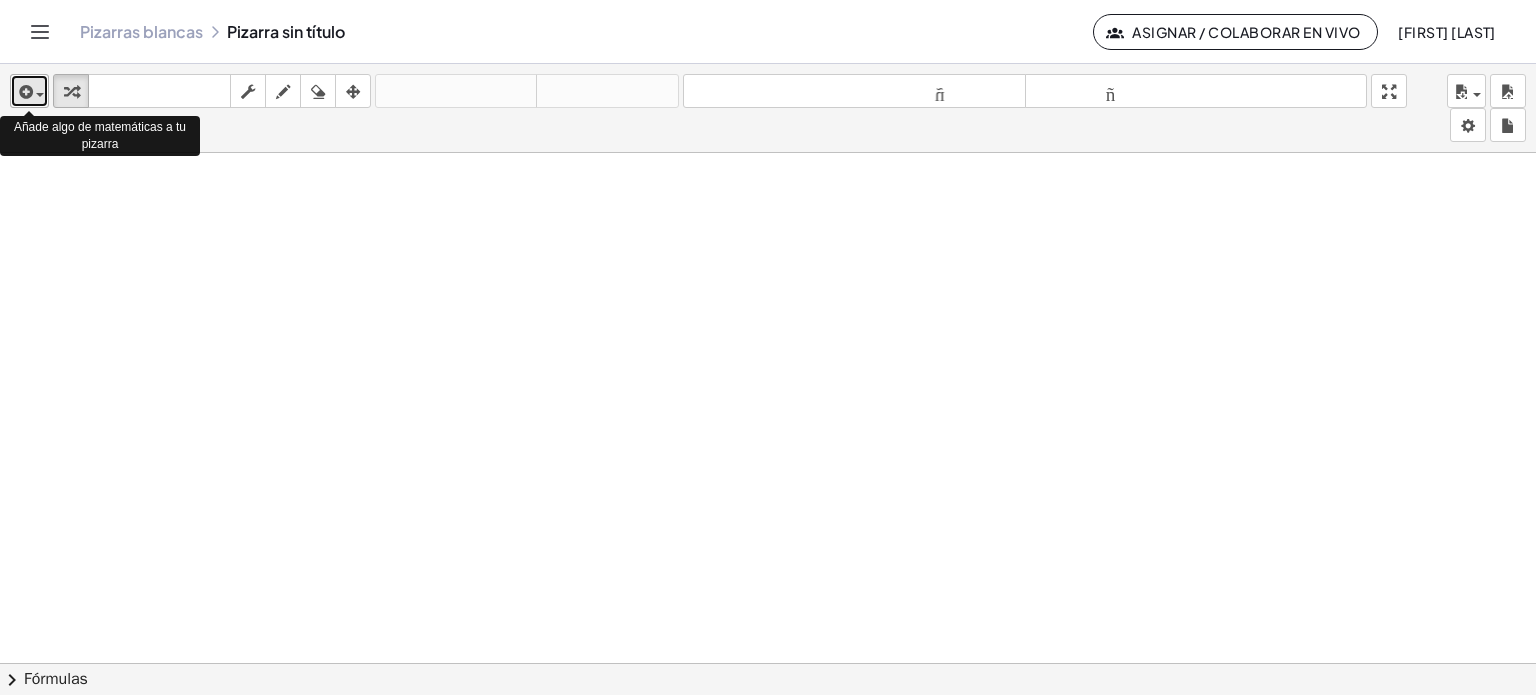 click at bounding box center (29, 91) 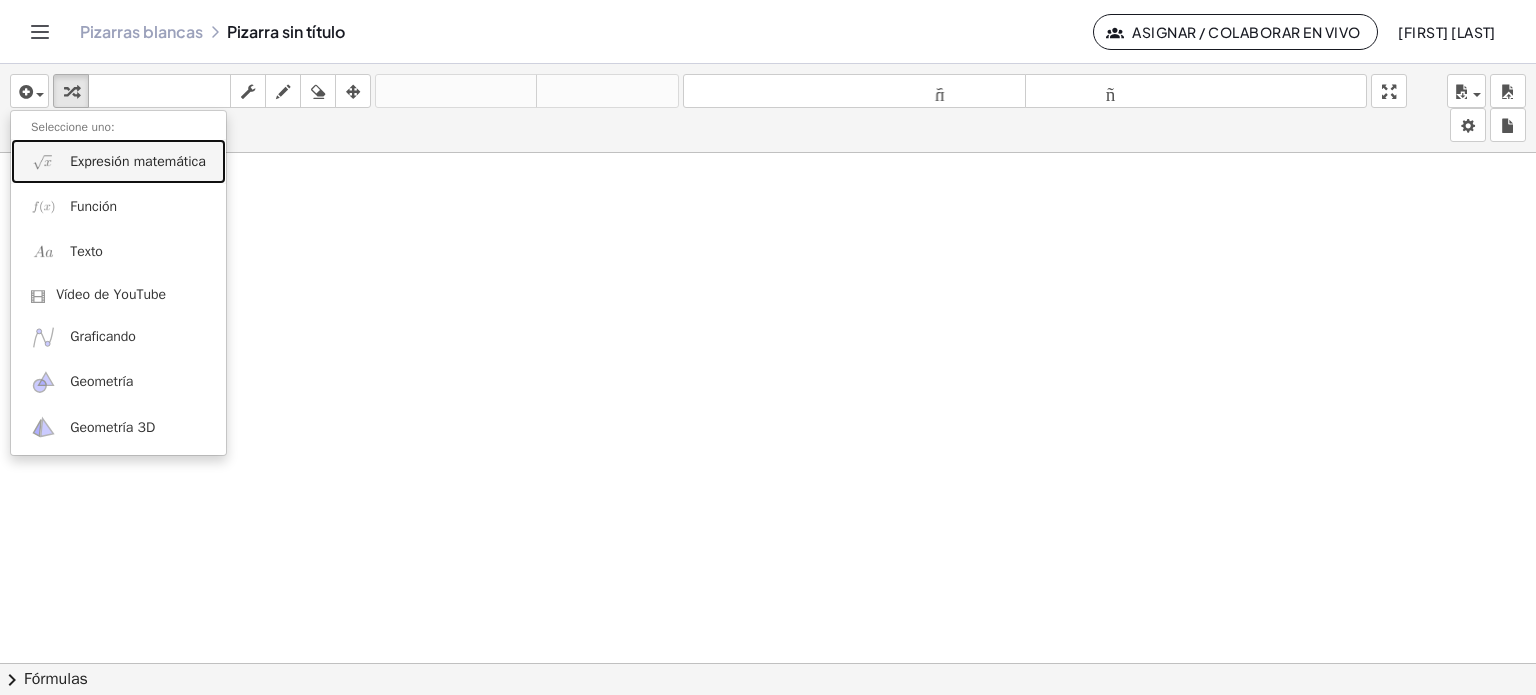 click on "Expresión matemática" at bounding box center [138, 161] 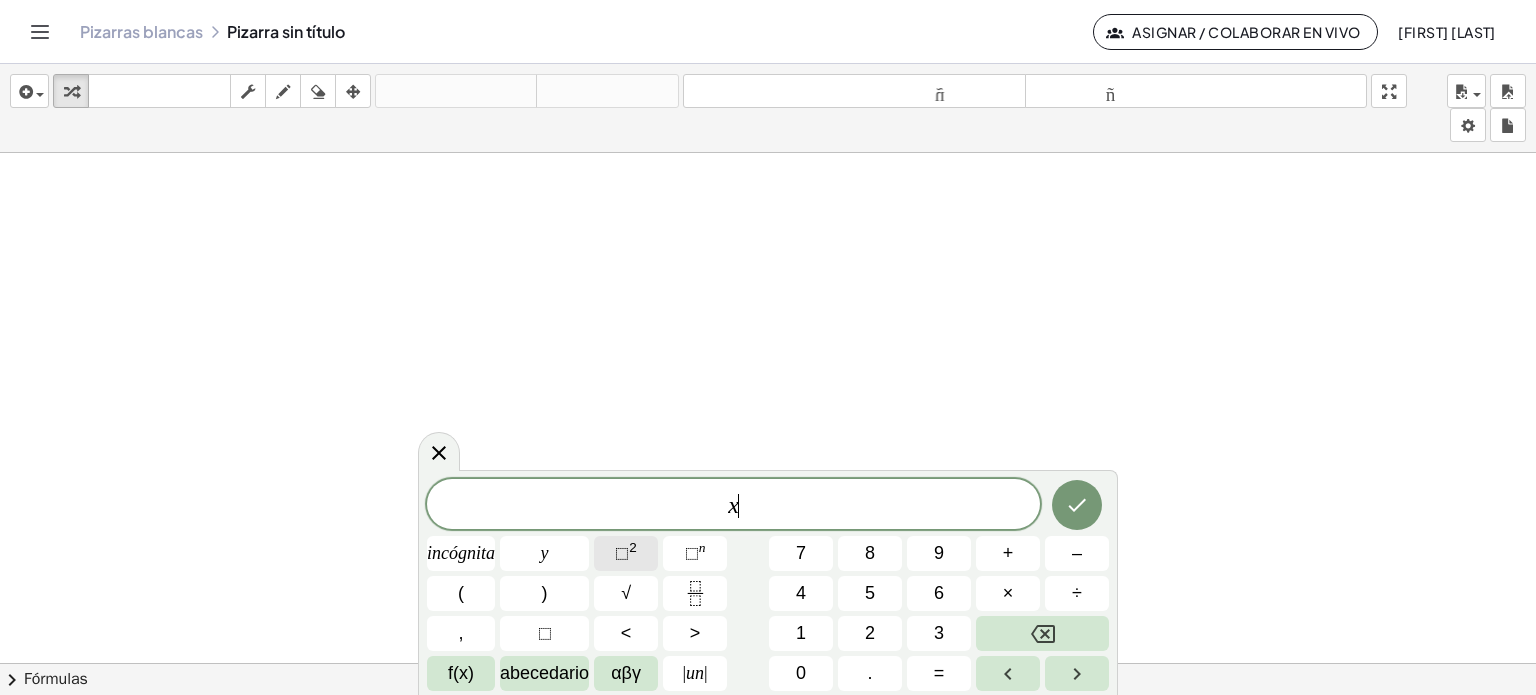 click on "⬚" at bounding box center (622, 553) 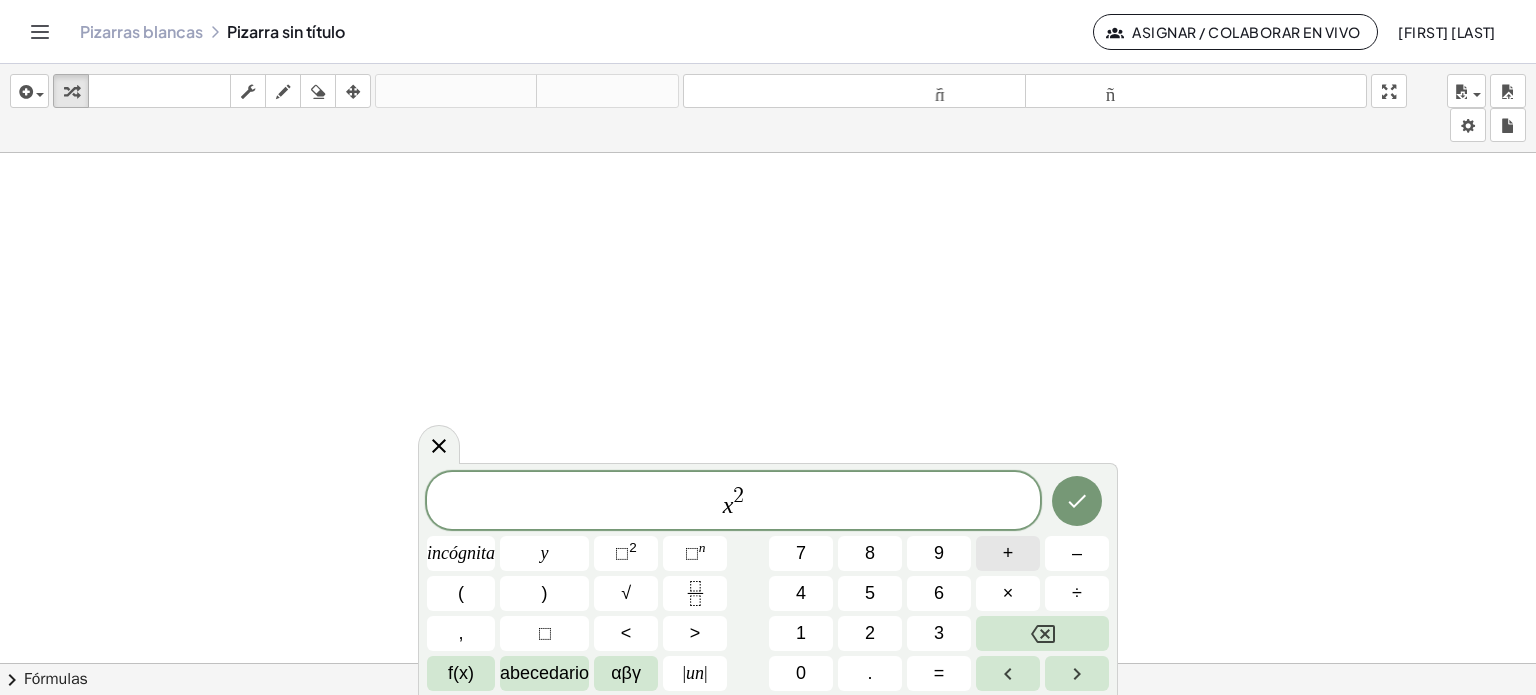 click on "+" at bounding box center (1008, 553) 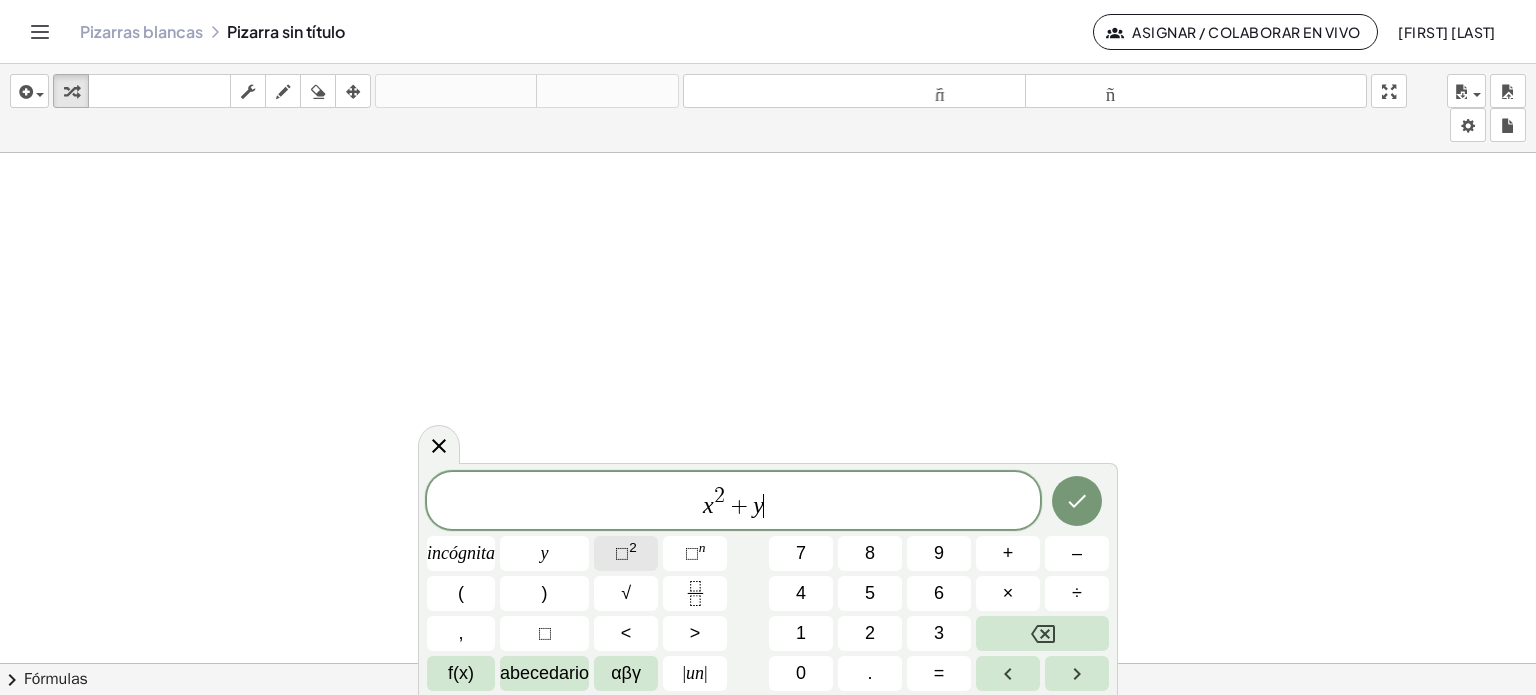 click on "⬚" at bounding box center [622, 553] 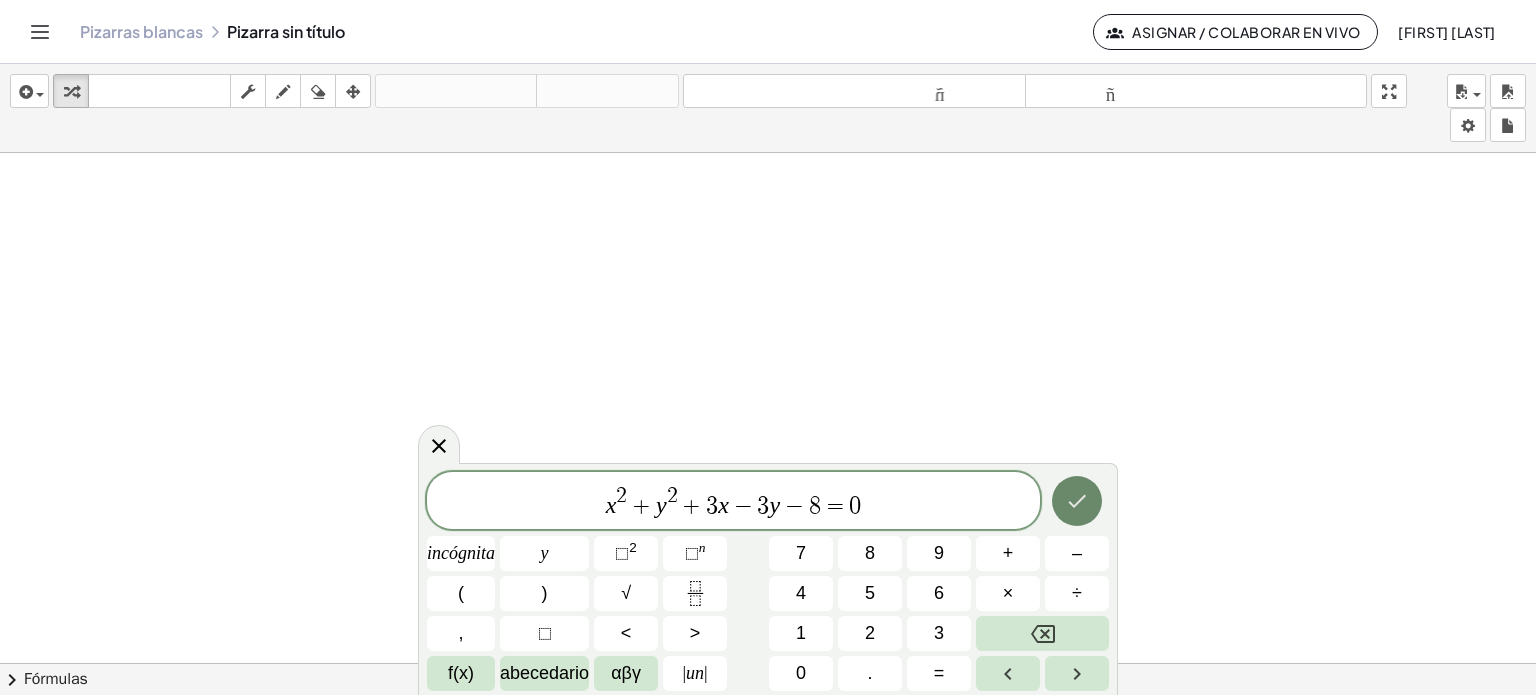 click 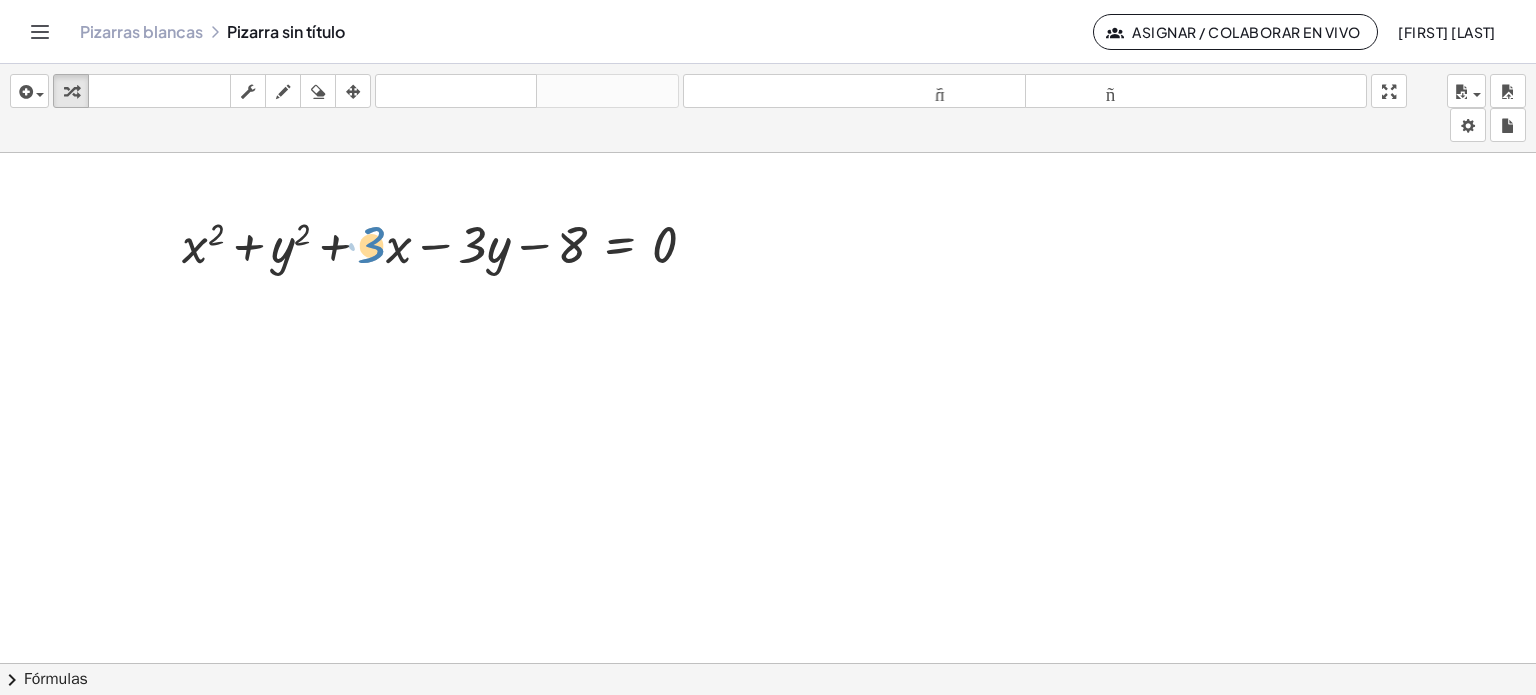 click at bounding box center [447, 243] 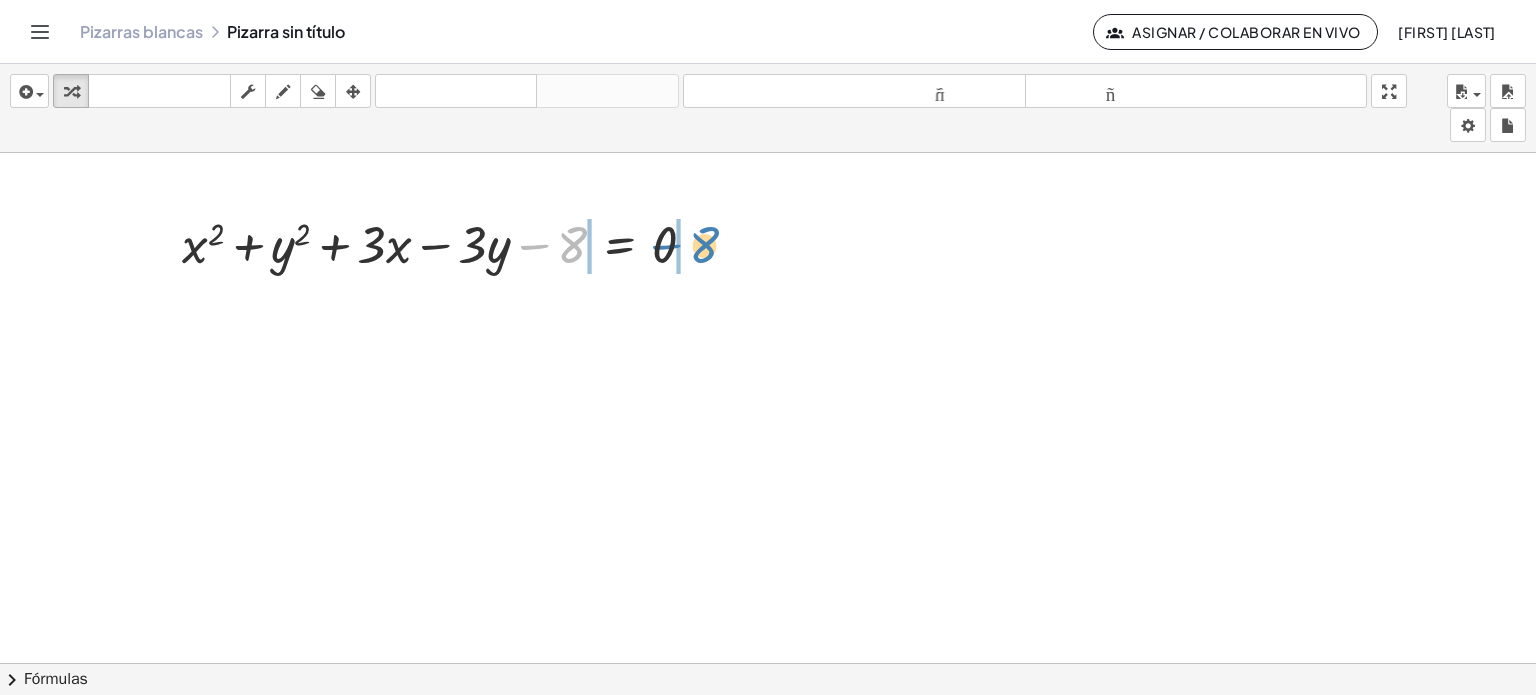 drag, startPoint x: 572, startPoint y: 261, endPoint x: 700, endPoint y: 243, distance: 129.25943 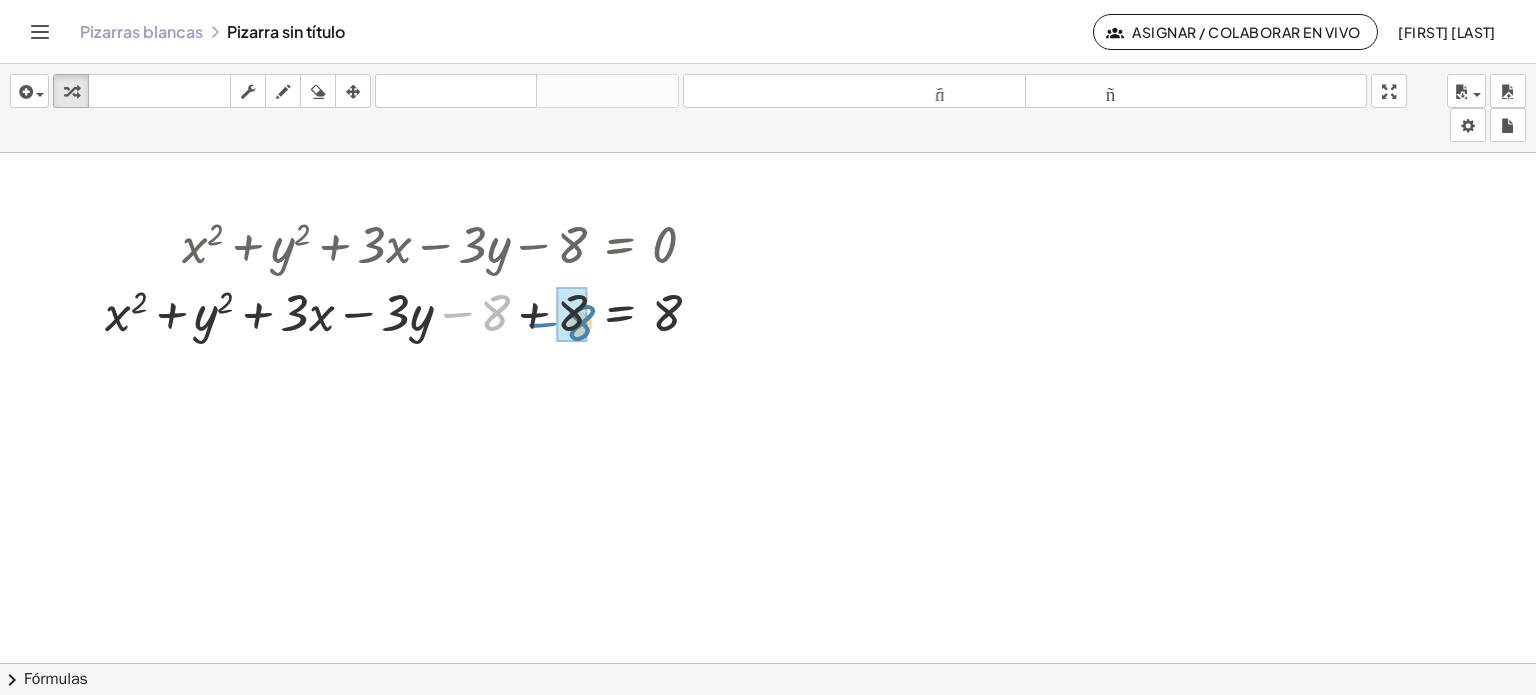 drag, startPoint x: 493, startPoint y: 307, endPoint x: 578, endPoint y: 317, distance: 85.58621 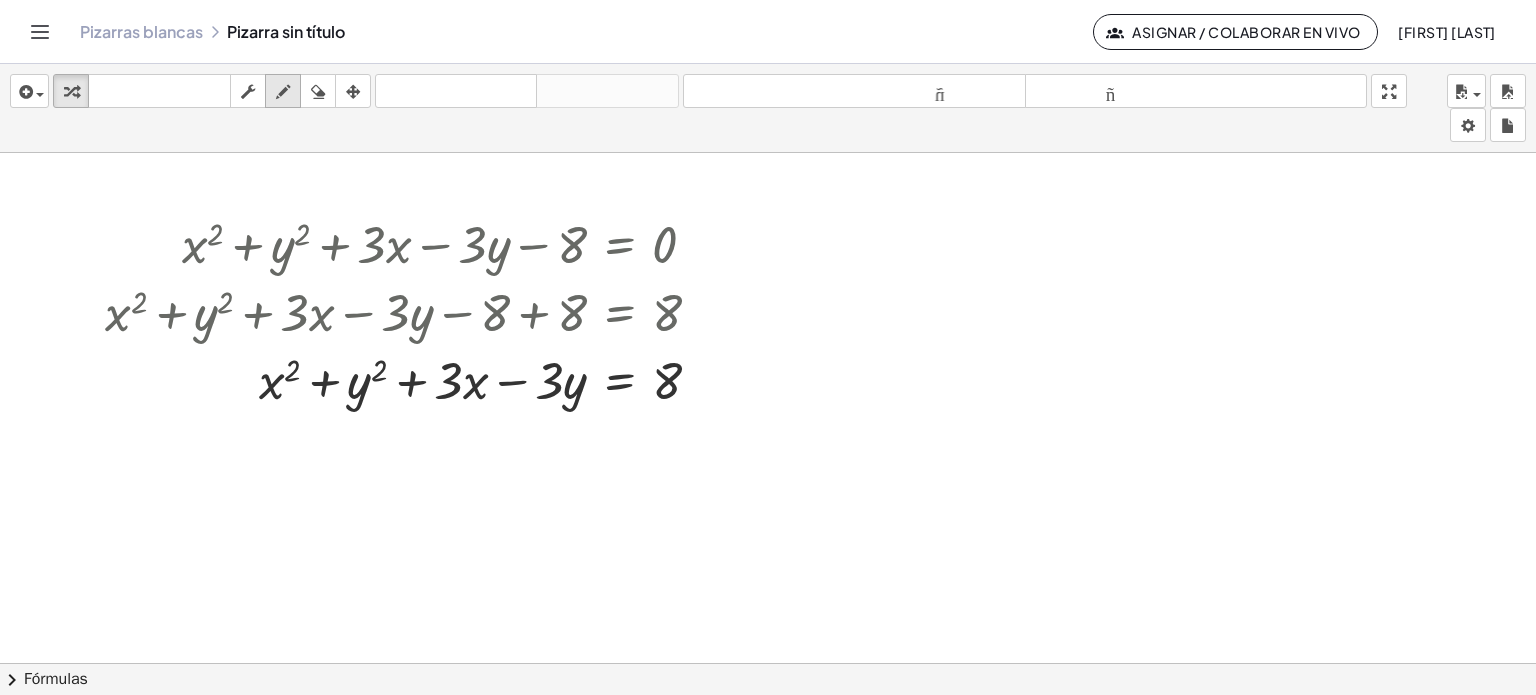 click at bounding box center [283, 92] 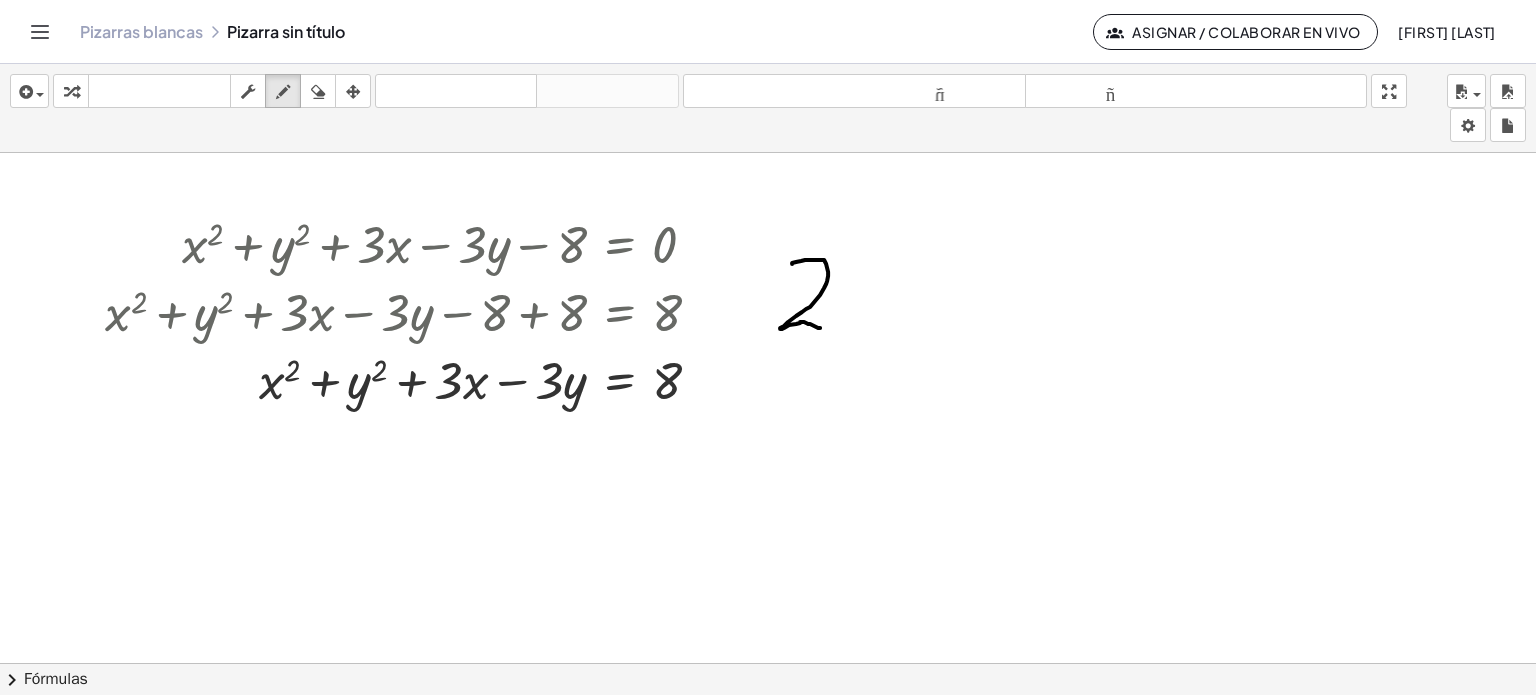 drag, startPoint x: 792, startPoint y: 262, endPoint x: 820, endPoint y: 327, distance: 70.77429 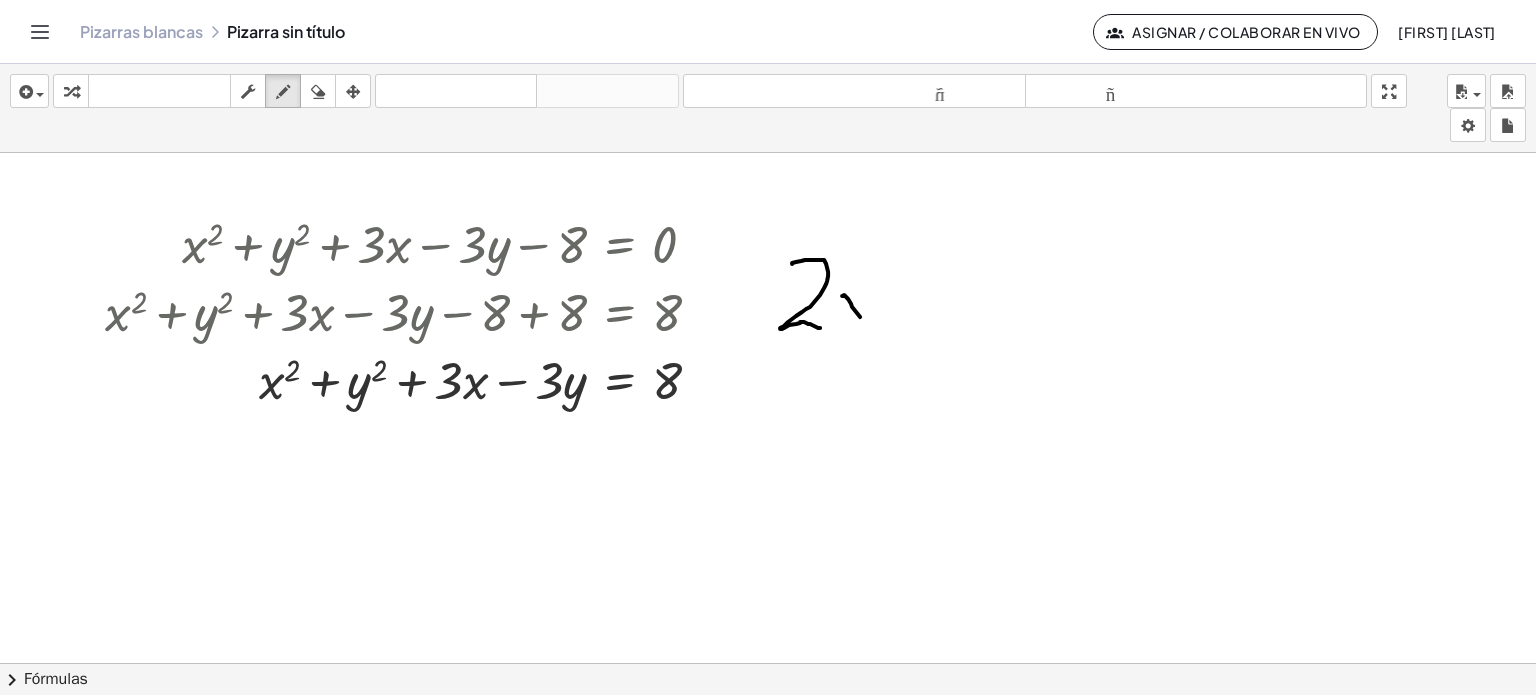 drag, startPoint x: 842, startPoint y: 295, endPoint x: 869, endPoint y: 312, distance: 31.906113 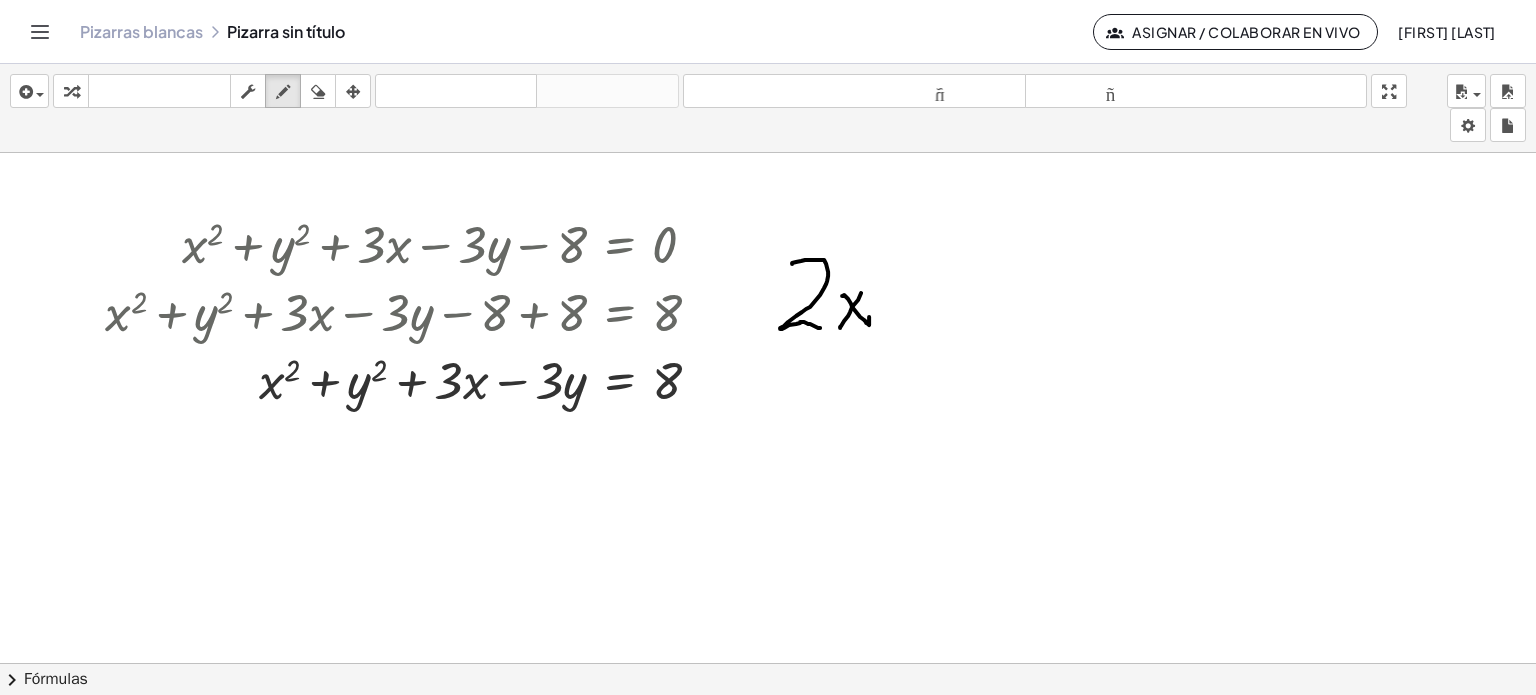 drag, startPoint x: 848, startPoint y: 315, endPoint x: 882, endPoint y: 315, distance: 34 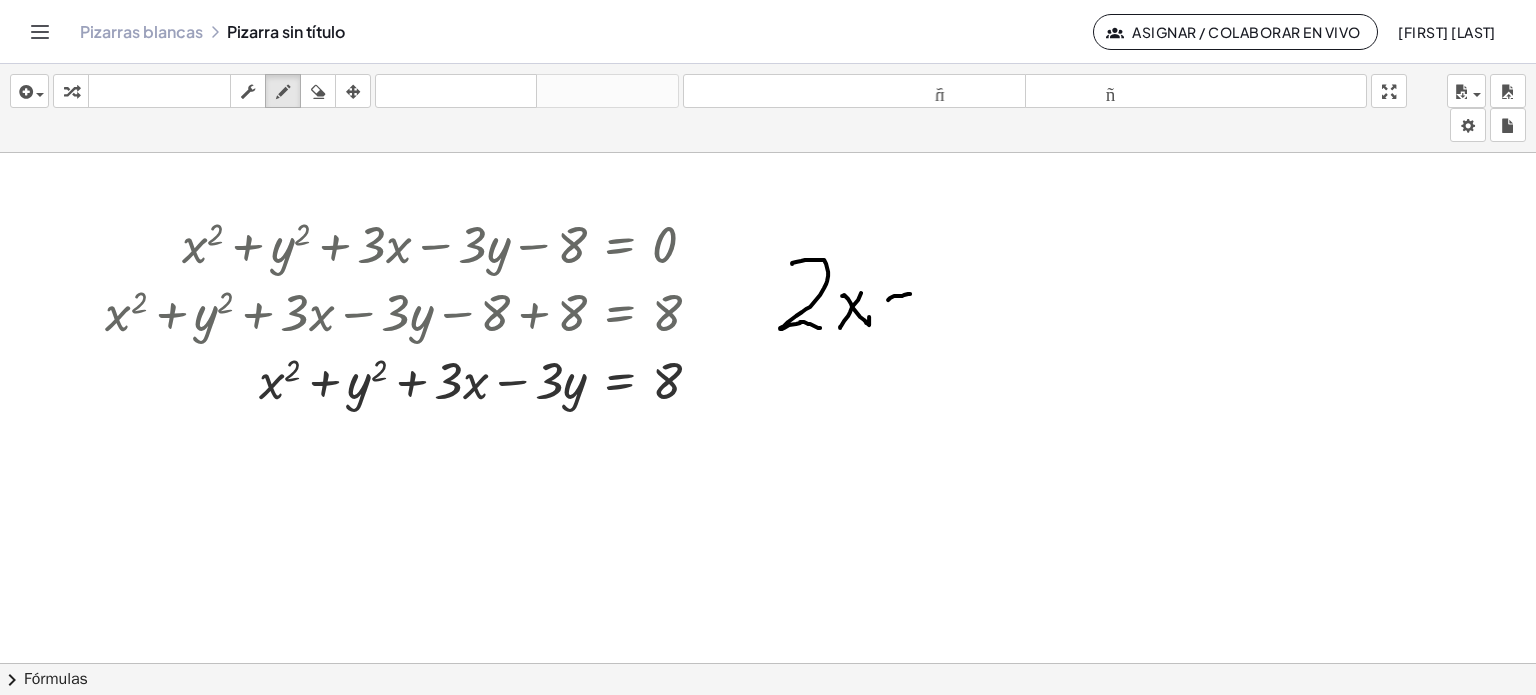 drag, startPoint x: 888, startPoint y: 299, endPoint x: 916, endPoint y: 279, distance: 34.4093 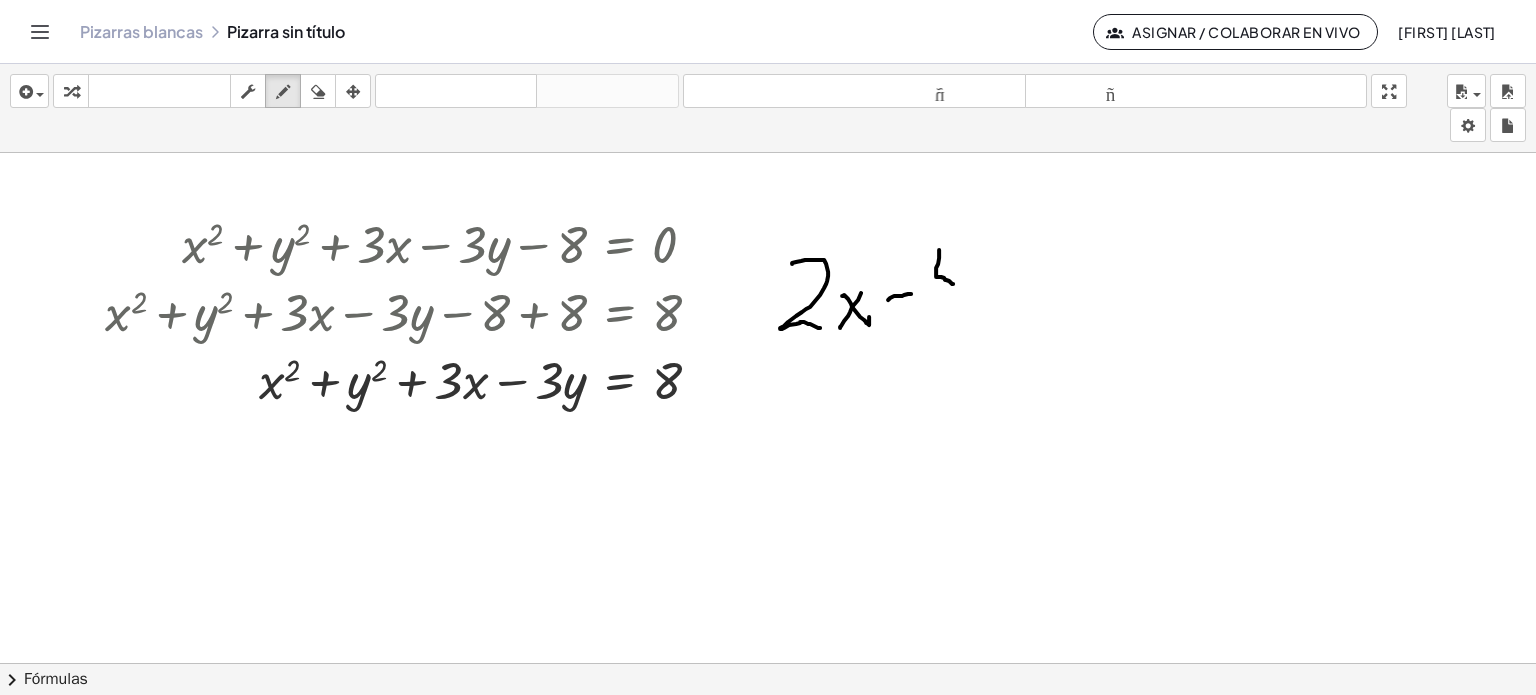 drag, startPoint x: 939, startPoint y: 257, endPoint x: 950, endPoint y: 257, distance: 11 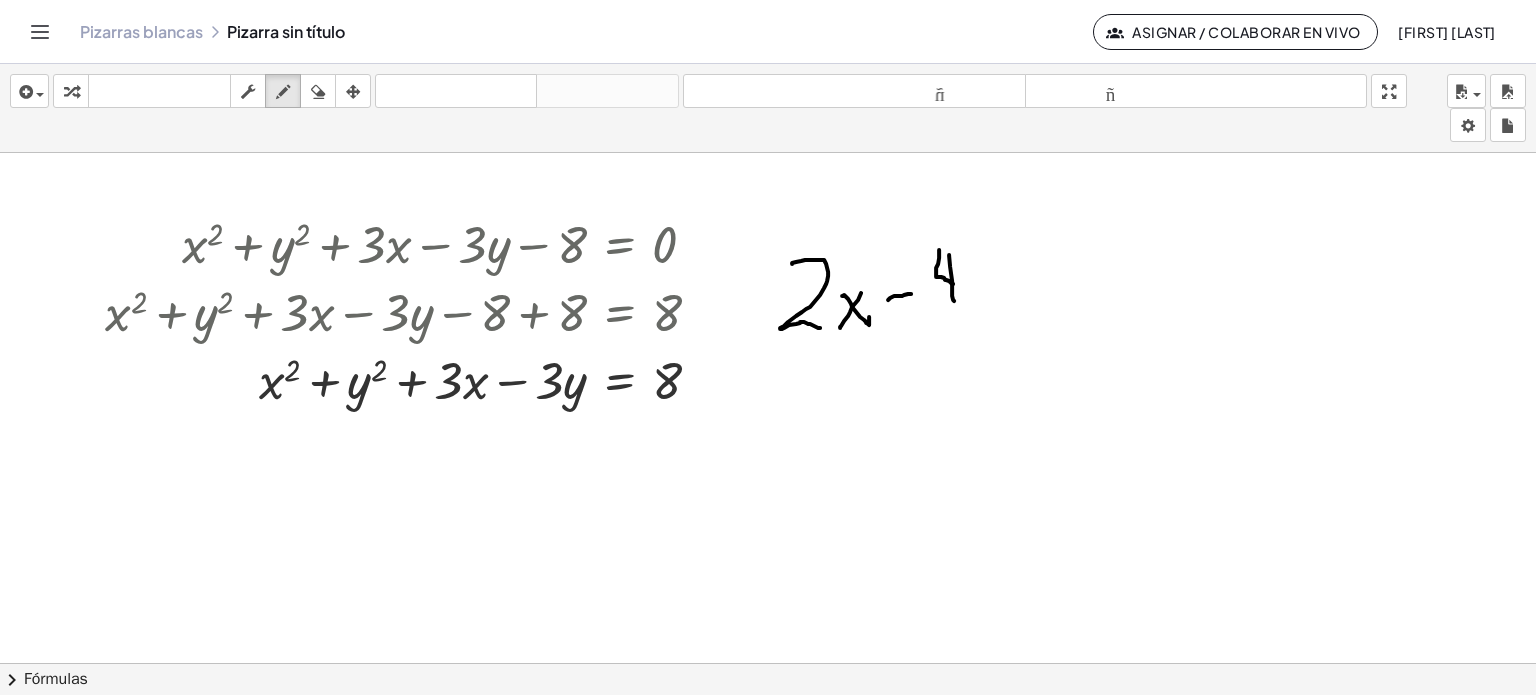 drag, startPoint x: 949, startPoint y: 254, endPoint x: 956, endPoint y: 295, distance: 41.59327 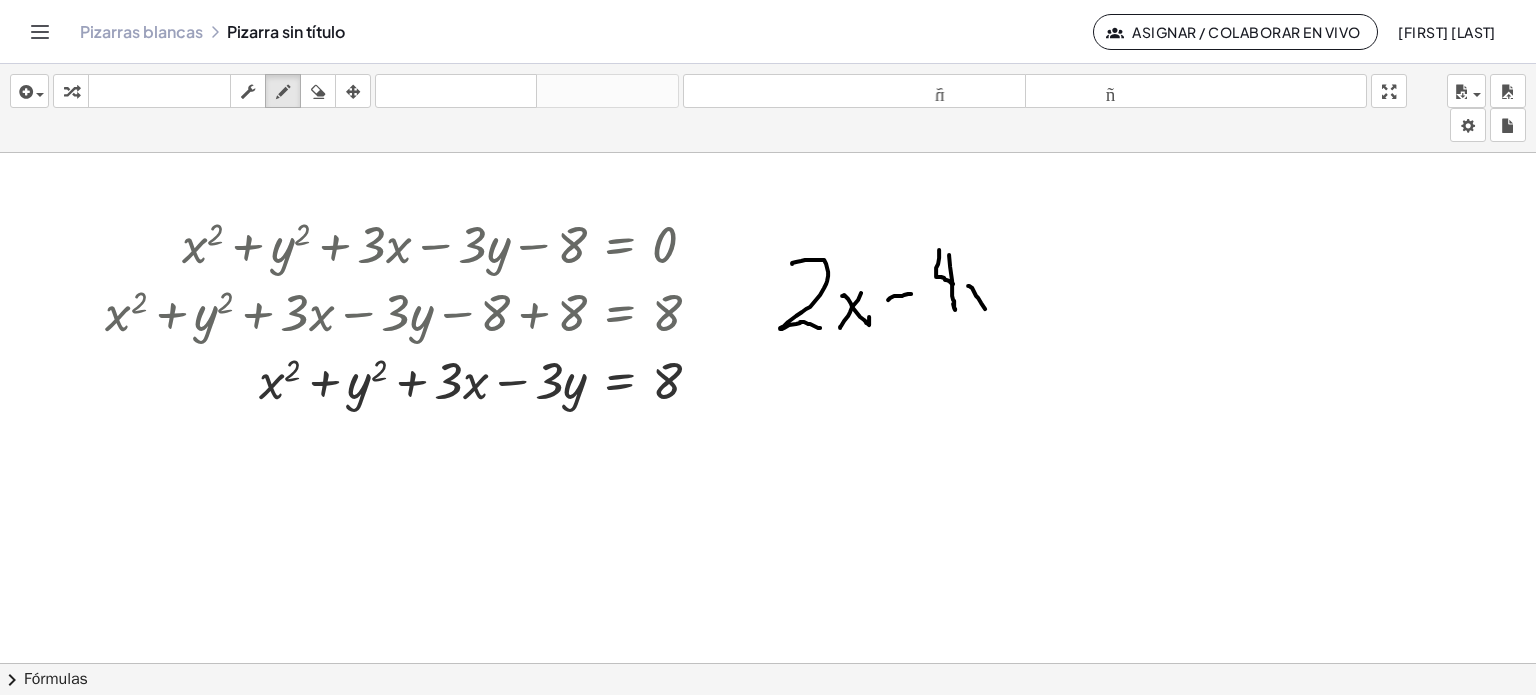 drag, startPoint x: 976, startPoint y: 295, endPoint x: 988, endPoint y: 291, distance: 12.649111 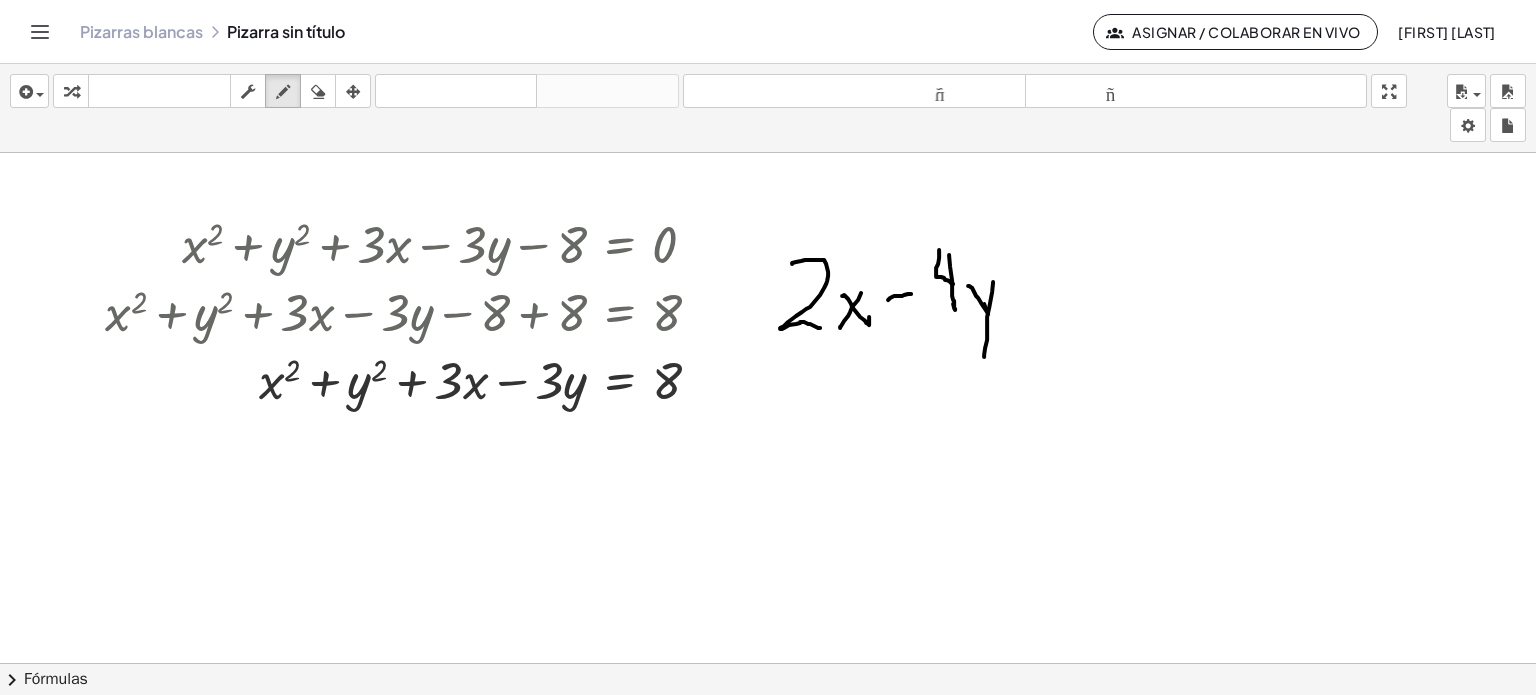 drag, startPoint x: 993, startPoint y: 281, endPoint x: 1005, endPoint y: 230, distance: 52.392746 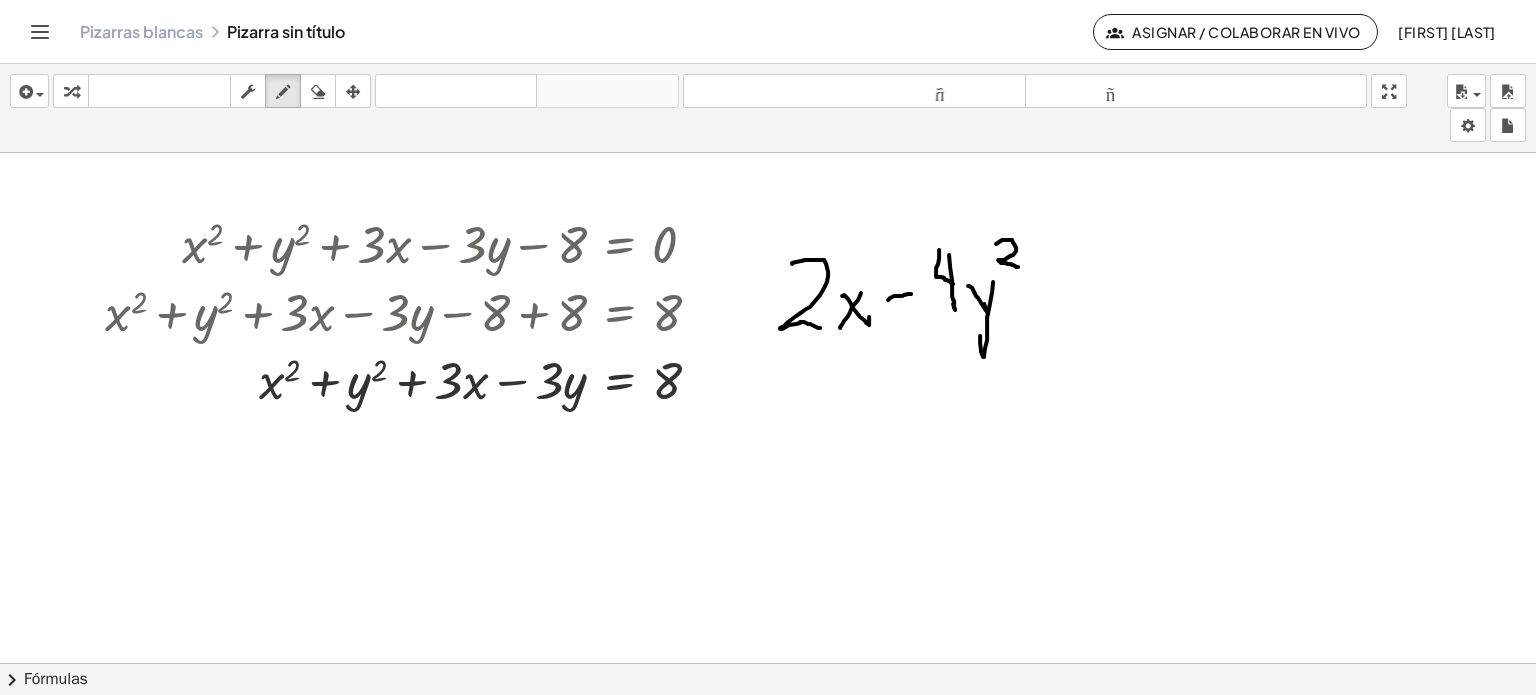drag, startPoint x: 996, startPoint y: 243, endPoint x: 1026, endPoint y: 294, distance: 59.16925 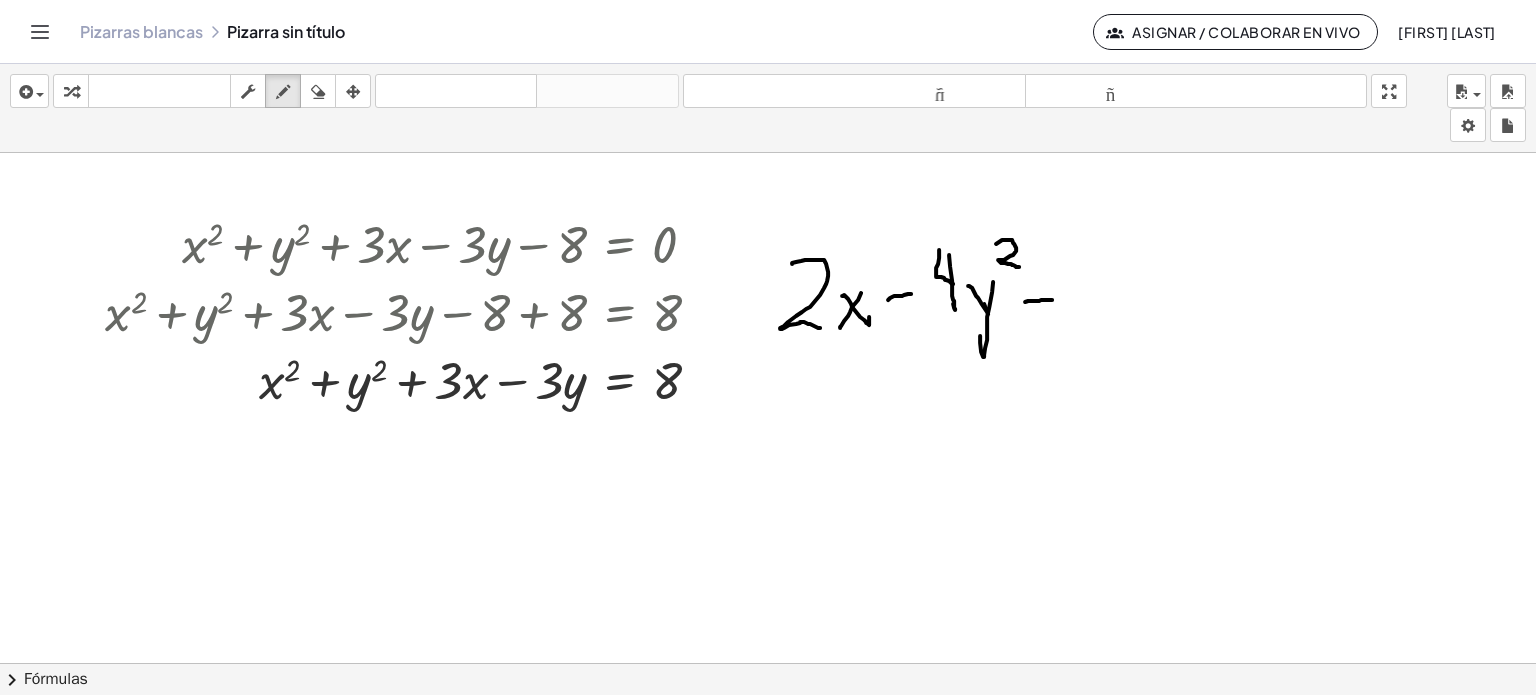 drag, startPoint x: 1025, startPoint y: 301, endPoint x: 1076, endPoint y: 287, distance: 52.886673 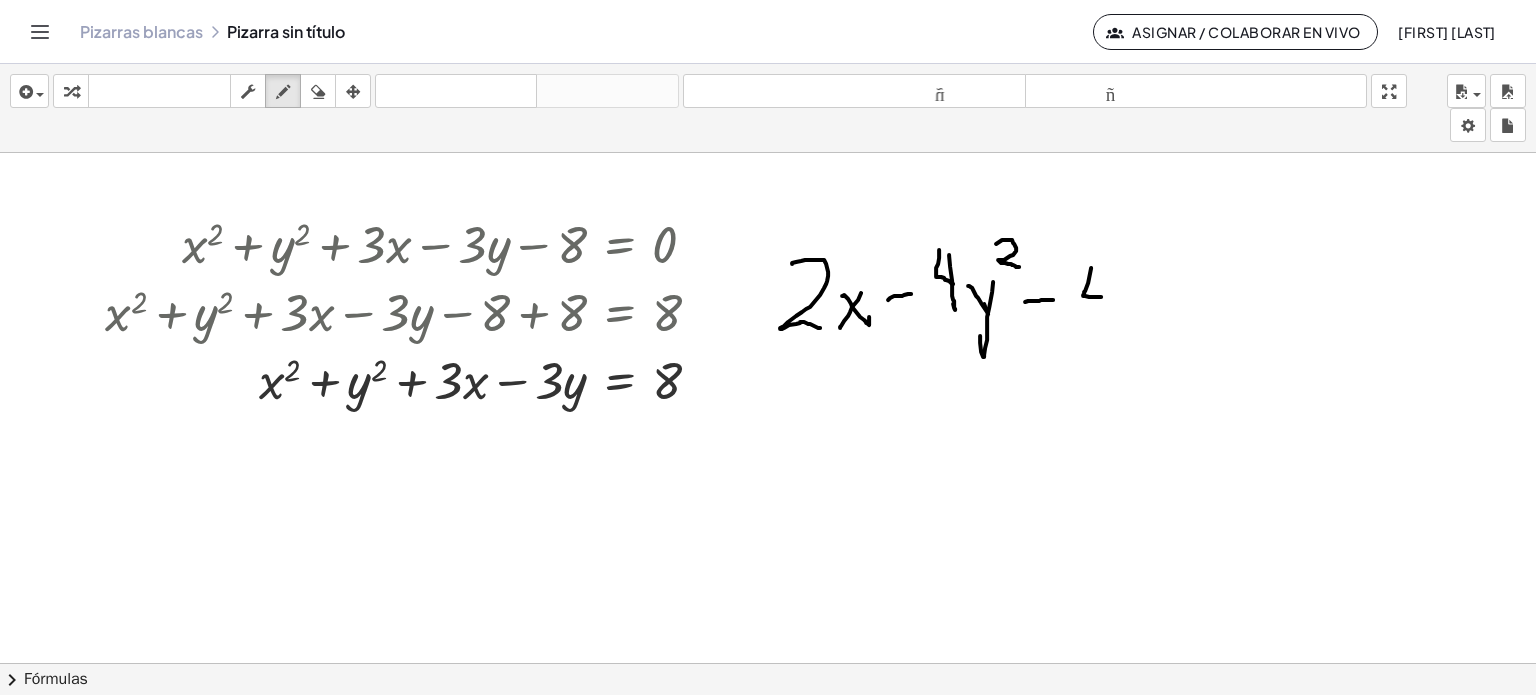 click at bounding box center [768, 678] 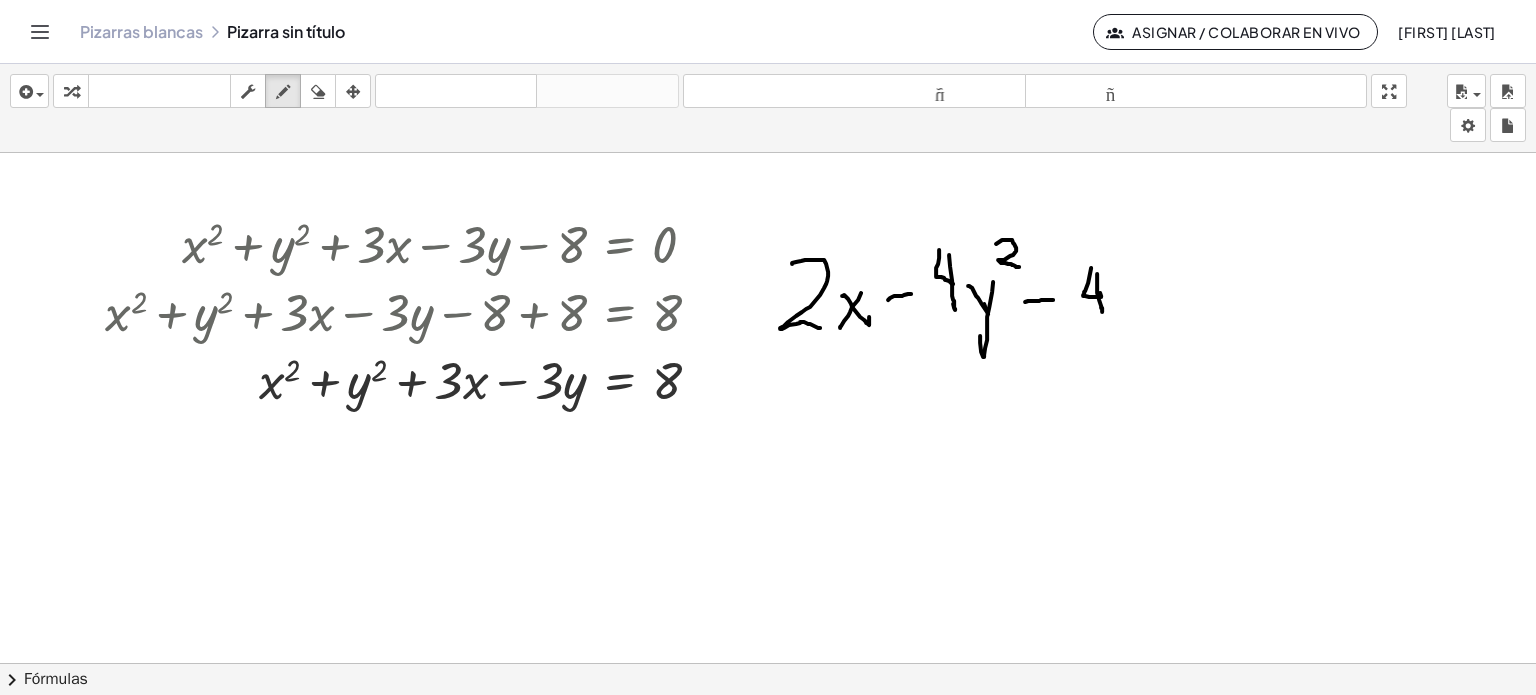 drag, startPoint x: 1097, startPoint y: 273, endPoint x: 1123, endPoint y: 300, distance: 37.48333 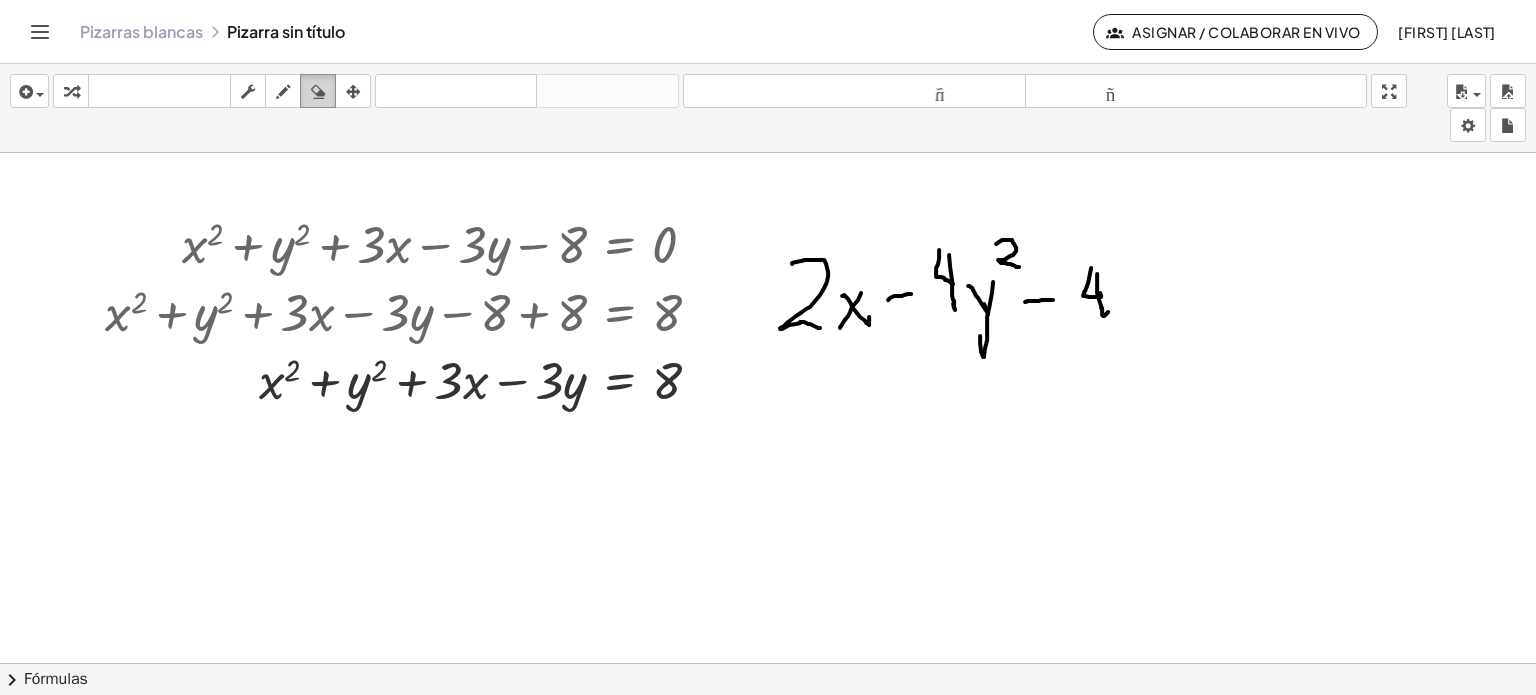click at bounding box center (318, 92) 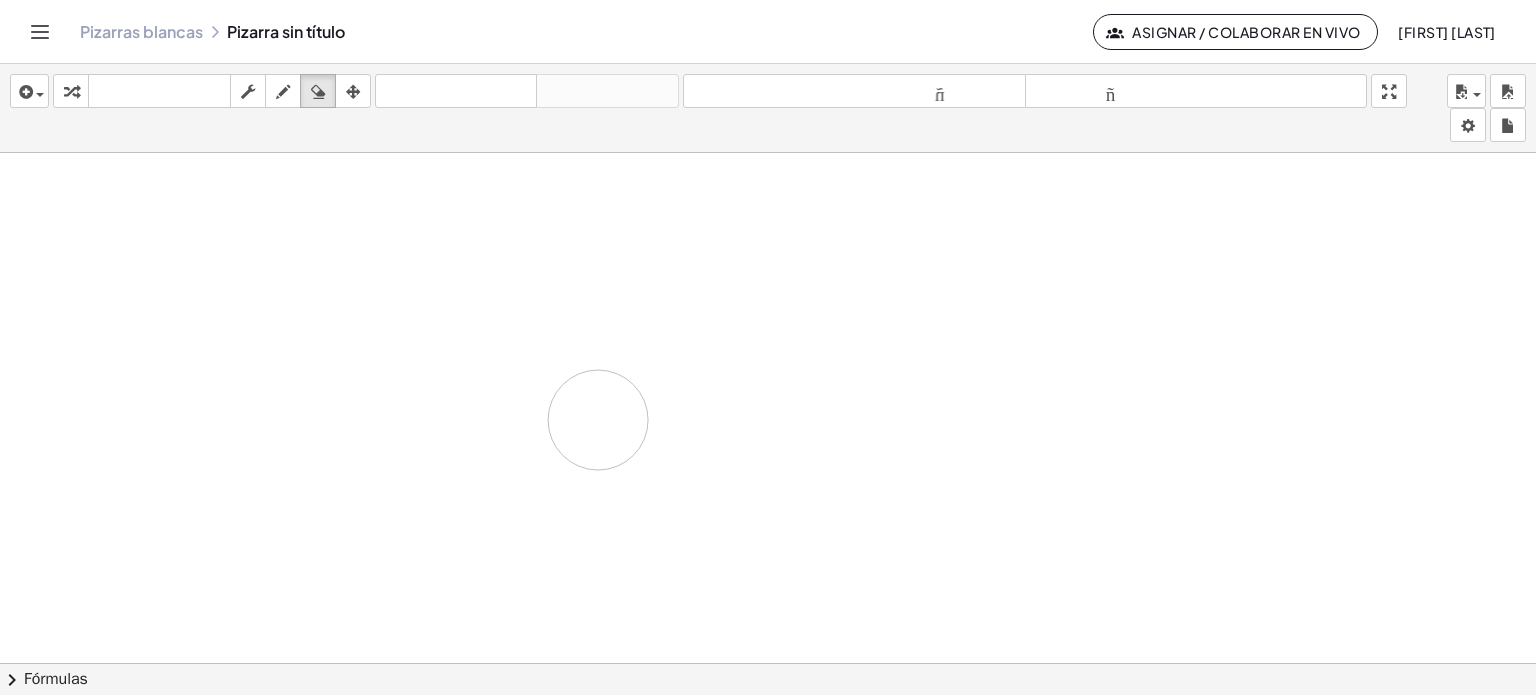 drag, startPoint x: 796, startPoint y: 251, endPoint x: 704, endPoint y: 389, distance: 165.85536 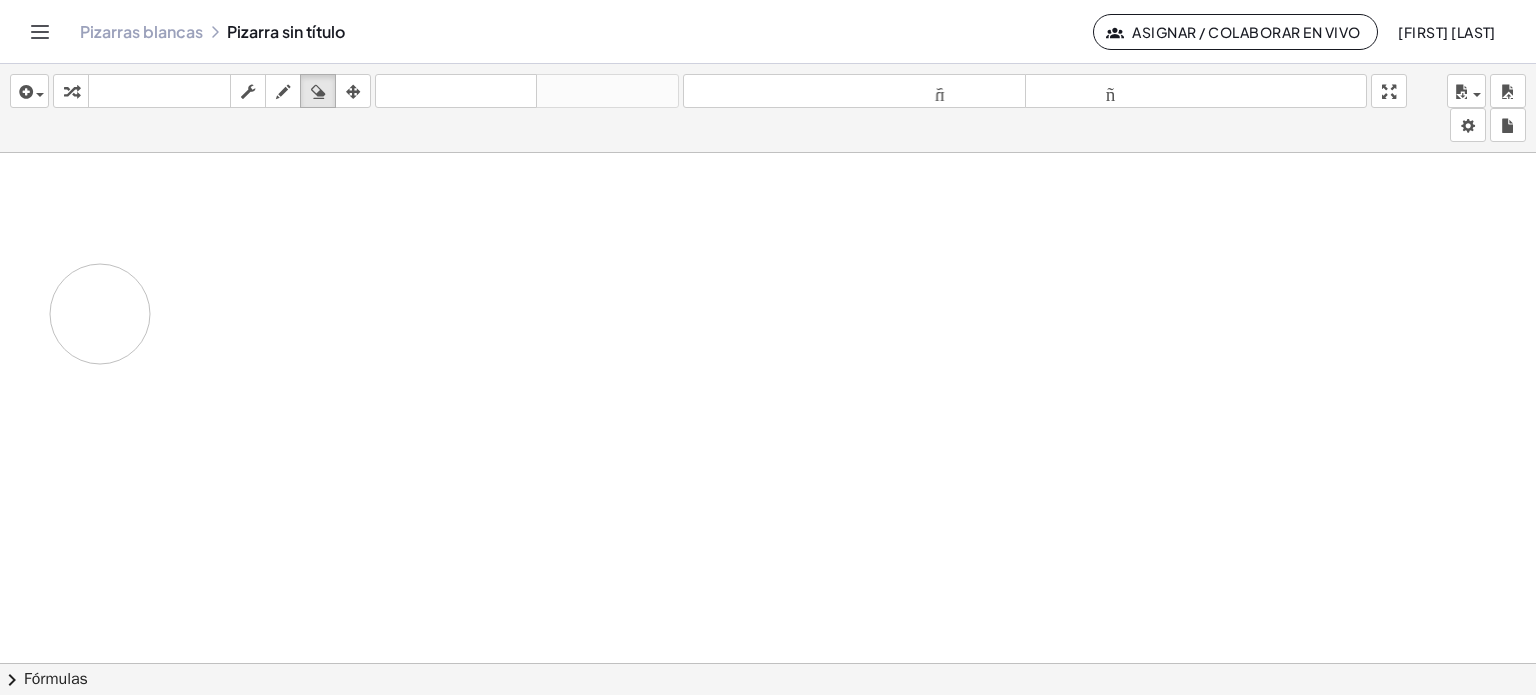 drag, startPoint x: 687, startPoint y: 371, endPoint x: 91, endPoint y: 320, distance: 598.17804 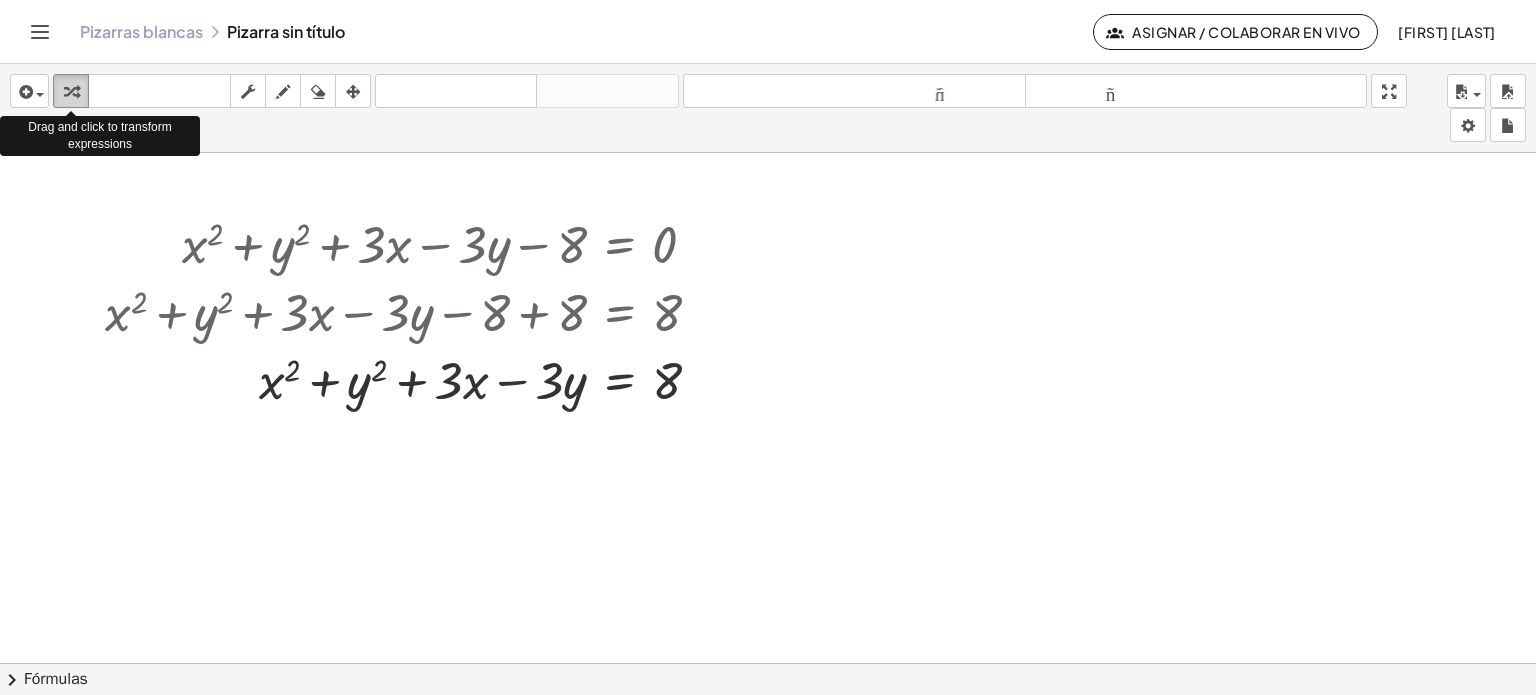 click at bounding box center (71, 91) 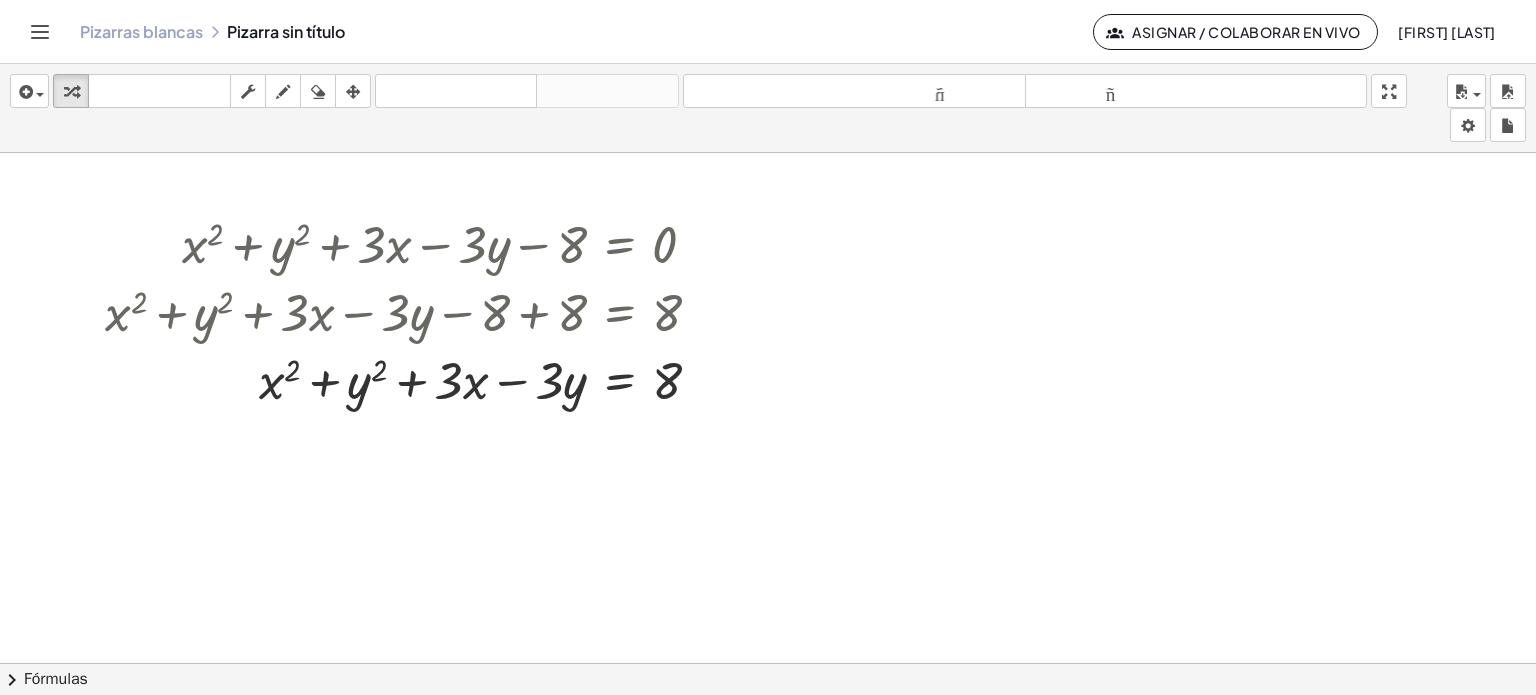click at bounding box center [768, 678] 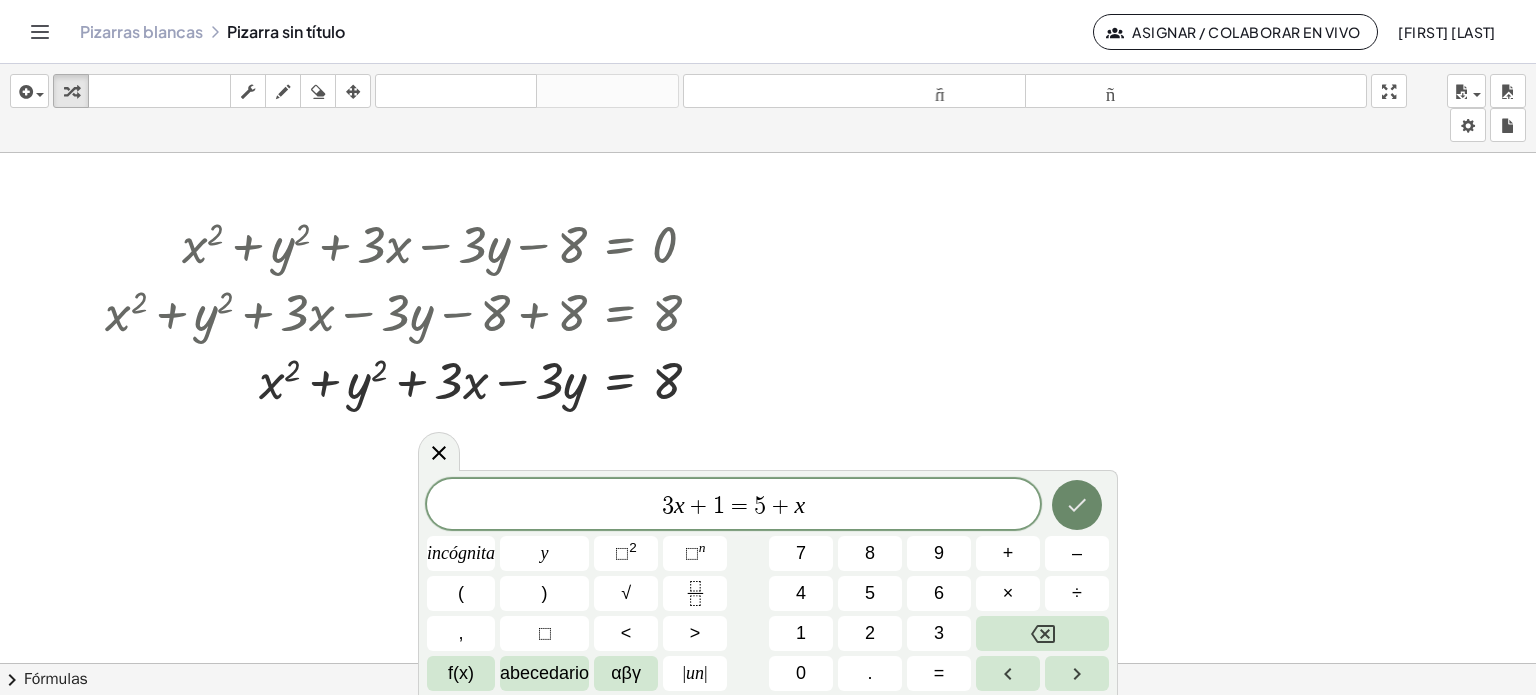 click 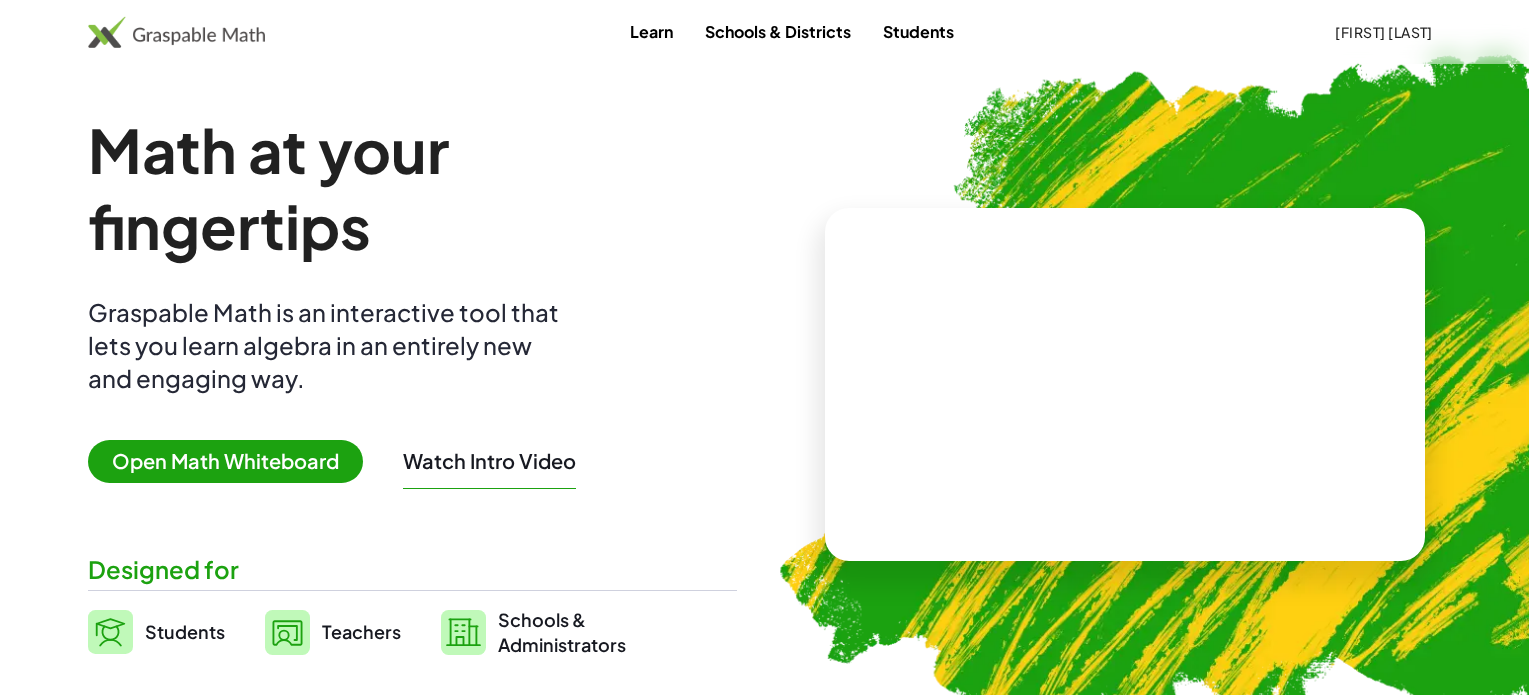 scroll, scrollTop: 0, scrollLeft: 0, axis: both 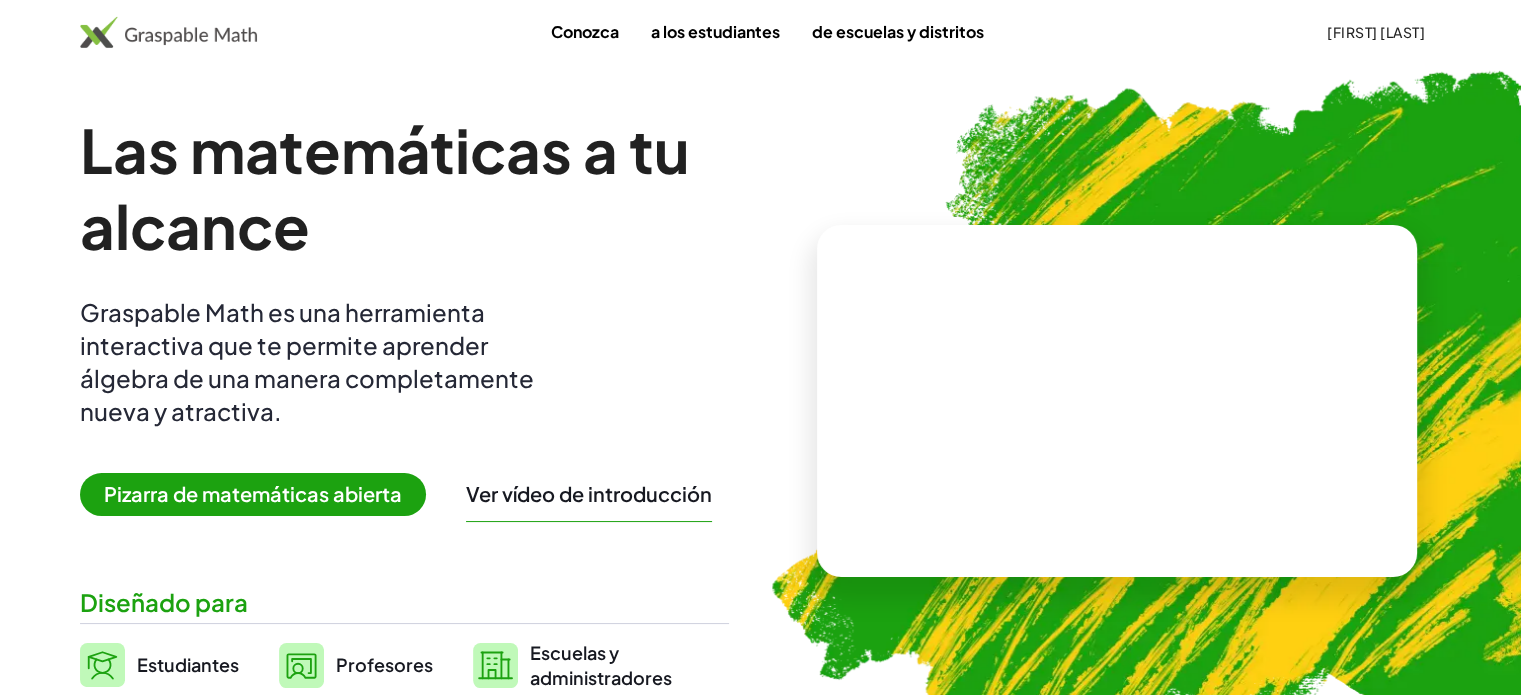click on "Pizarra de matemáticas abierta" at bounding box center (253, 493) 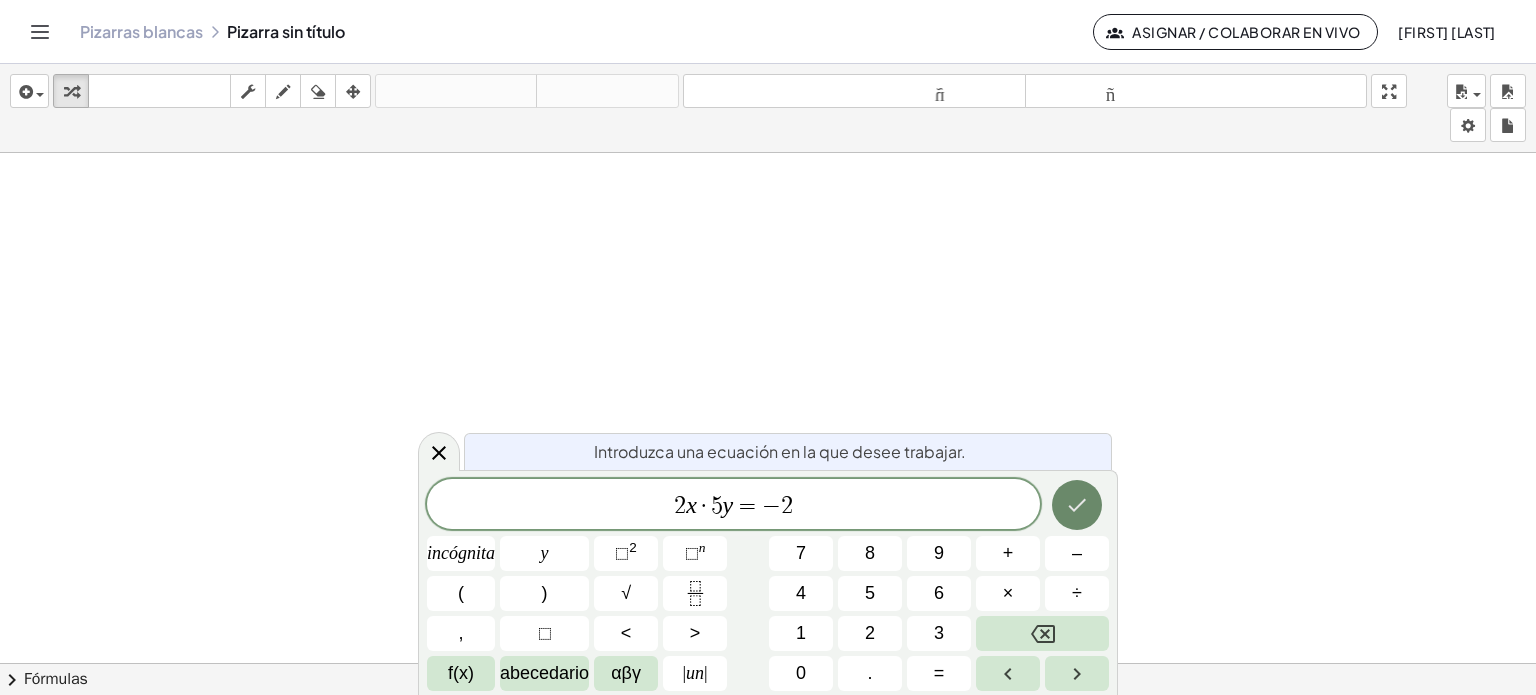 click 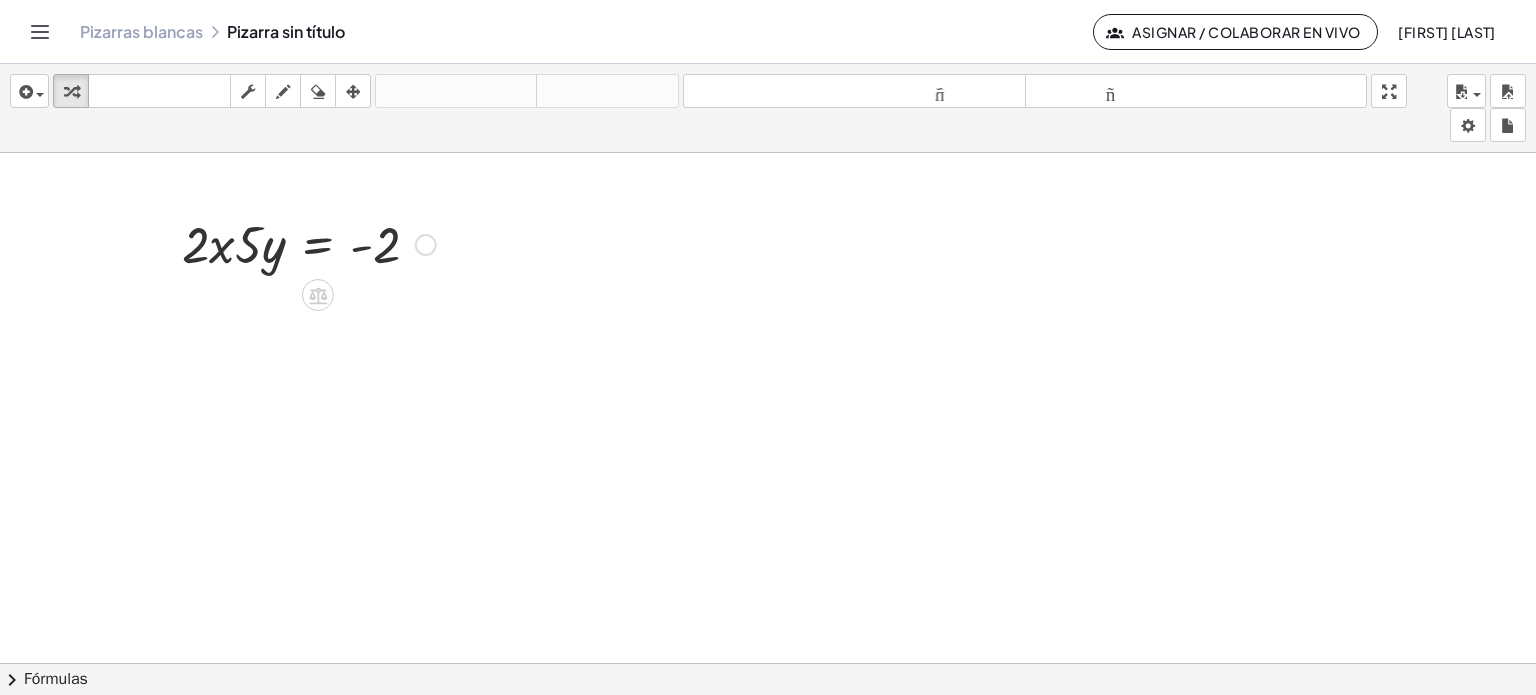 click at bounding box center [426, 245] 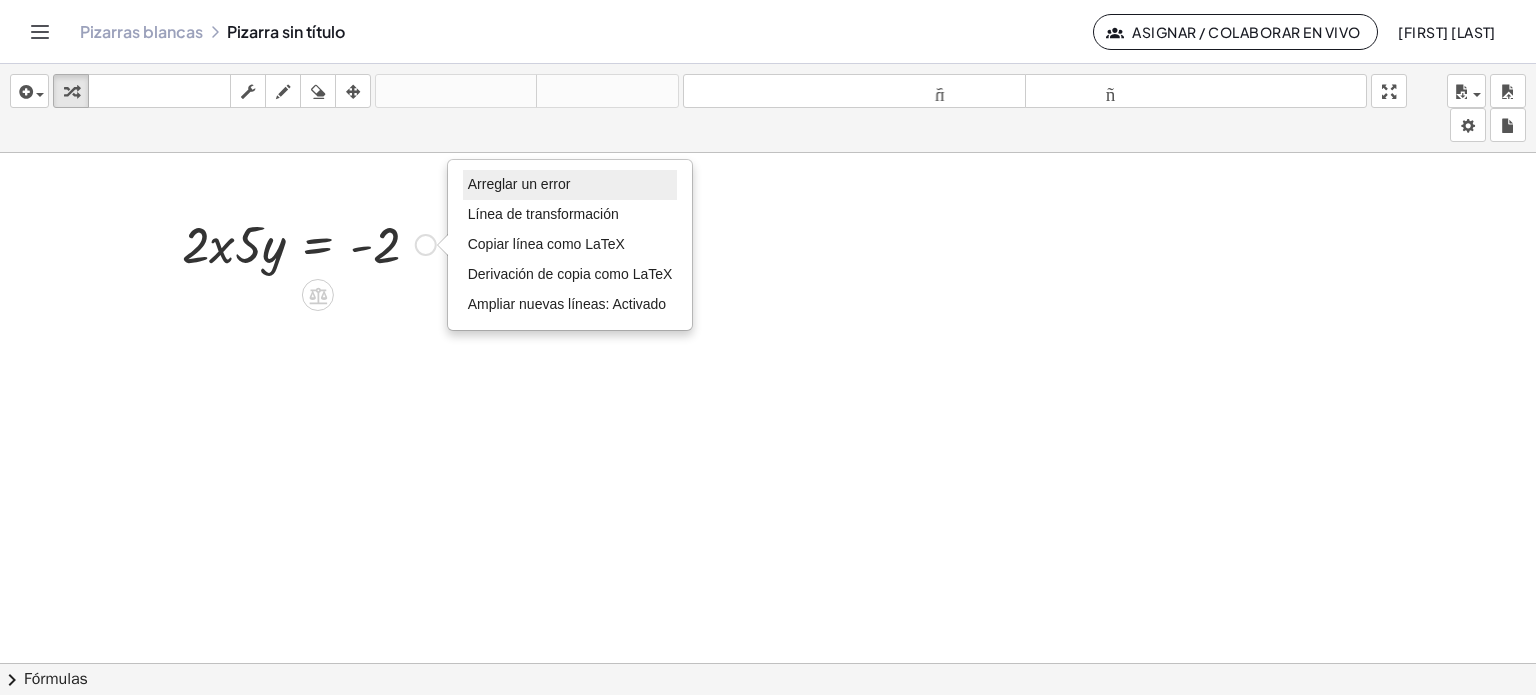 click on "Arreglar un error" at bounding box center (519, 184) 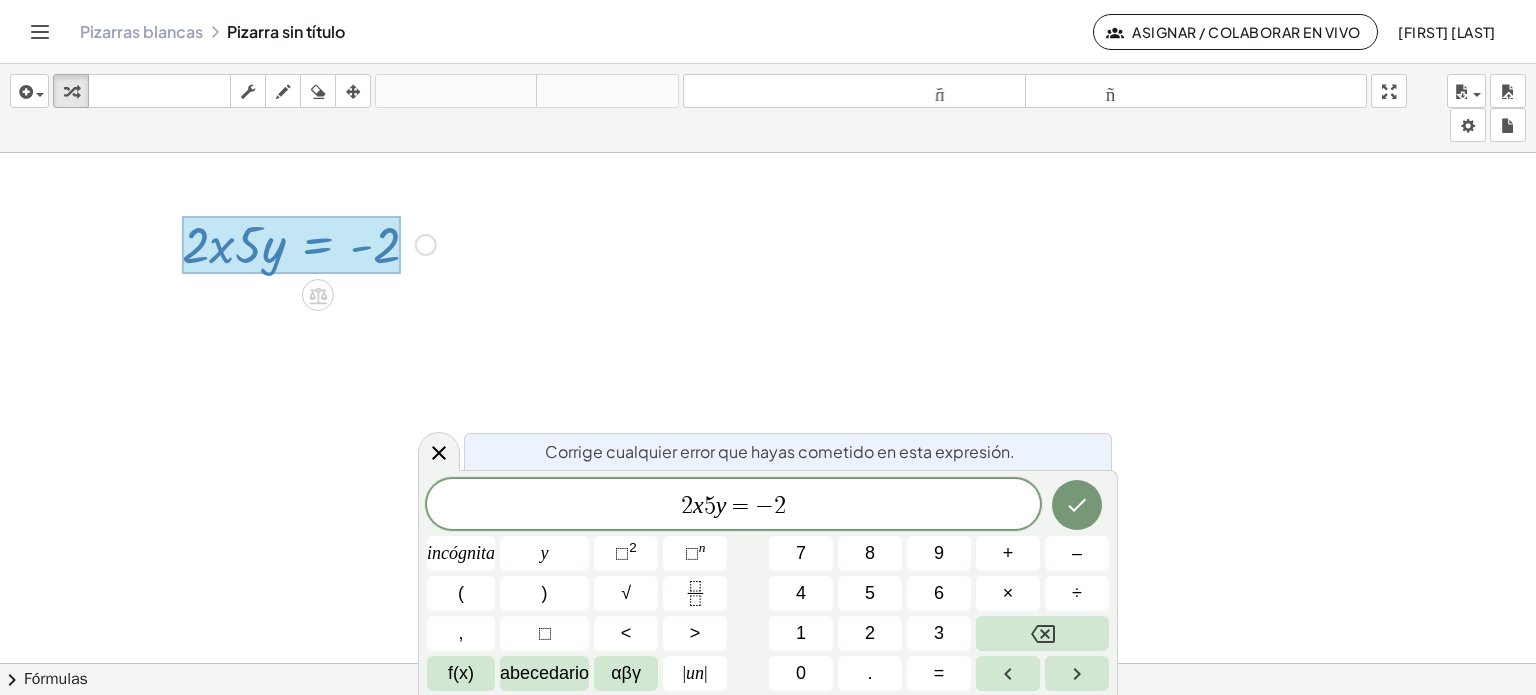 click on "5" at bounding box center (710, 506) 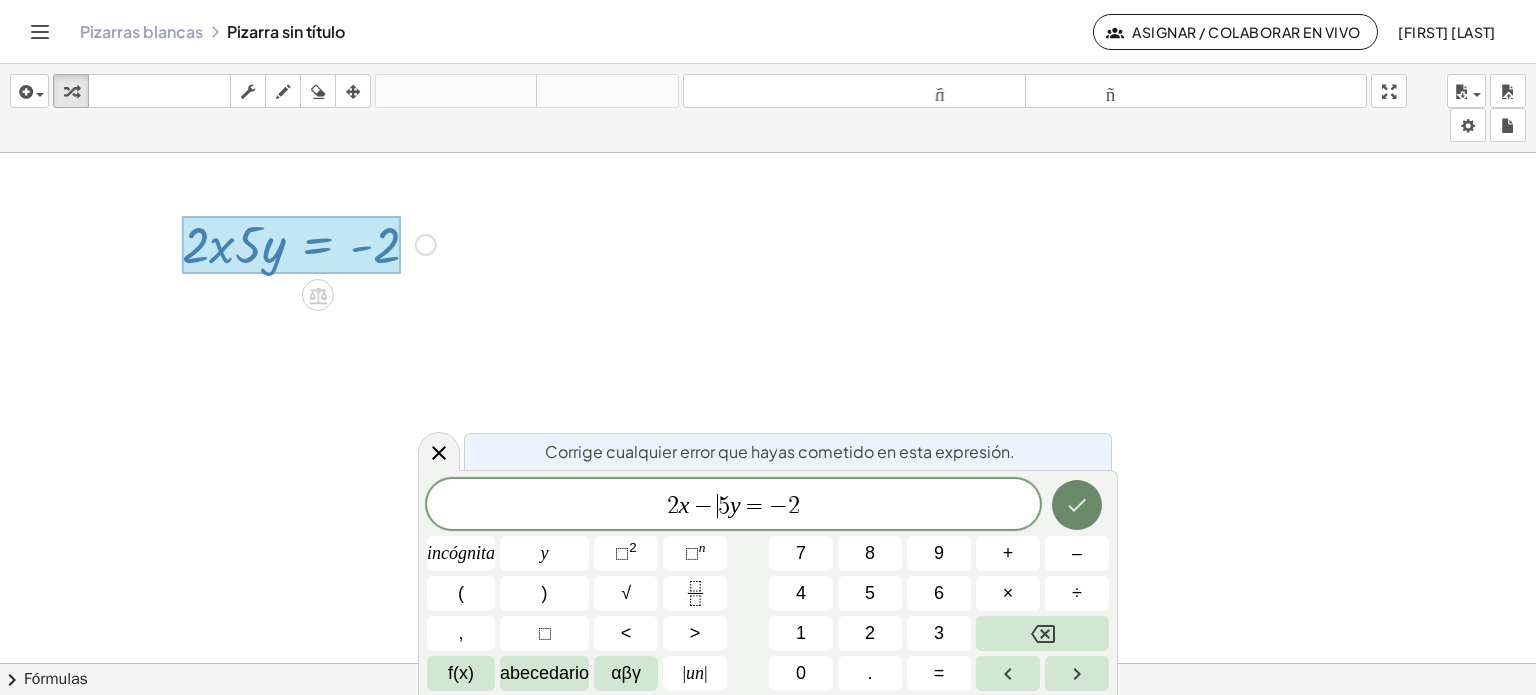 click 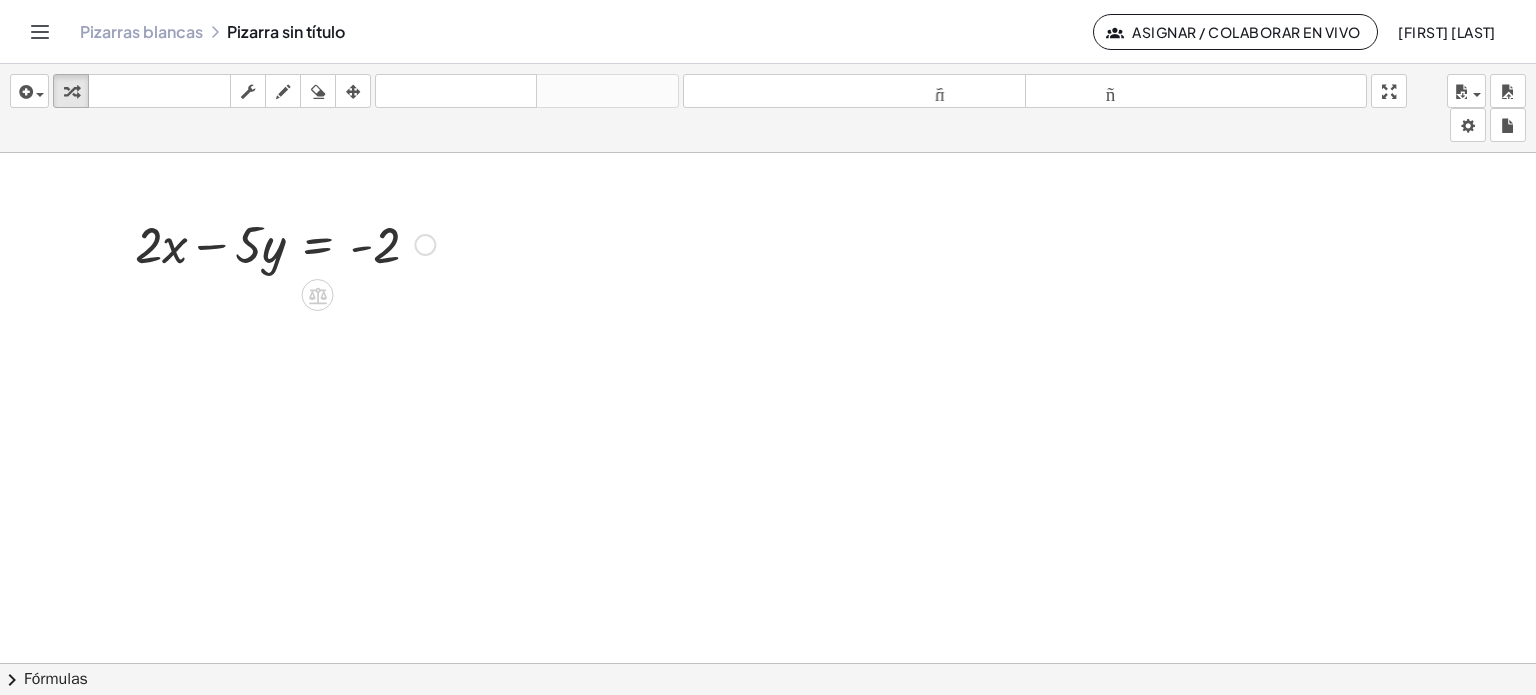 click on "Arreglar un error Línea de transformación Copiar línea como LaTeX Derivación de copia como LaTeX Ampliar nuevas líneas: Activado" at bounding box center (425, 245) 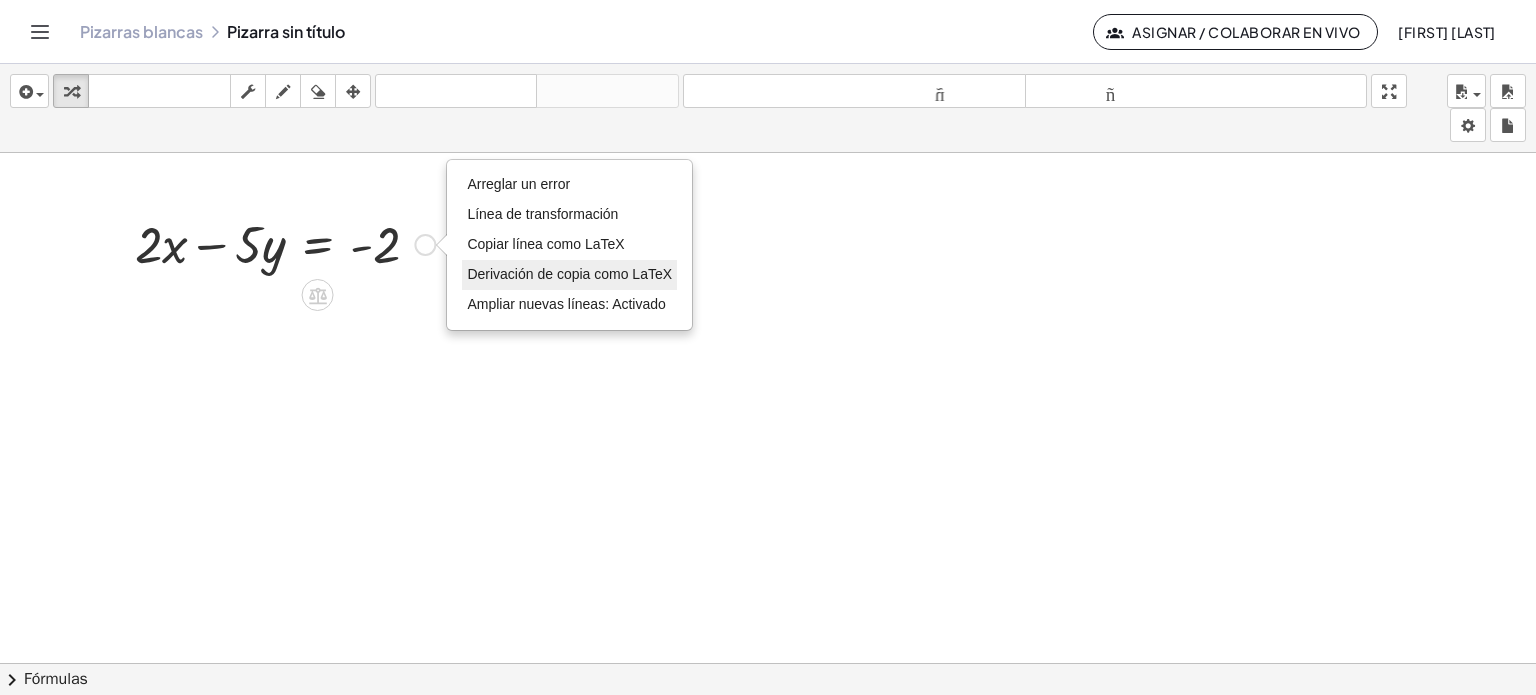 click on "Derivación de copia como LaTeX" at bounding box center (569, 275) 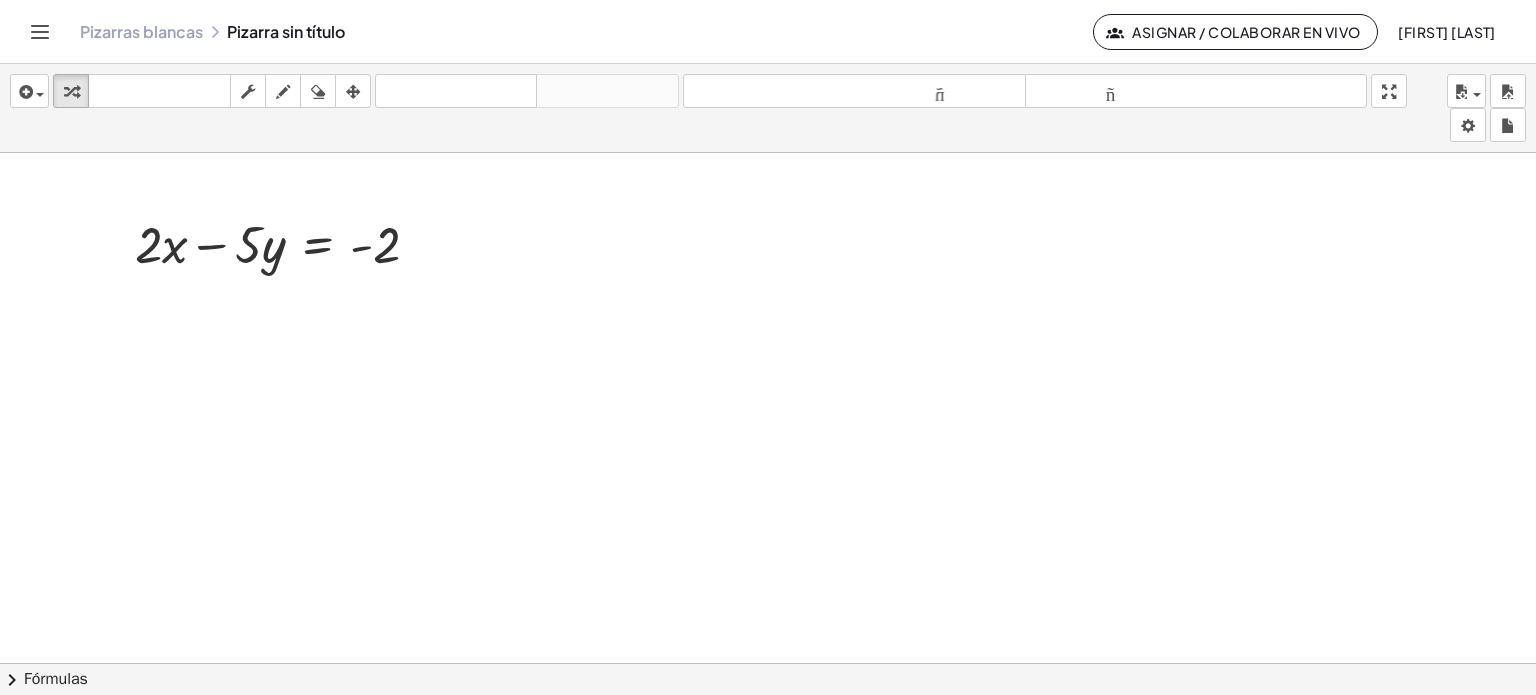 click at bounding box center [768, 678] 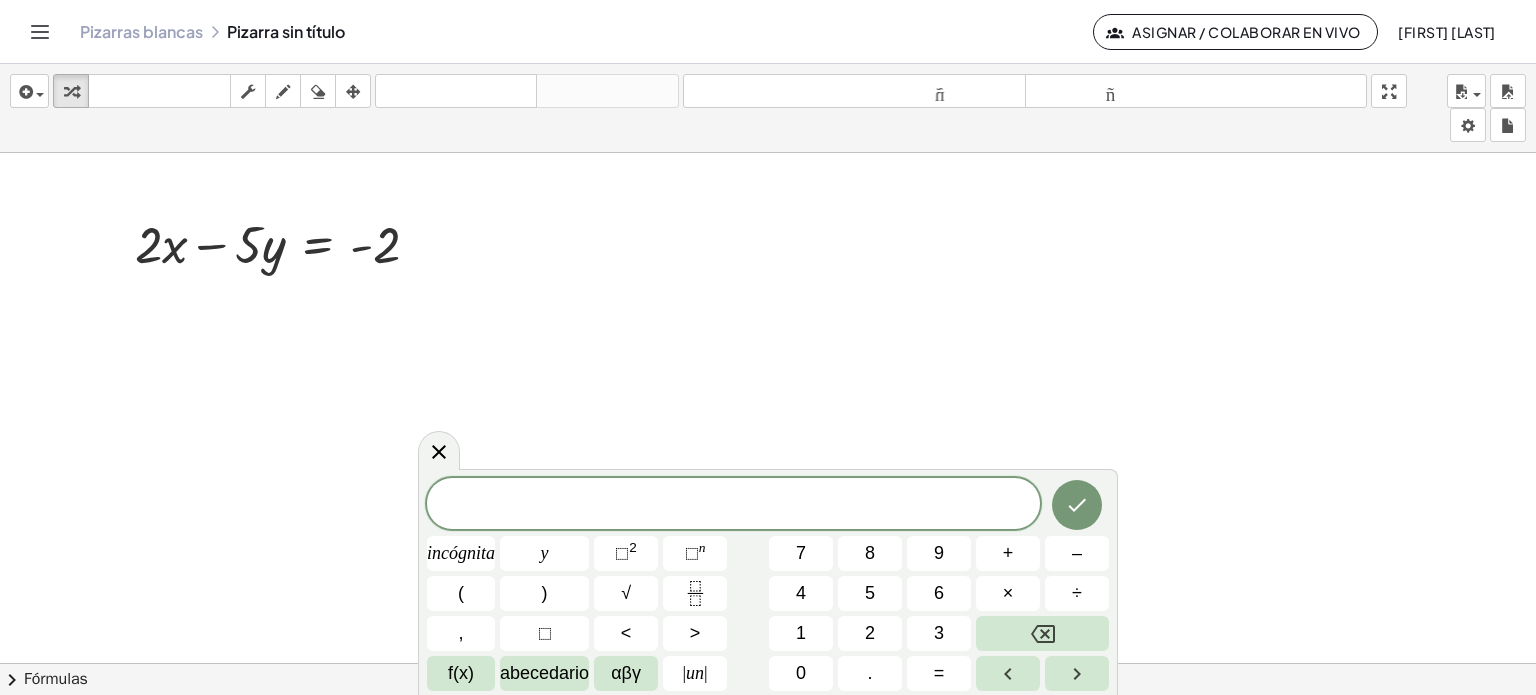 drag, startPoint x: 144, startPoint y: 315, endPoint x: 534, endPoint y: 492, distance: 428.28613 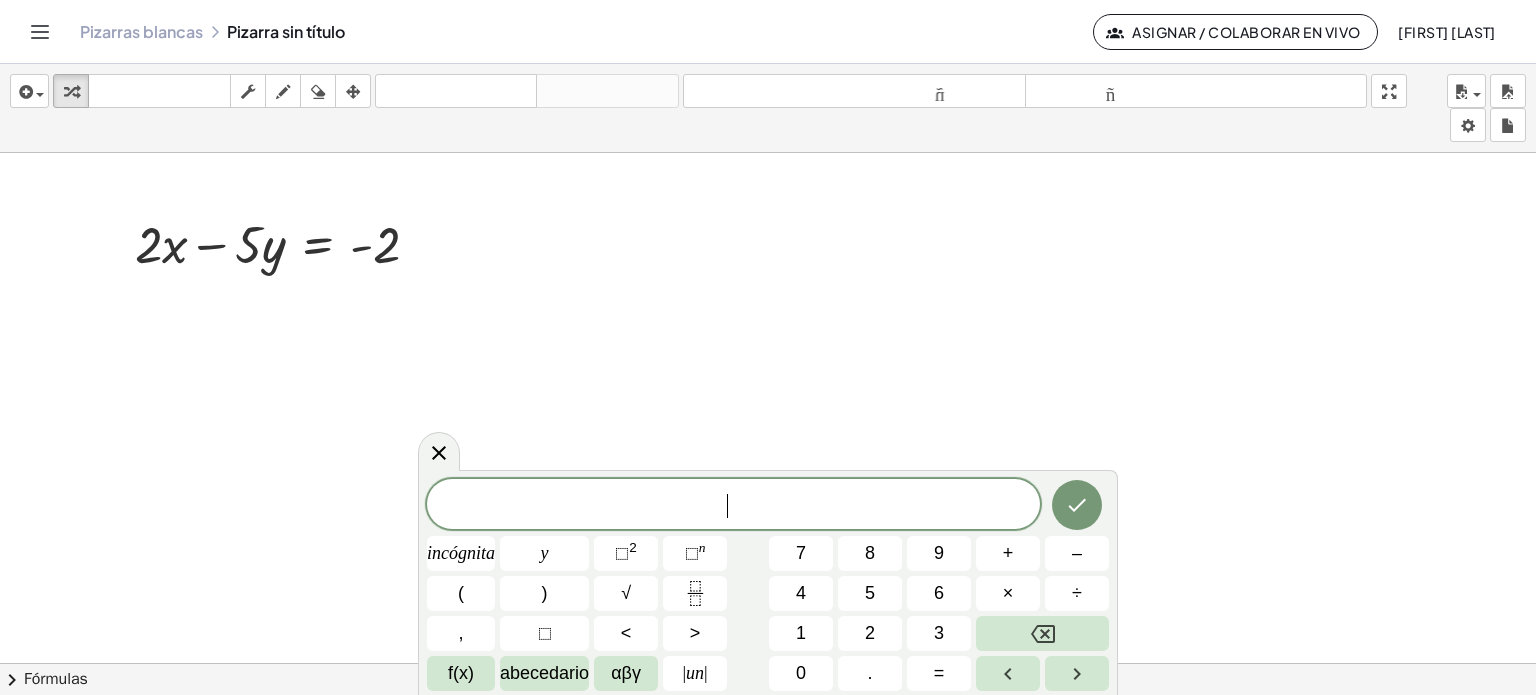click on "​" at bounding box center [733, 506] 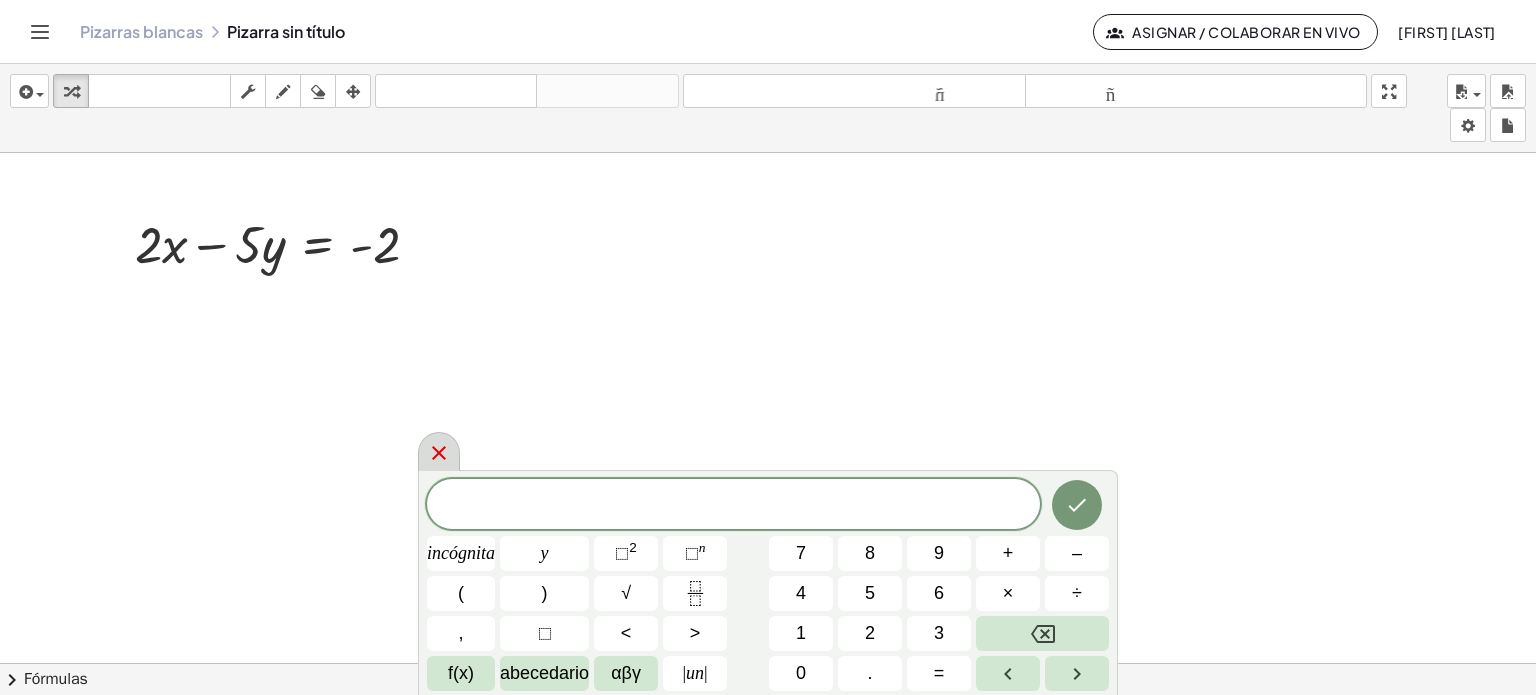 click 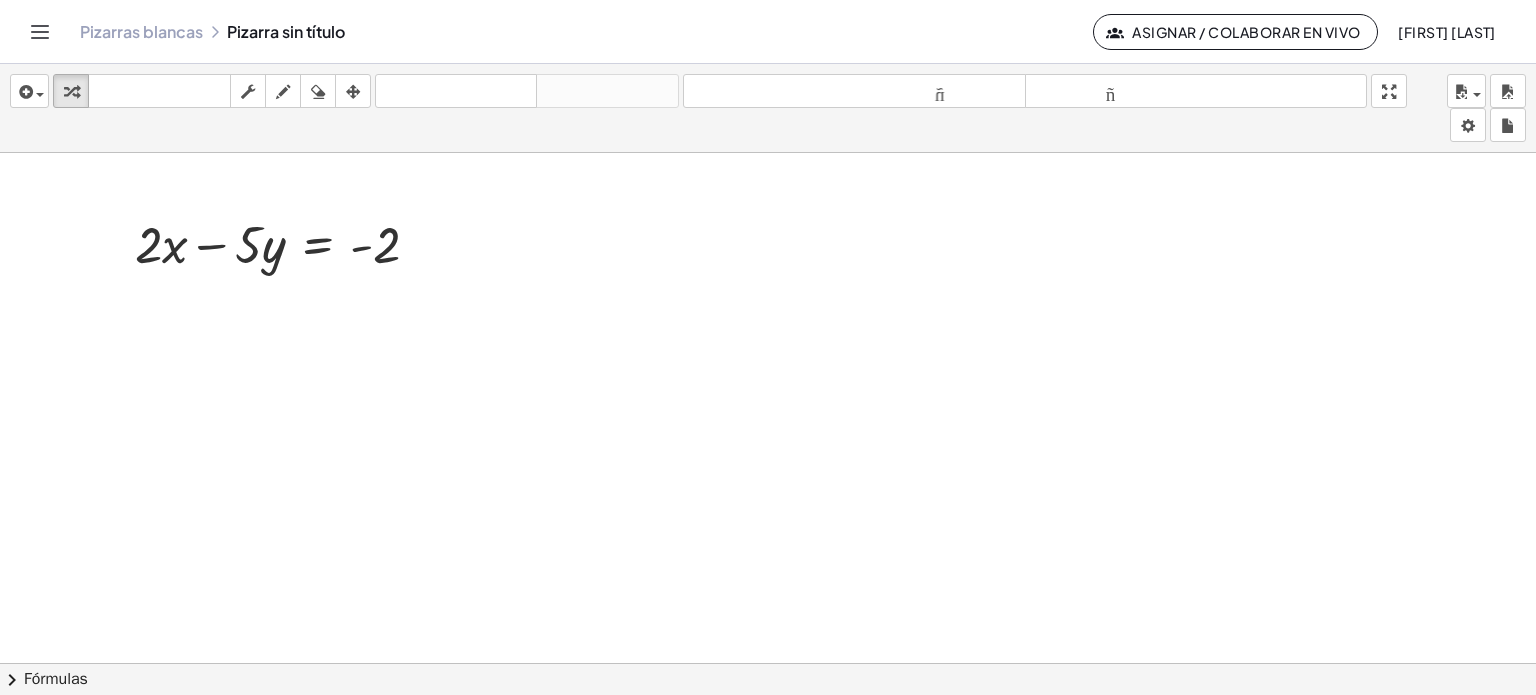 click on "Fórmulas" at bounding box center [56, 679] 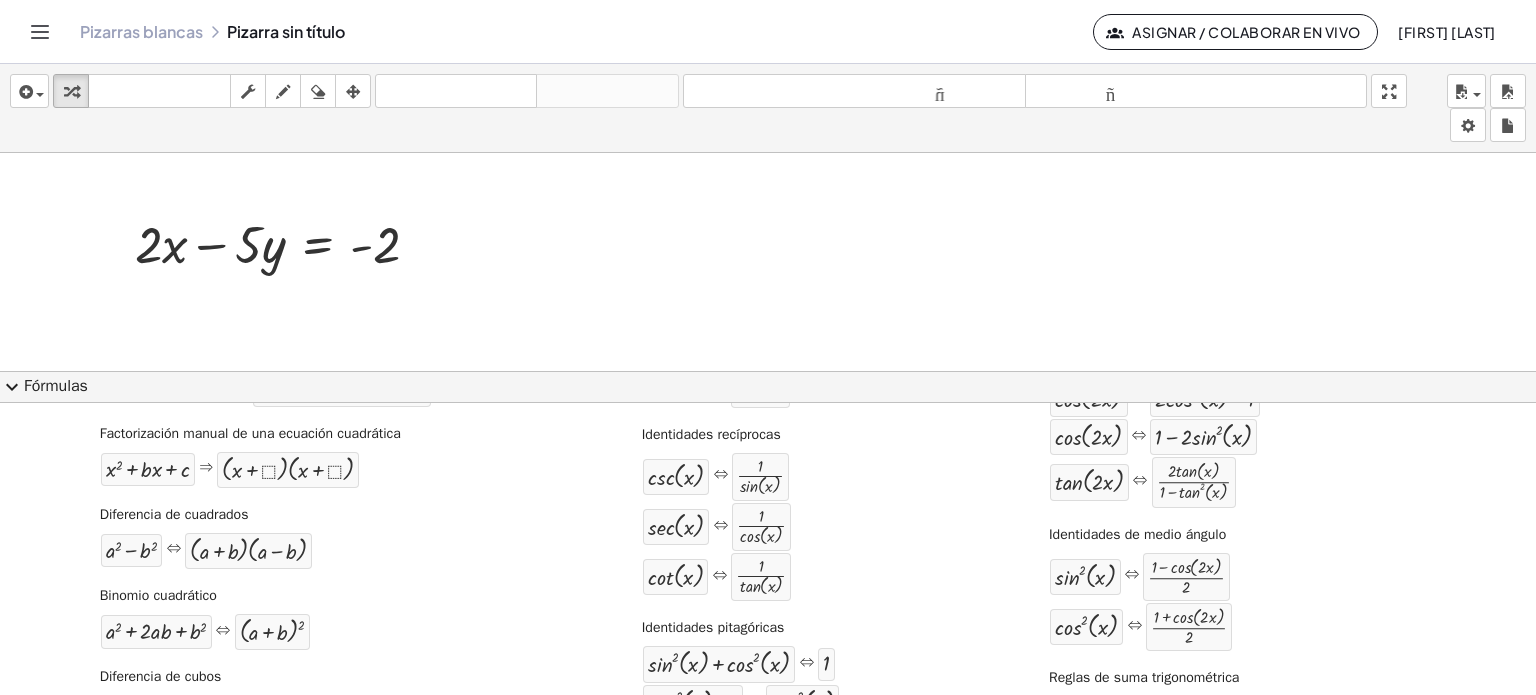 scroll, scrollTop: 166, scrollLeft: 0, axis: vertical 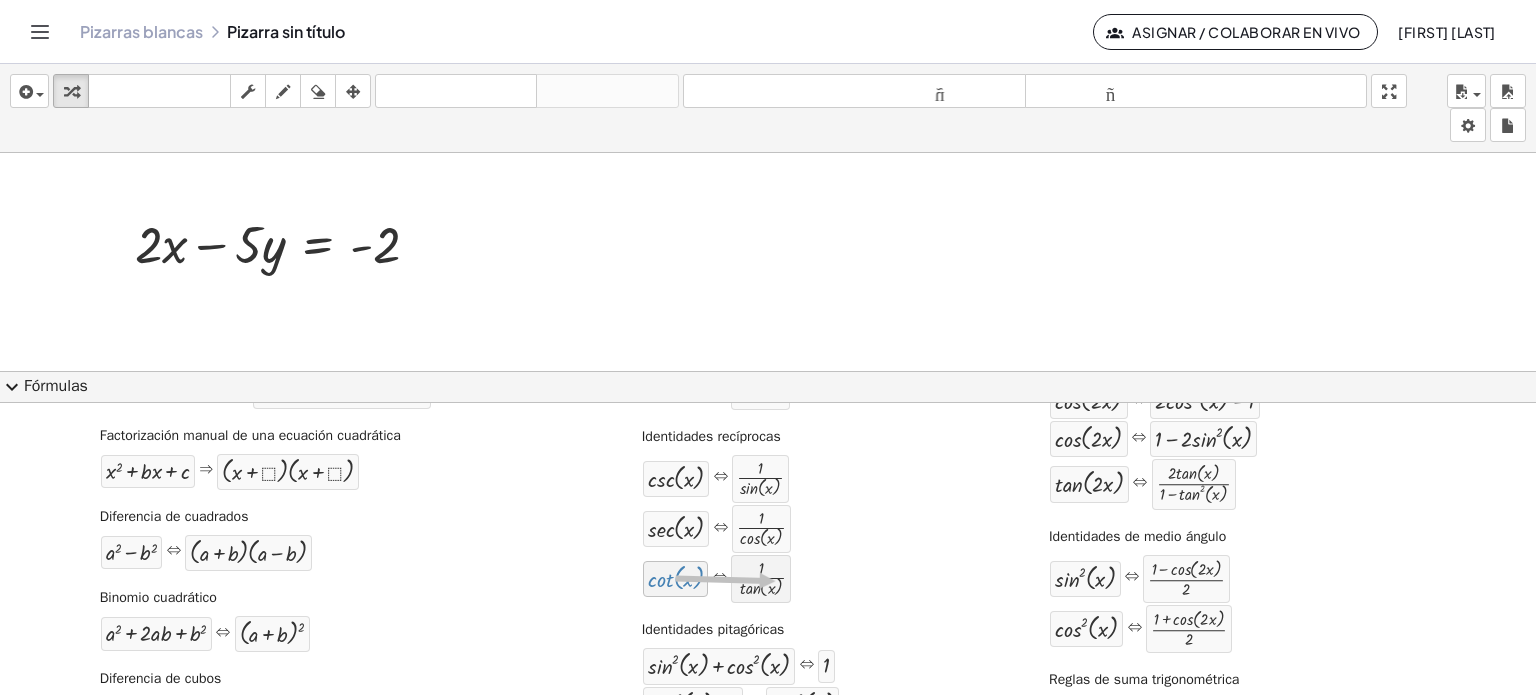 drag, startPoint x: 680, startPoint y: 577, endPoint x: 765, endPoint y: 595, distance: 86.88498 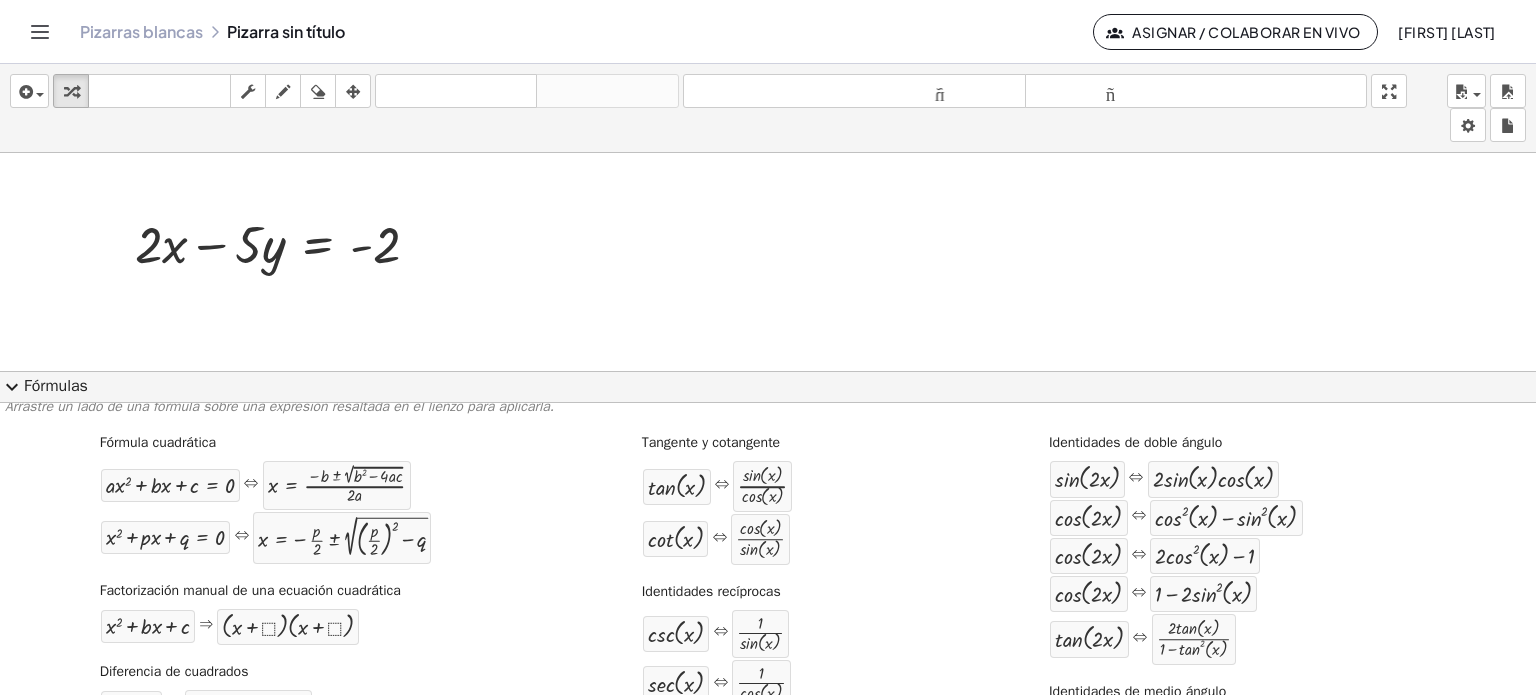 scroll, scrollTop: 0, scrollLeft: 0, axis: both 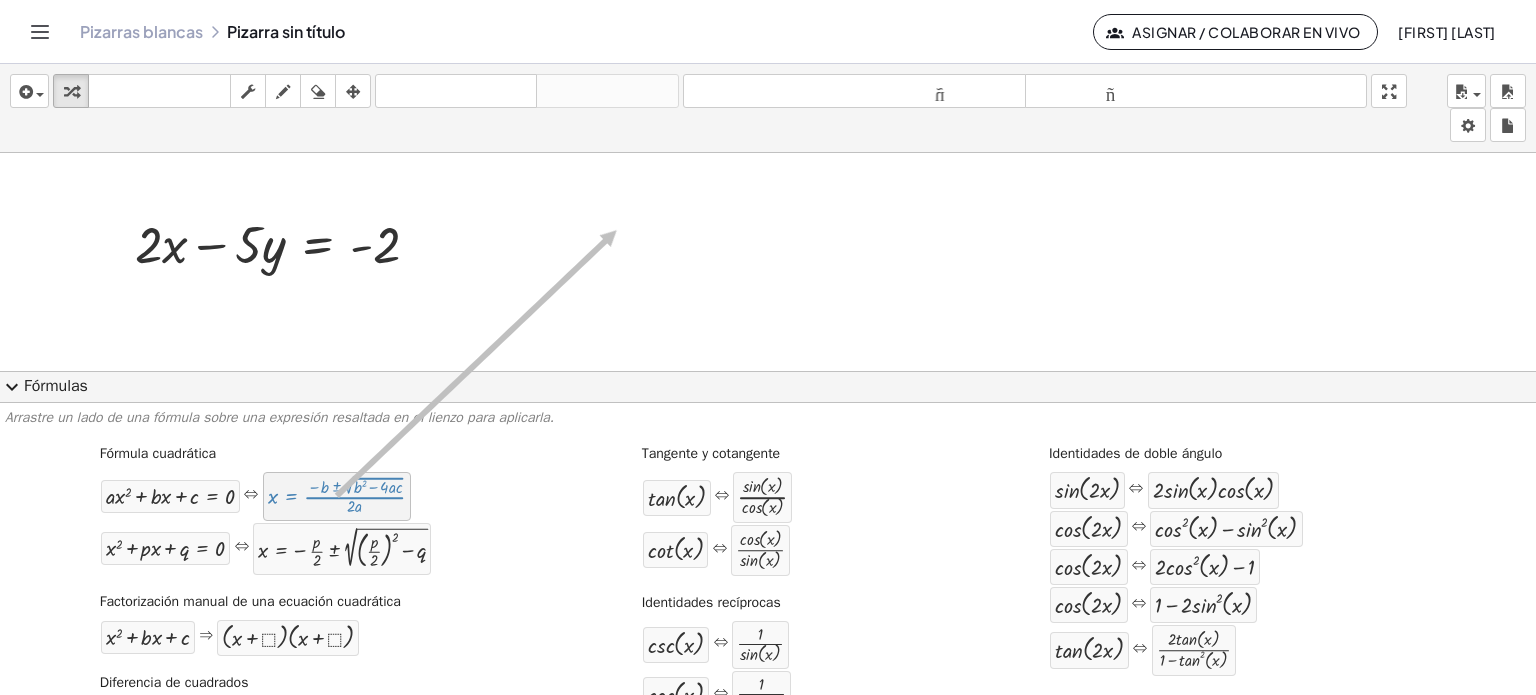 drag, startPoint x: 349, startPoint y: 492, endPoint x: 613, endPoint y: 233, distance: 369.83374 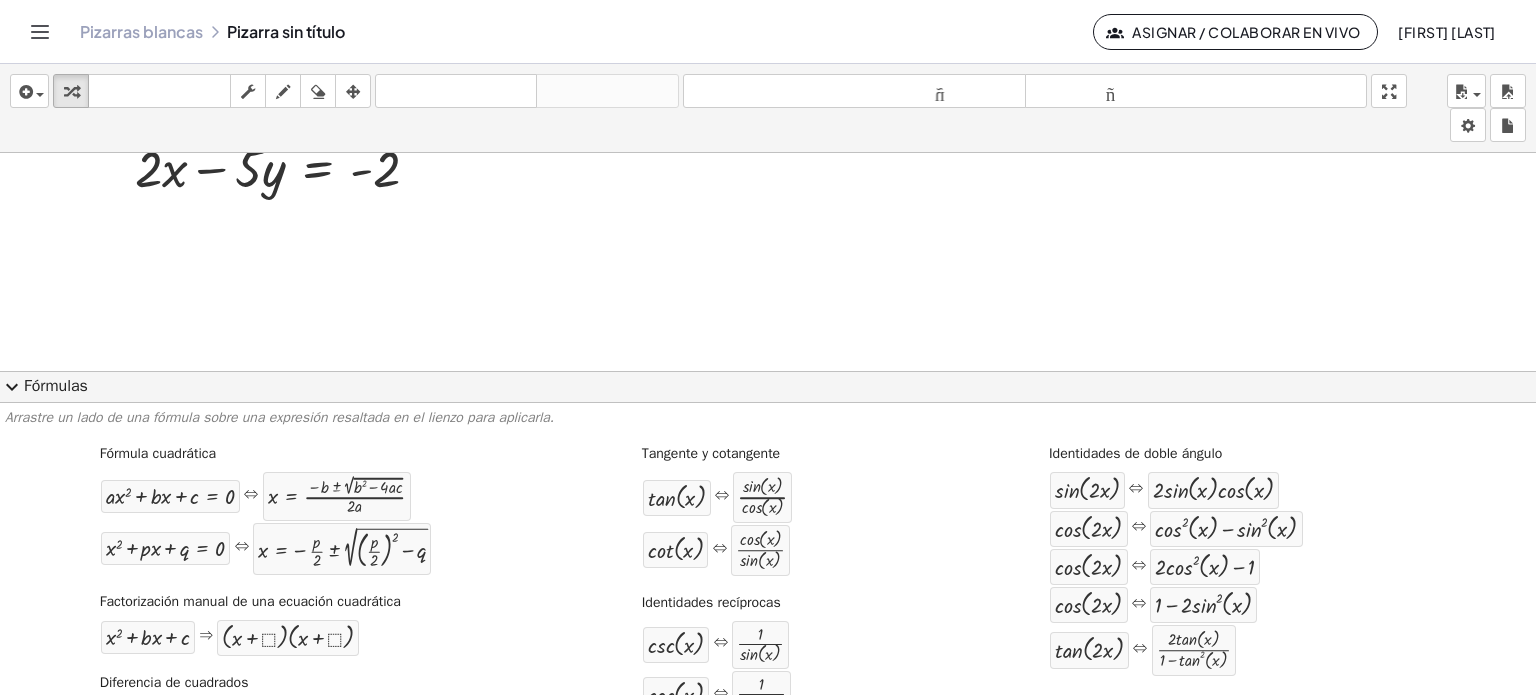 scroll, scrollTop: 333, scrollLeft: 0, axis: vertical 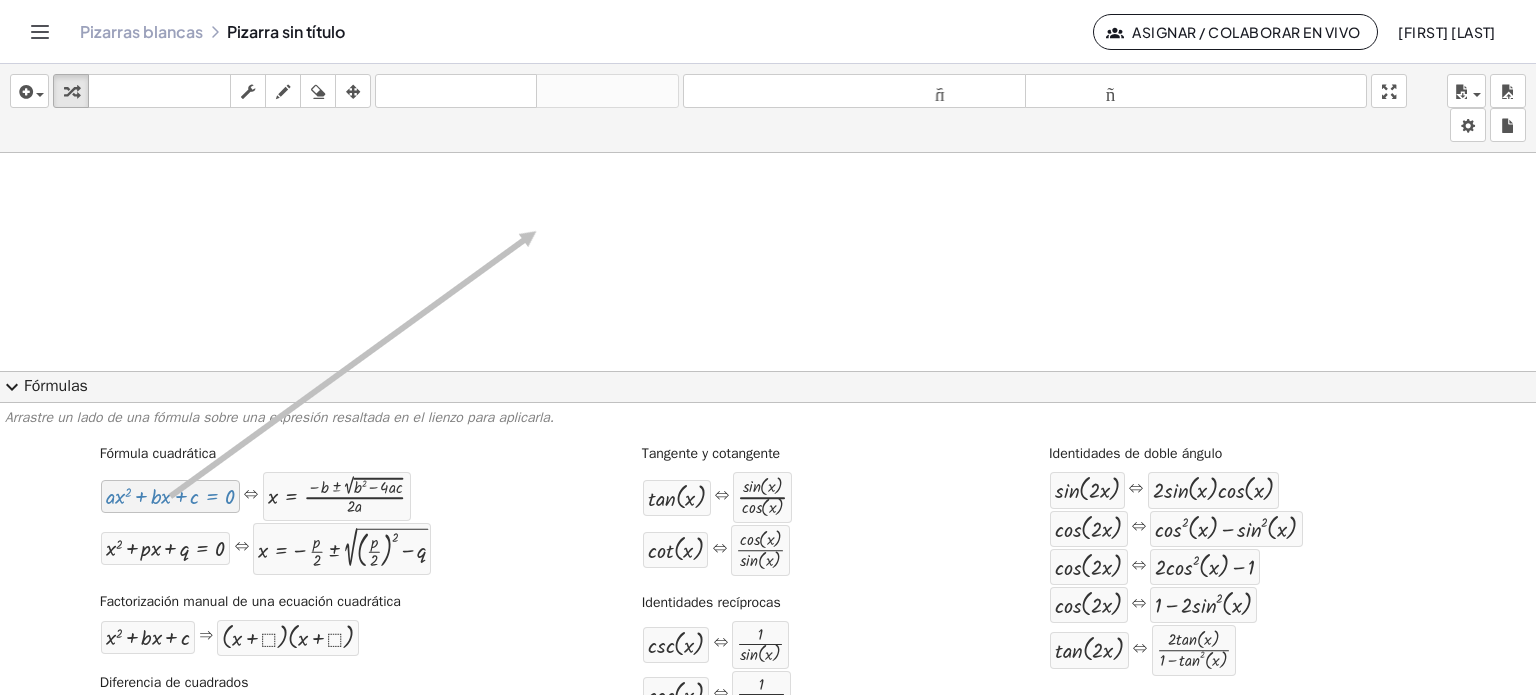 drag, startPoint x: 176, startPoint y: 501, endPoint x: 534, endPoint y: 231, distance: 448.4016 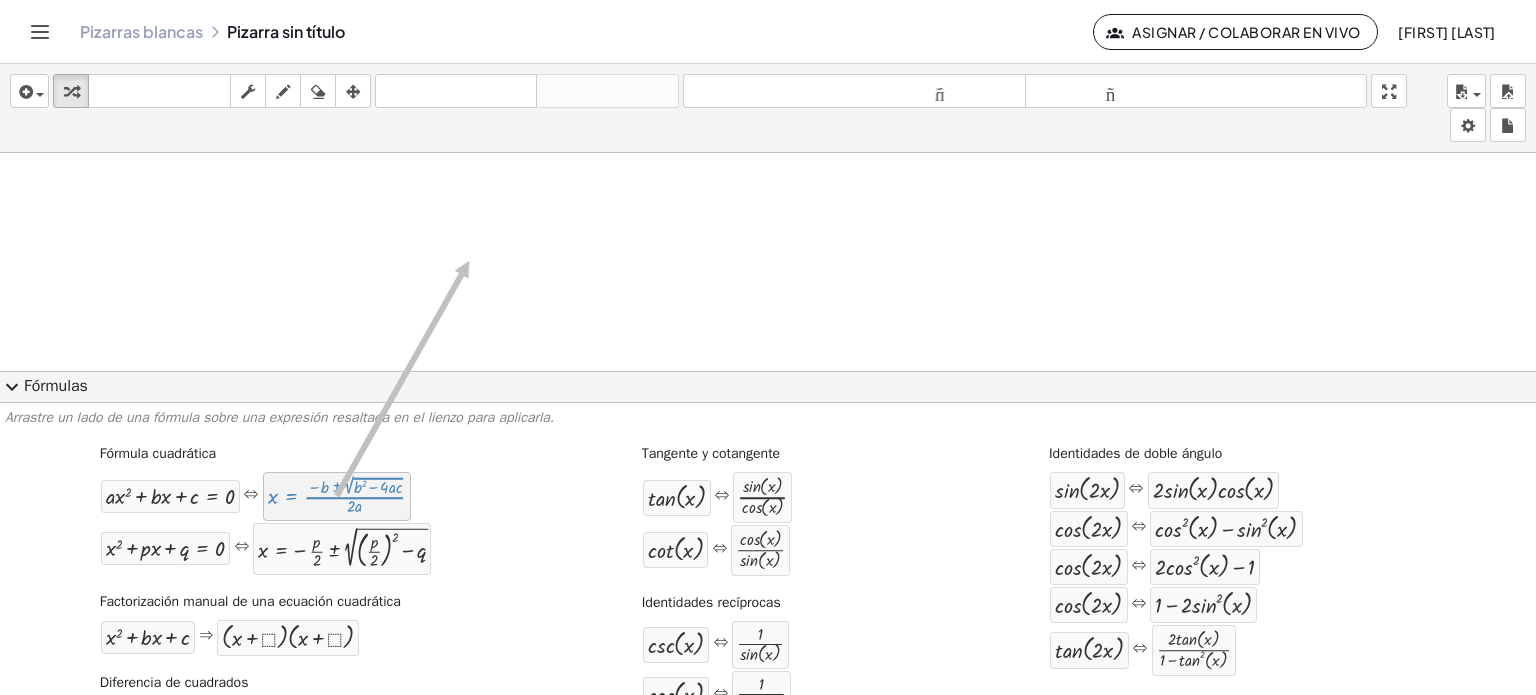 drag, startPoint x: 307, startPoint y: 504, endPoint x: 467, endPoint y: 261, distance: 290.945 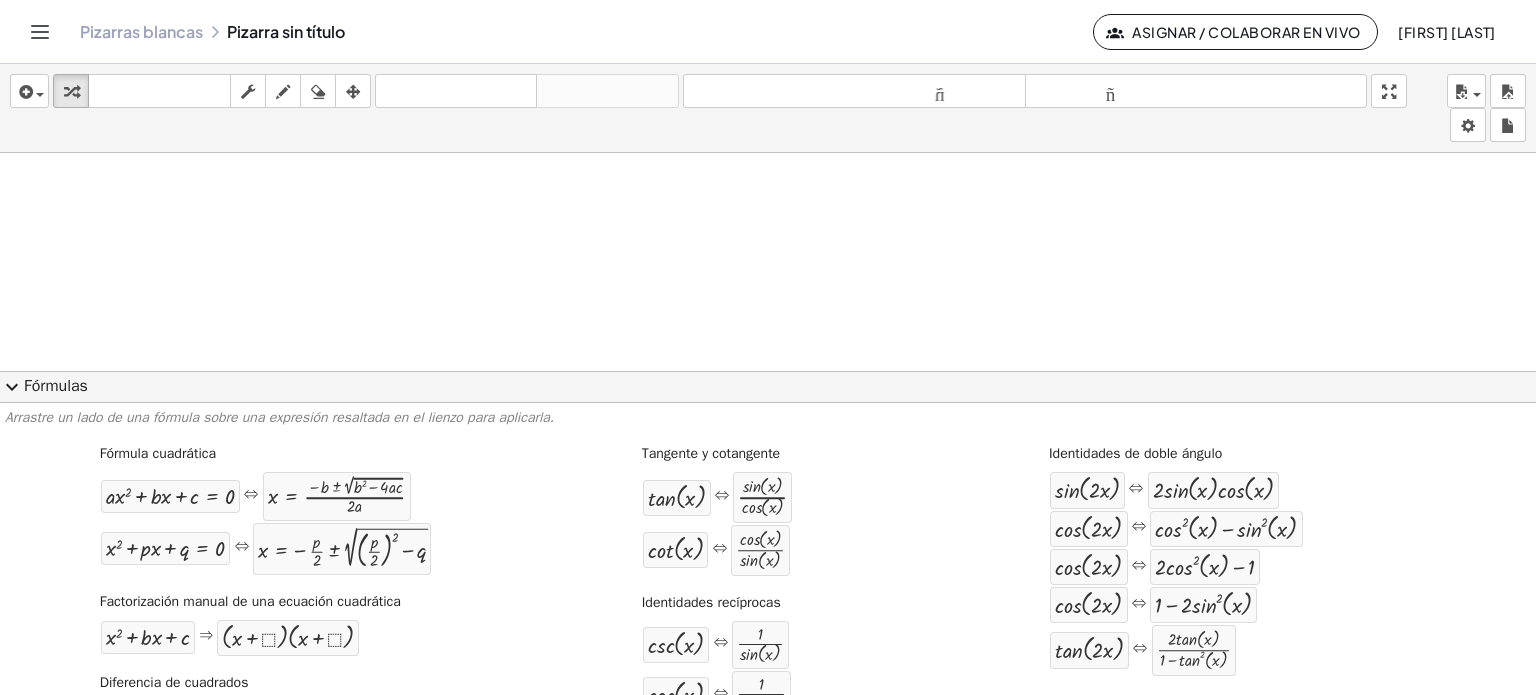 drag, startPoint x: 467, startPoint y: 261, endPoint x: 411, endPoint y: 279, distance: 58.821766 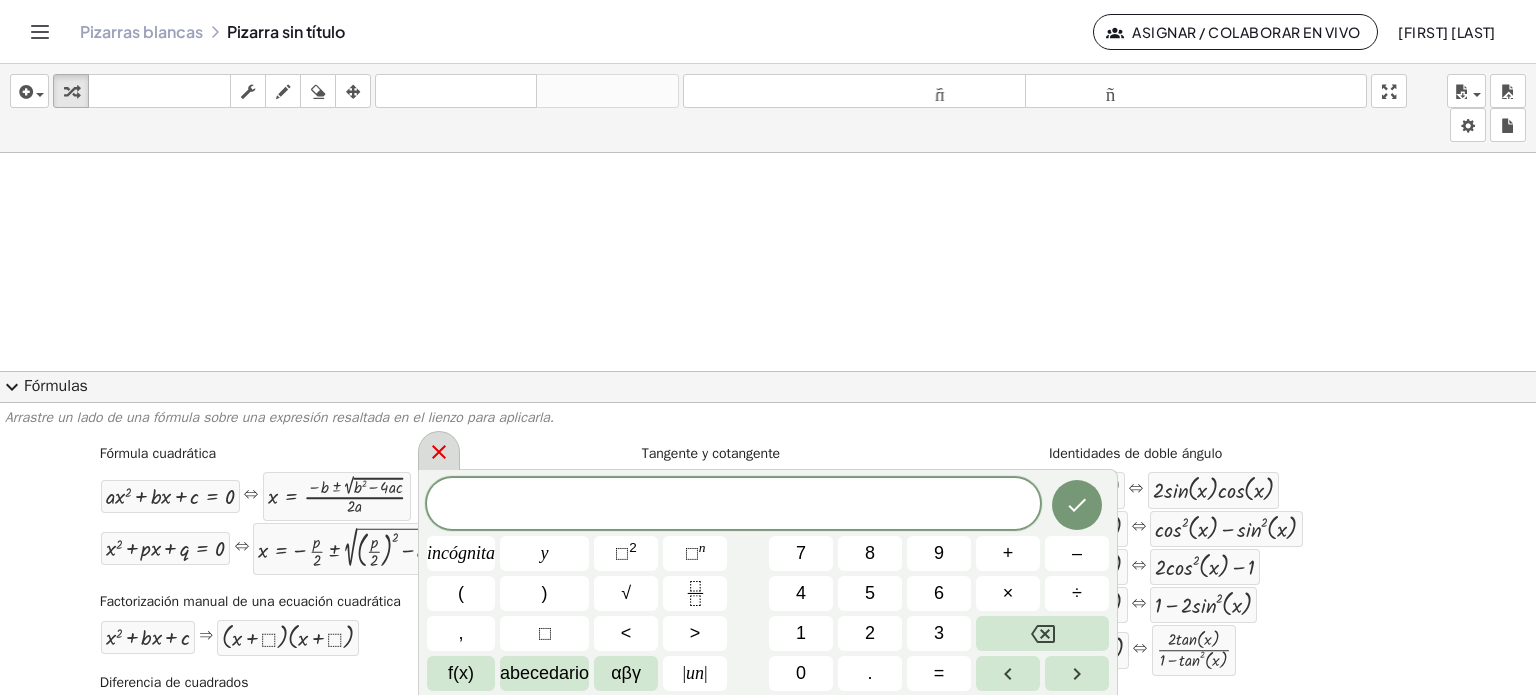 click 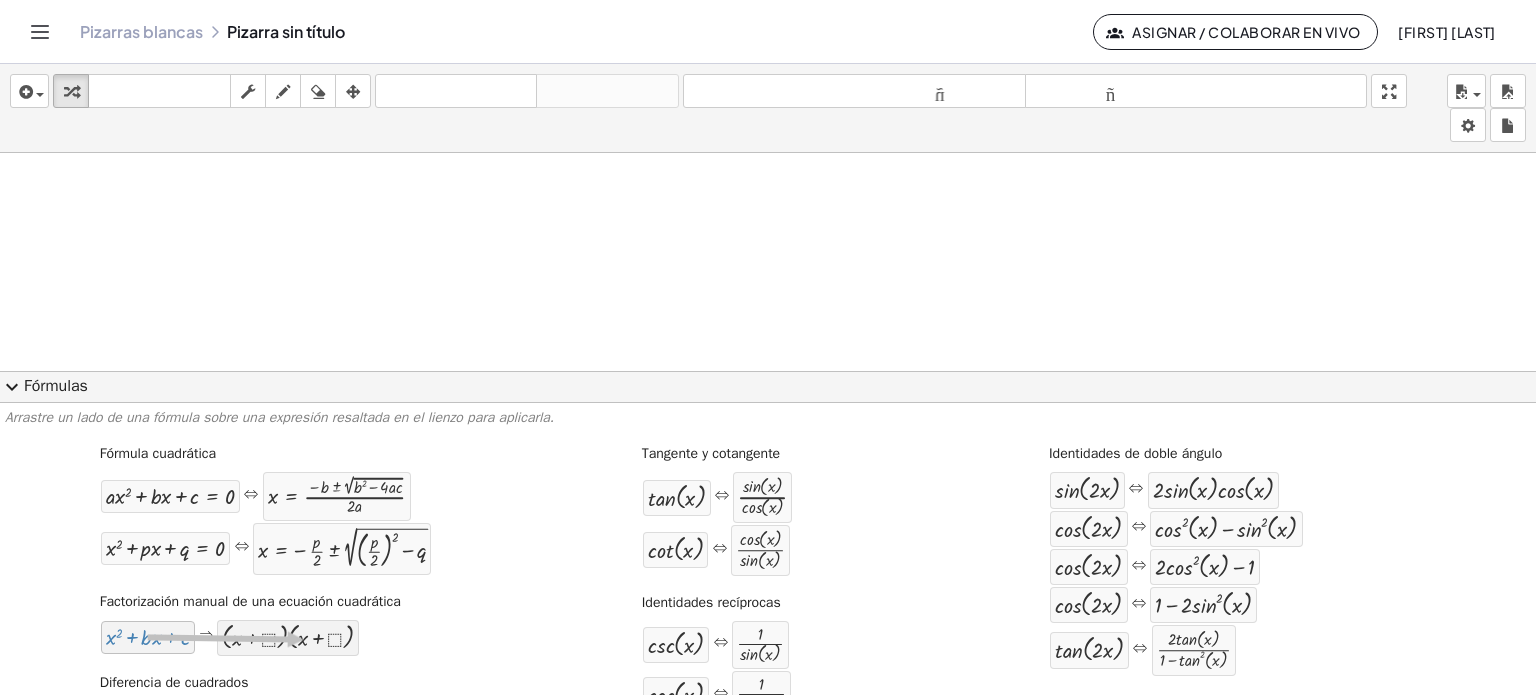 drag, startPoint x: 142, startPoint y: 645, endPoint x: 301, endPoint y: 639, distance: 159.11317 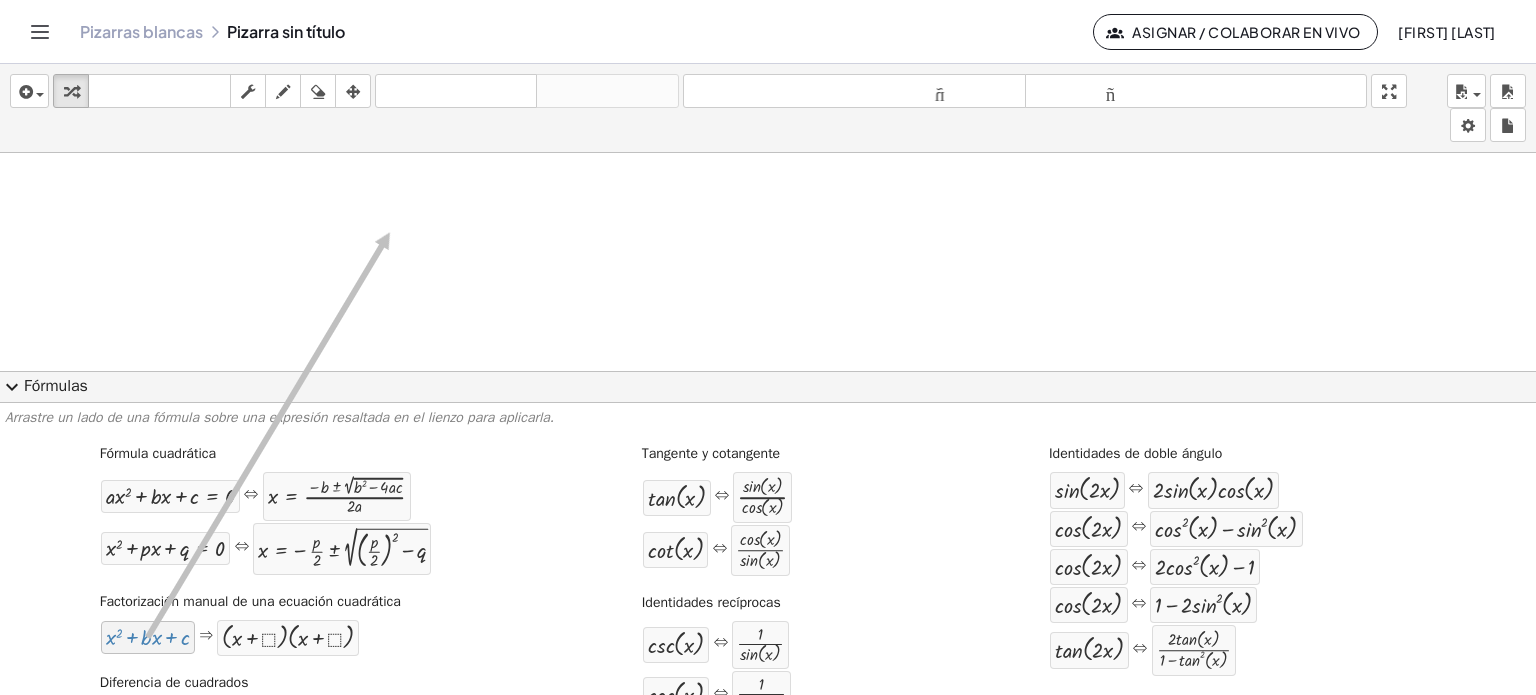 drag, startPoint x: 172, startPoint y: 638, endPoint x: 387, endPoint y: 232, distance: 459.41376 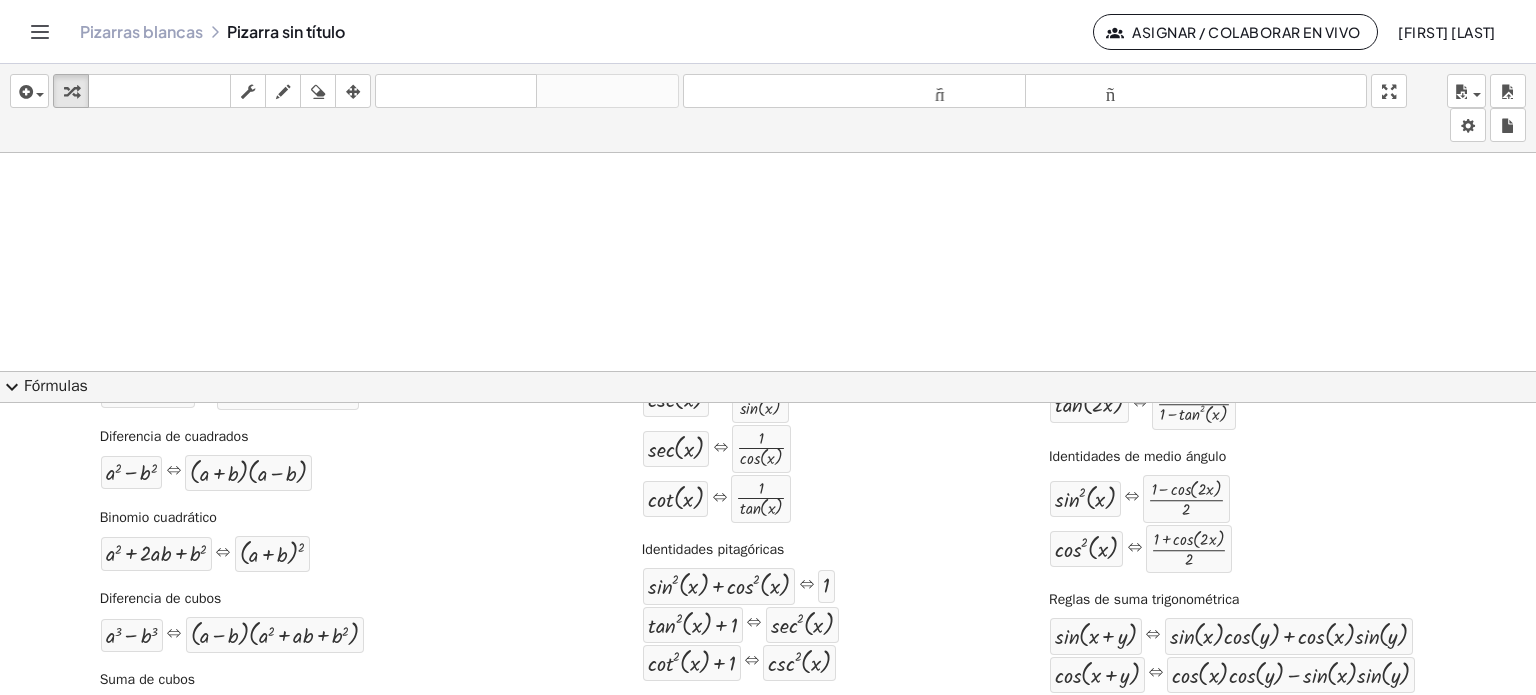 scroll, scrollTop: 73, scrollLeft: 0, axis: vertical 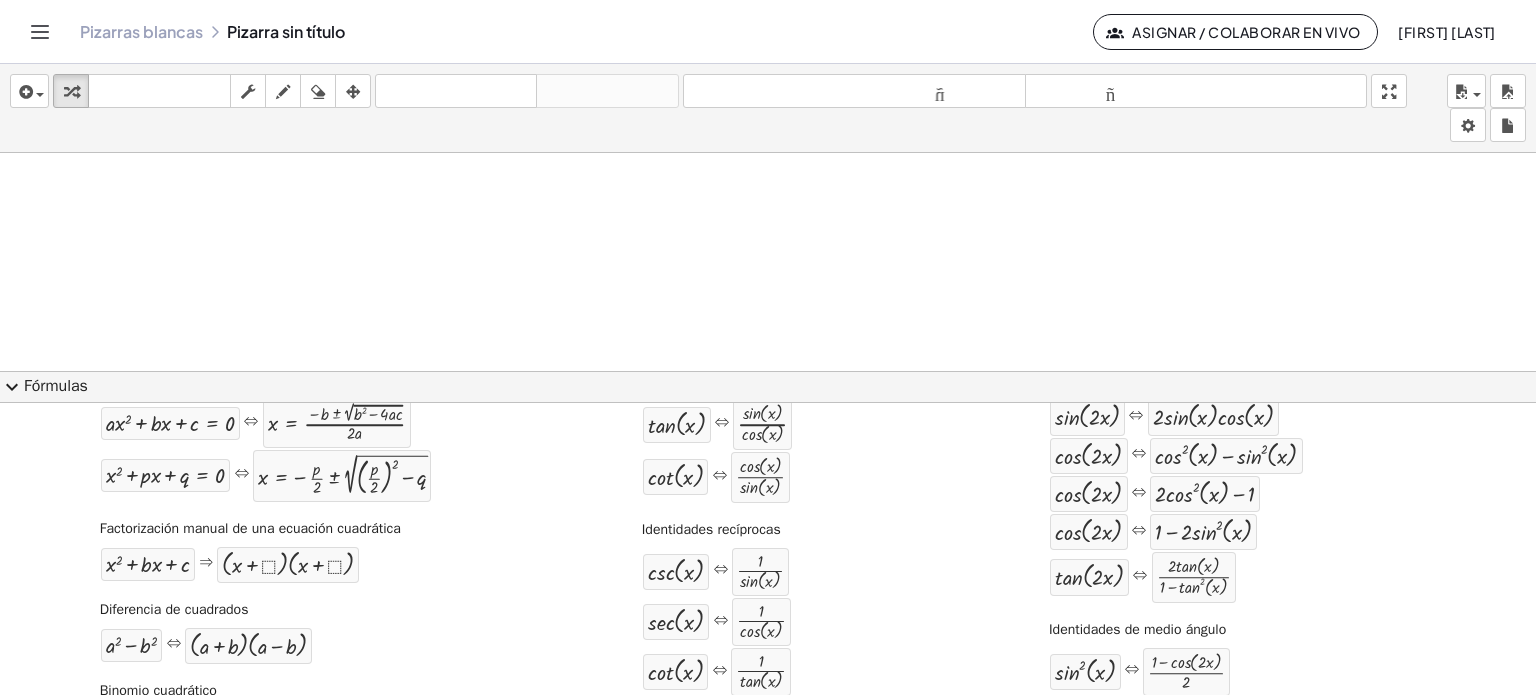 drag, startPoint x: 10, startPoint y: 386, endPoint x: 44, endPoint y: 390, distance: 34.234486 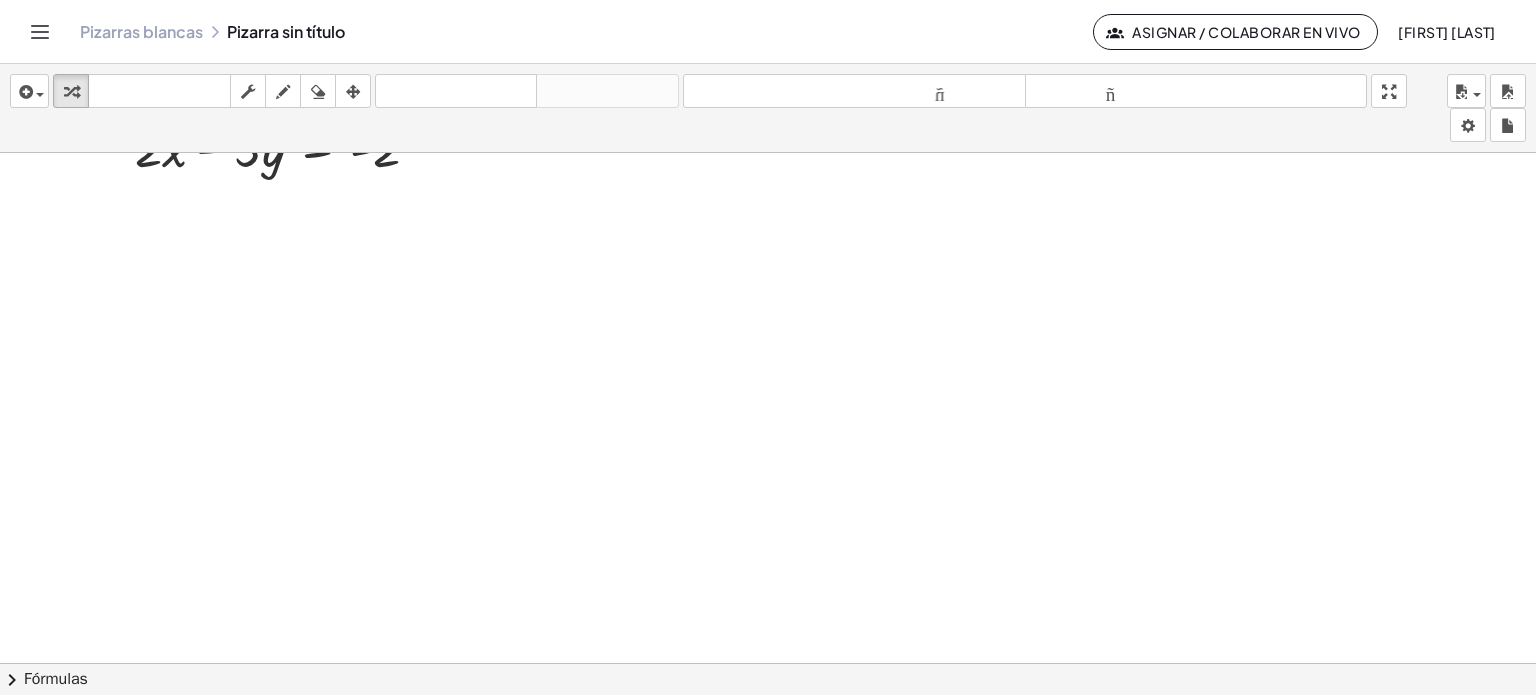 scroll, scrollTop: 0, scrollLeft: 0, axis: both 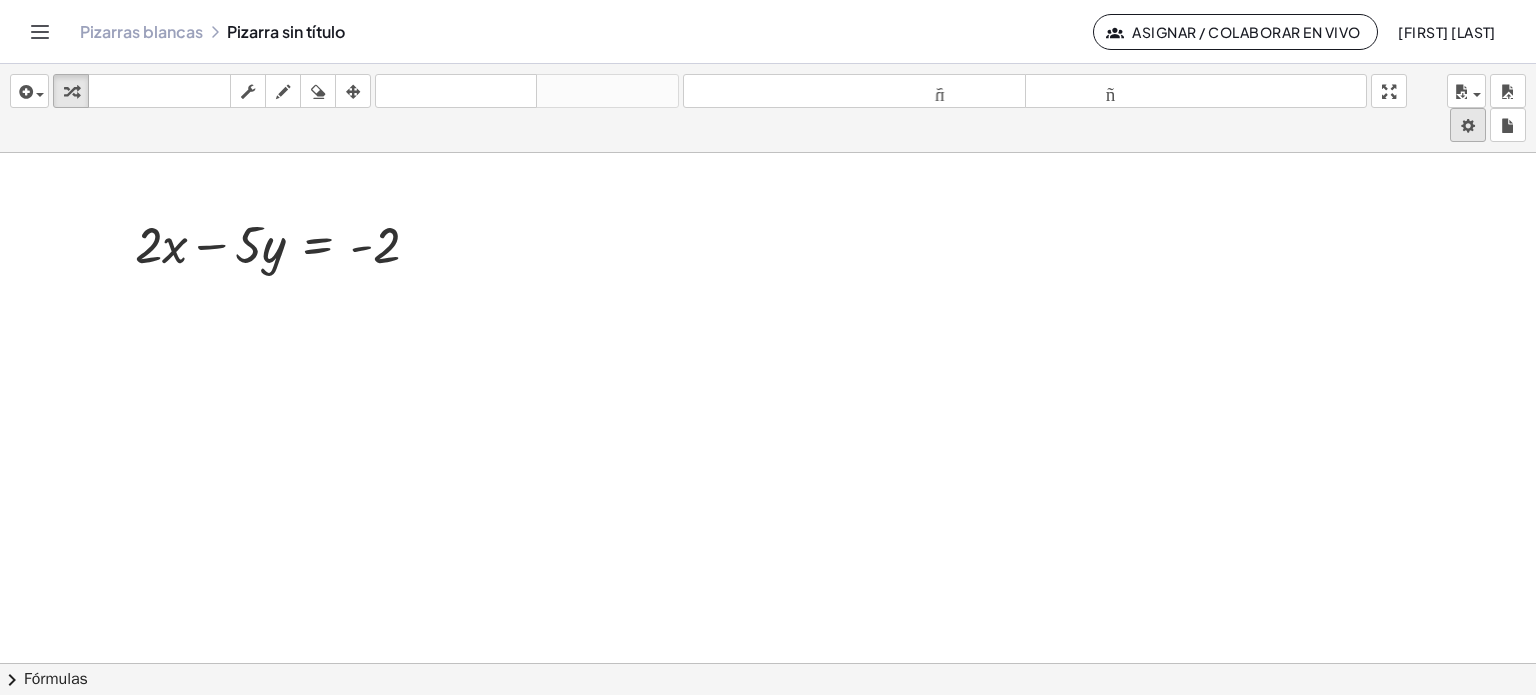 click on "Actividades  matemáticas fáciles de comprender Empezar Banco de actividades Trabajo asignado Clases Pizarras blancas ¡Hazte Premium! Referencia Cuenta versión 1.26.3 | Política de privacidad © 2025 | Graspable, Inc. Pizarras blancas Pizarra sin título Asignar / Colaborar en vivo Daniel Bueno Saavedra   insertar Seleccione uno: Expresión matemática Función Texto Vídeo de YouTube Graficando Geometría Geometría 3D transformar teclado teclado fregar dibujar borrar arreglar deshacer deshacer rehacer rehacer tamaño_del_formato menor tamaño_del_formato más grande pantalla completa carga   ahorrar nuevo ajustes + · 2 · x − · 5 · y = - 2 Copiado done × chevron_right Fórmulas
Arrastre un lado de una fórmula sobre una expresión resaltada en el lienzo para aplicarla.
Fórmula cuadrática
+ · a · x 2 + · b · x + c = 0
⇔
x = · ( − b ± 2 √" at bounding box center (768, 347) 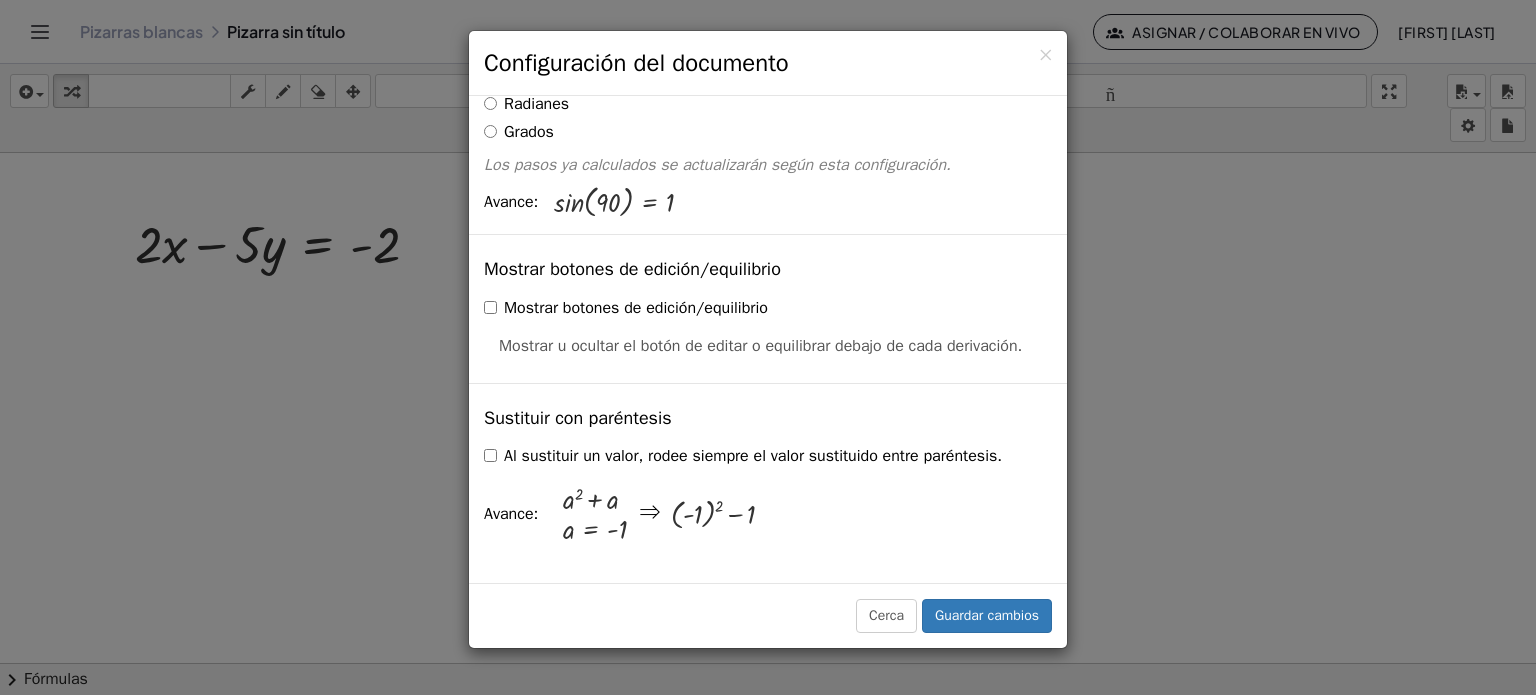 scroll, scrollTop: 500, scrollLeft: 0, axis: vertical 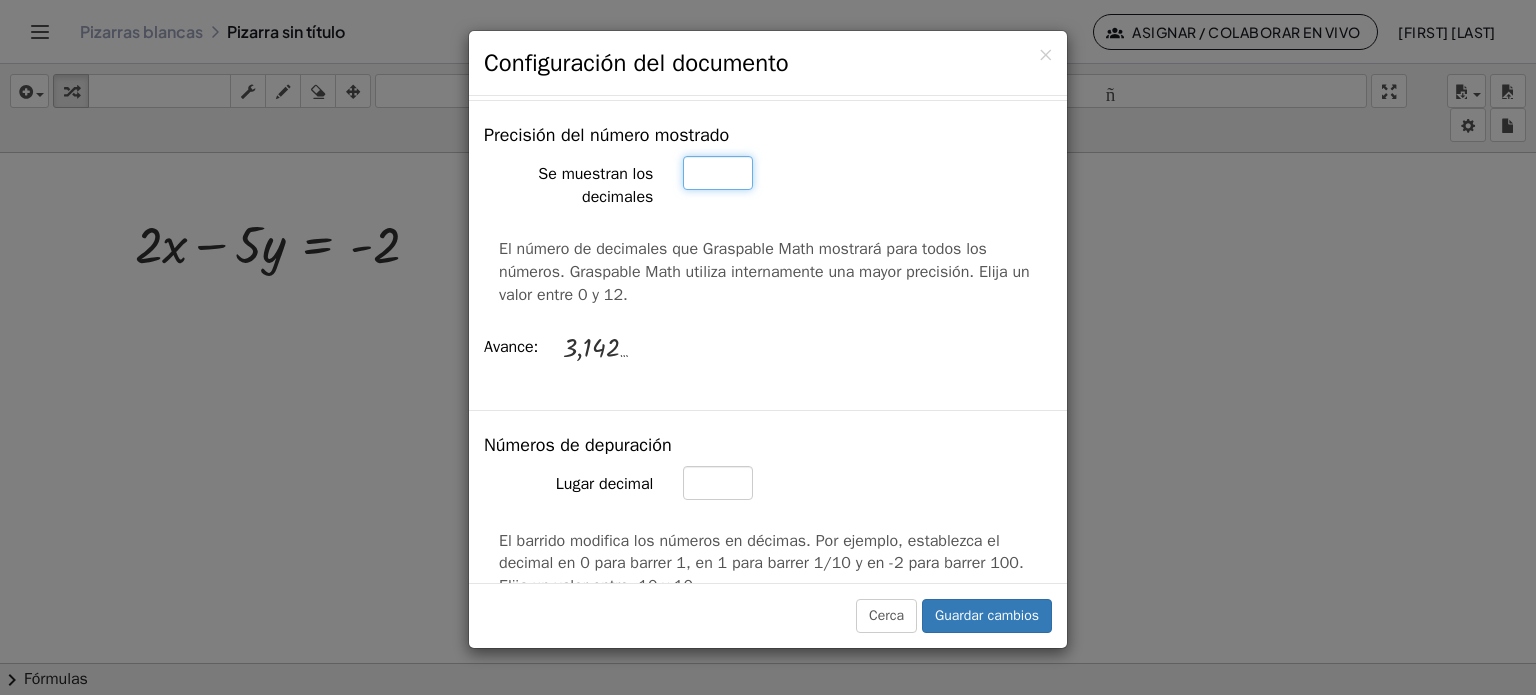 type on "*" 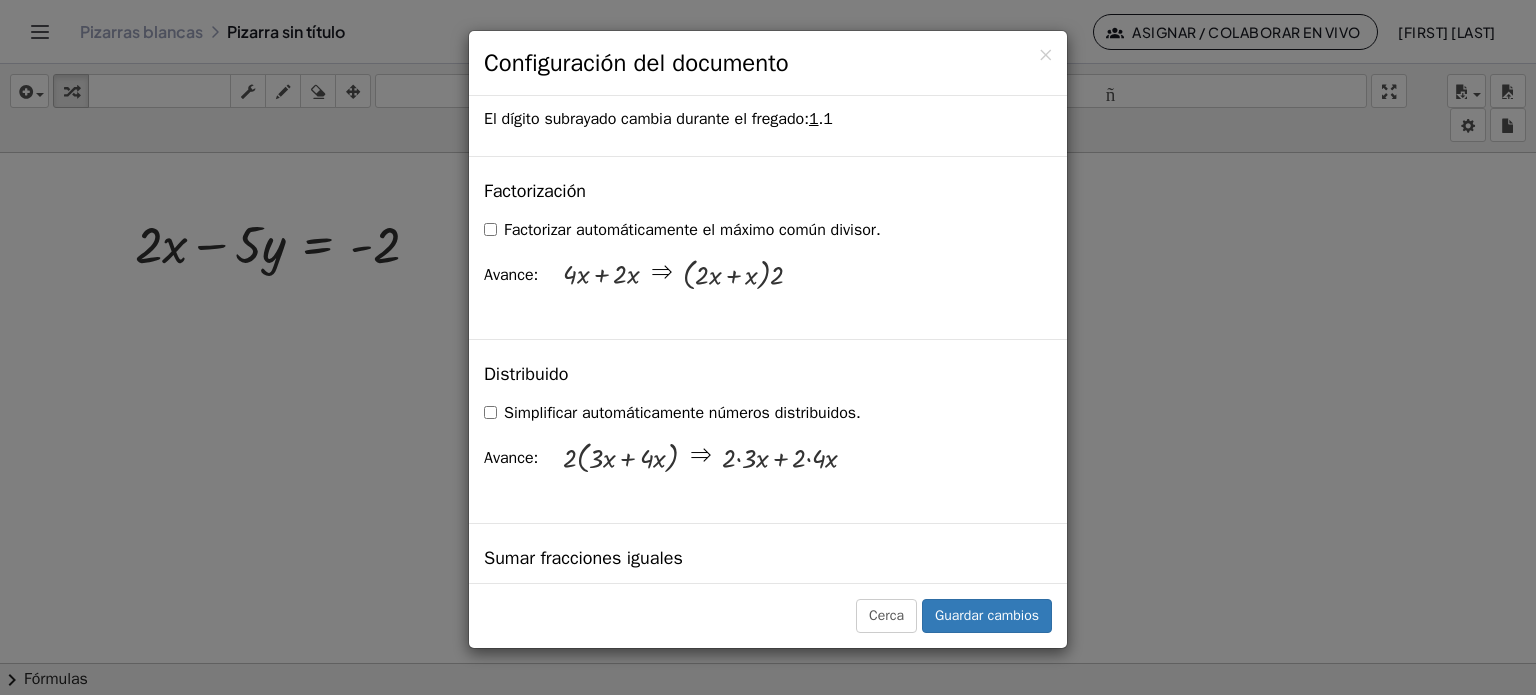 scroll, scrollTop: 1500, scrollLeft: 0, axis: vertical 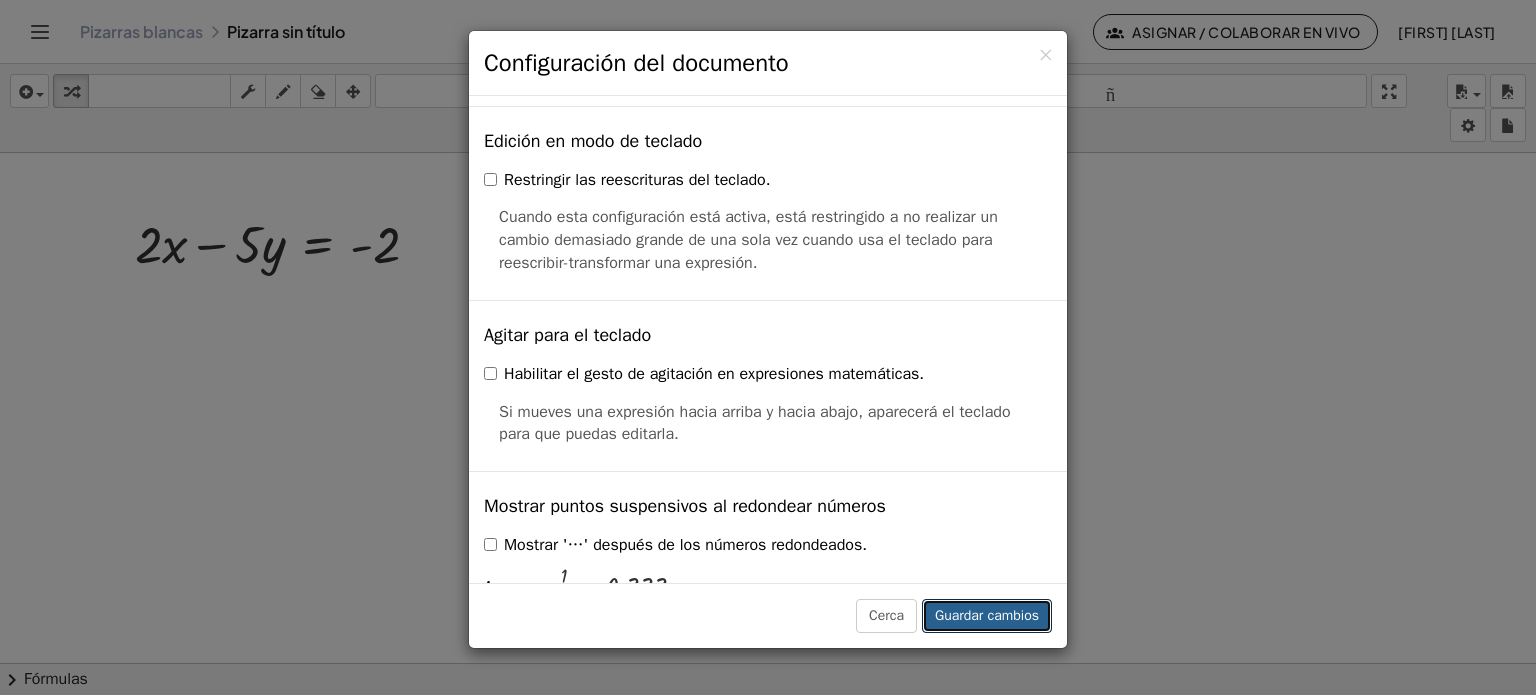 click on "Guardar cambios" at bounding box center (987, 615) 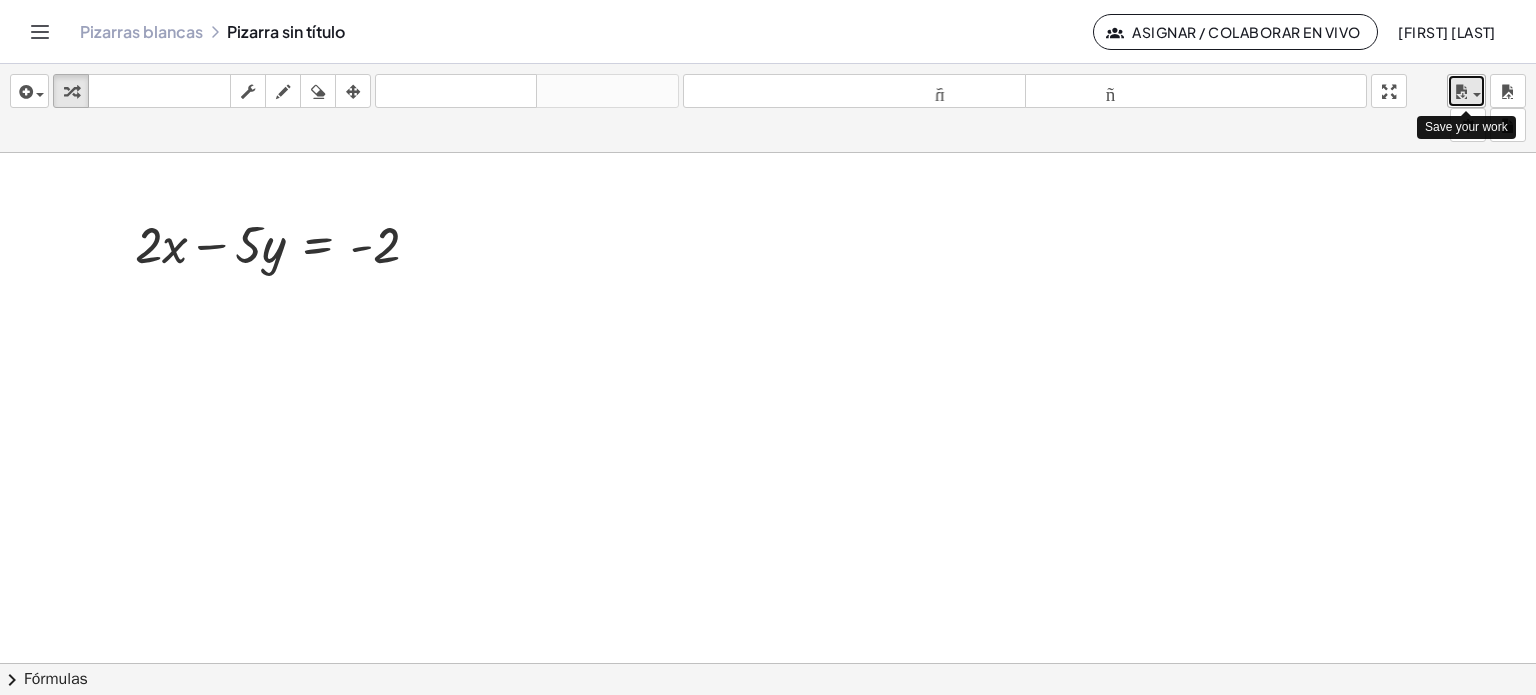 click at bounding box center (1466, 91) 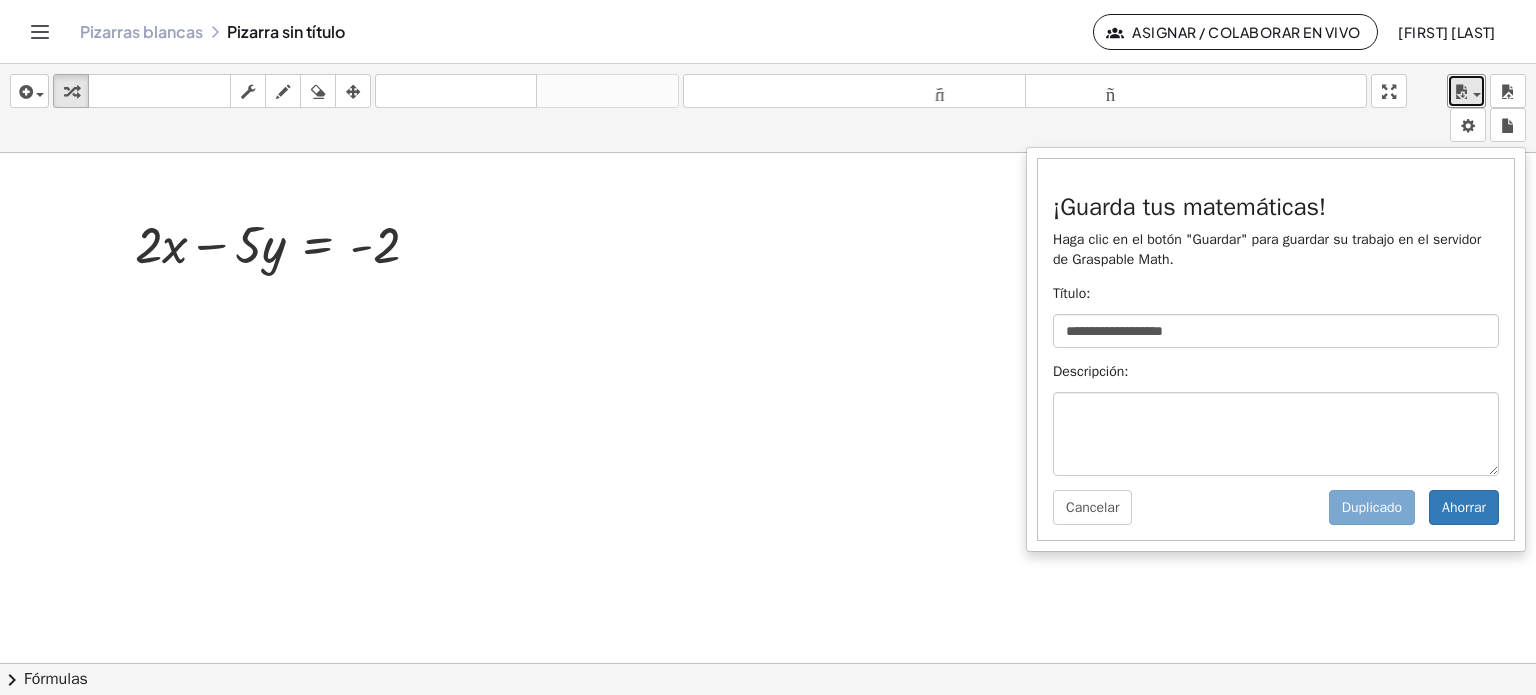drag, startPoint x: 877, startPoint y: 629, endPoint x: 881, endPoint y: 619, distance: 10.770329 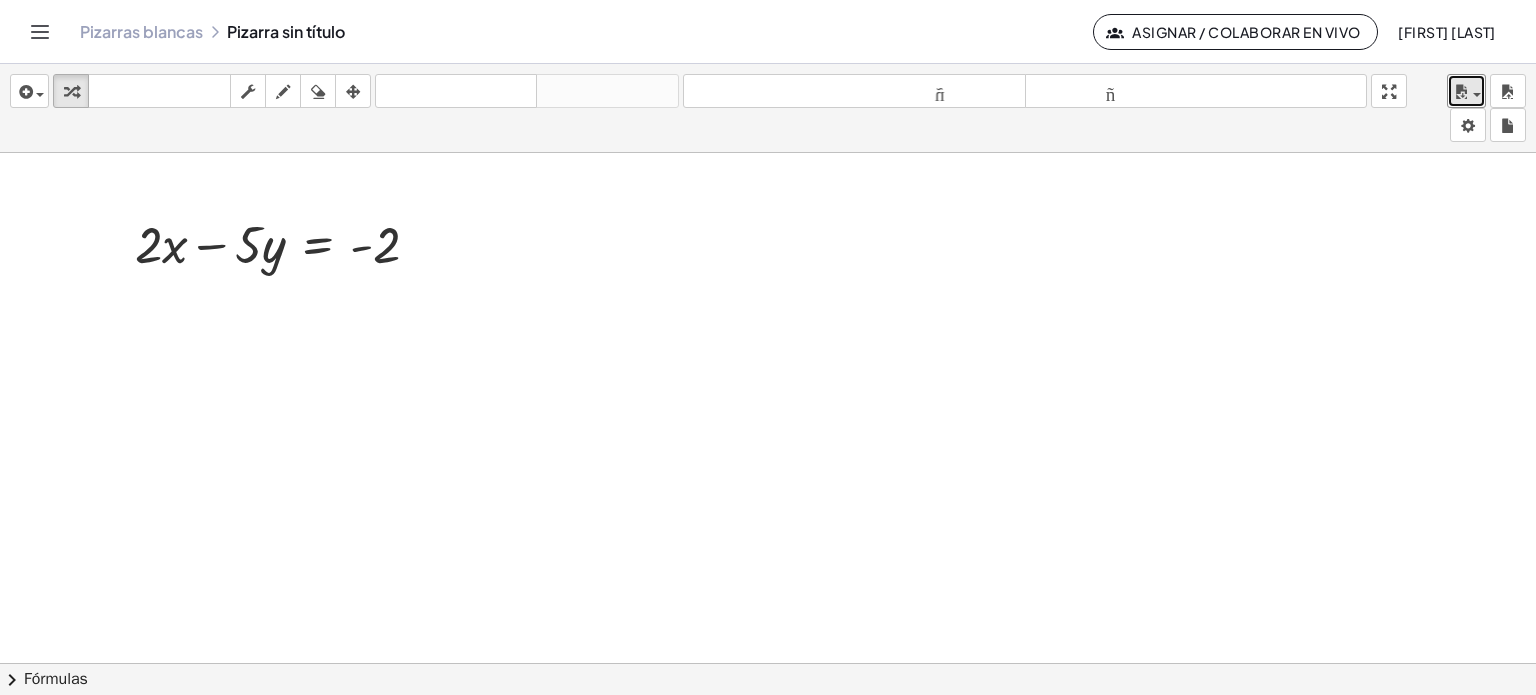 click at bounding box center [768, 678] 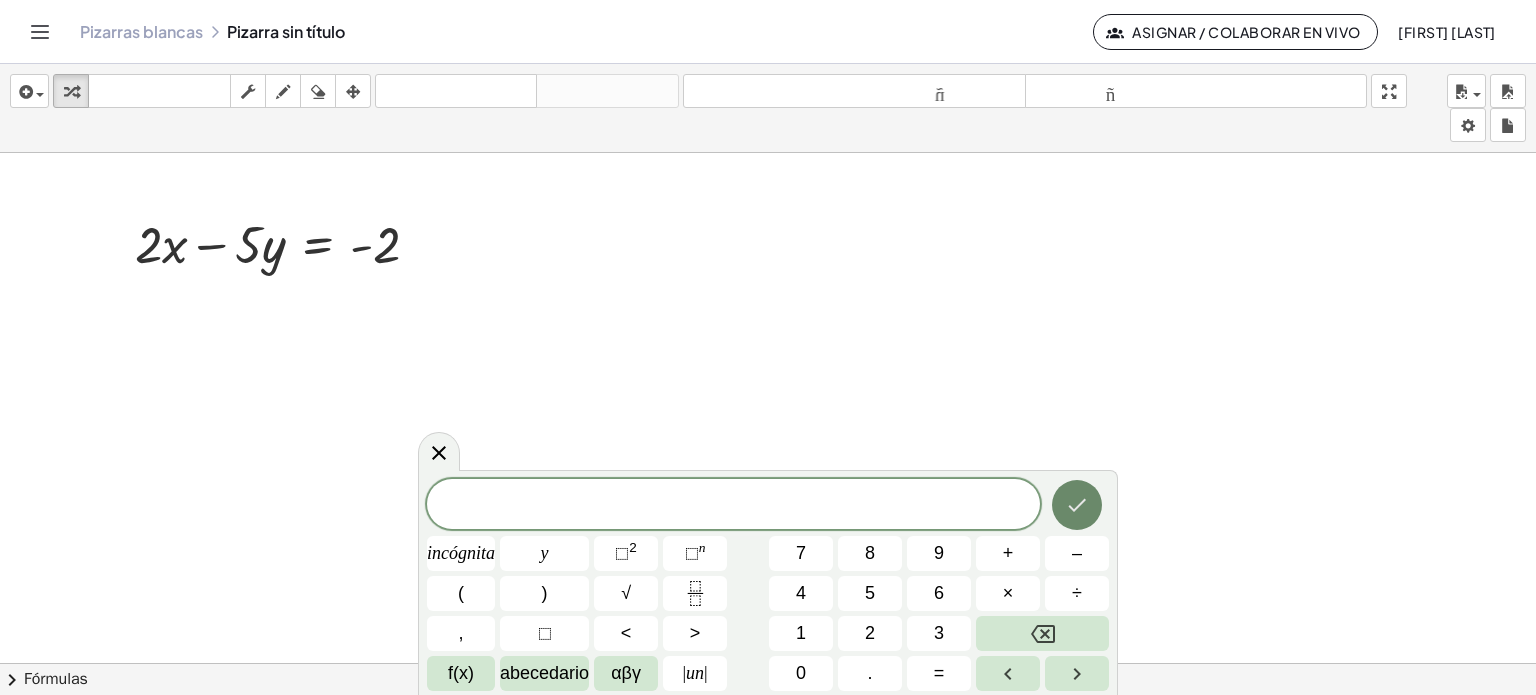 click 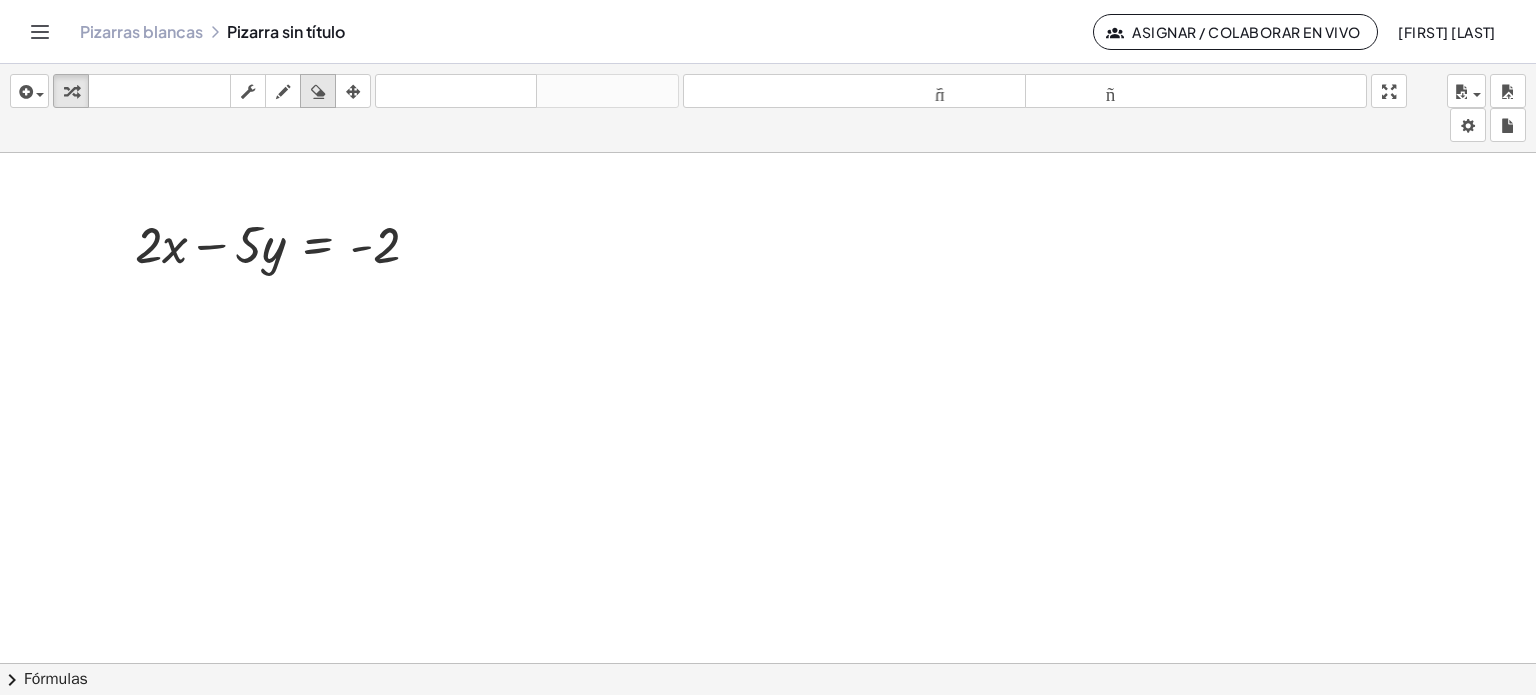drag, startPoint x: 320, startPoint y: 83, endPoint x: 344, endPoint y: 186, distance: 105.75916 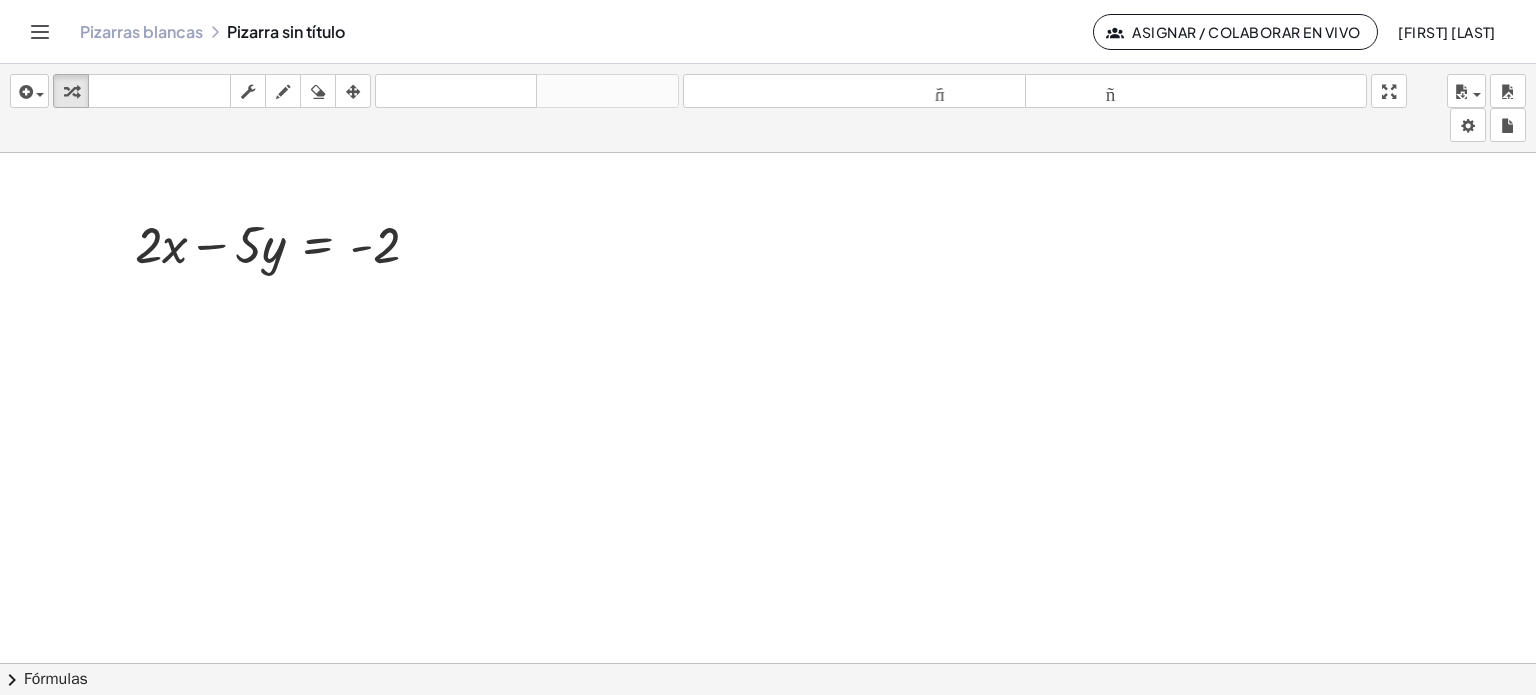 click at bounding box center [318, 92] 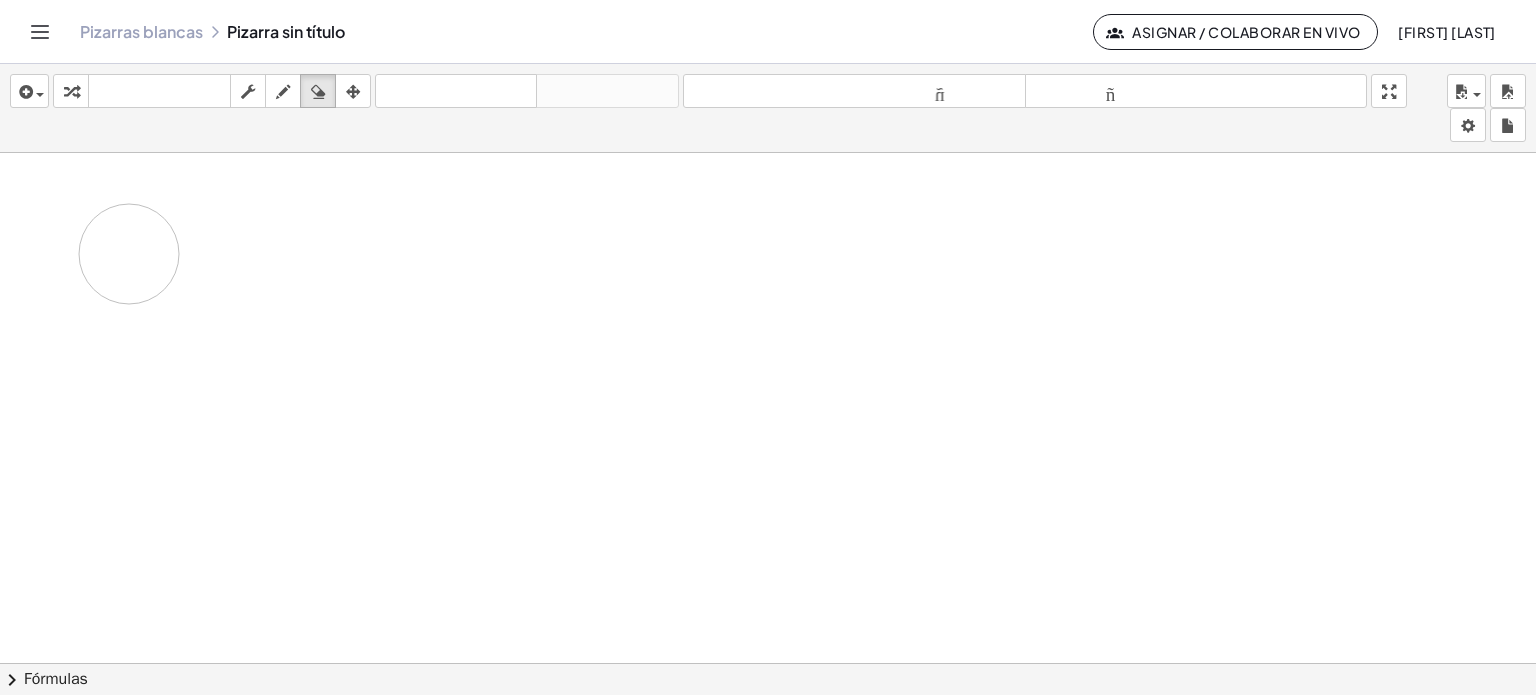 drag, startPoint x: 408, startPoint y: 241, endPoint x: 126, endPoint y: 253, distance: 282.25522 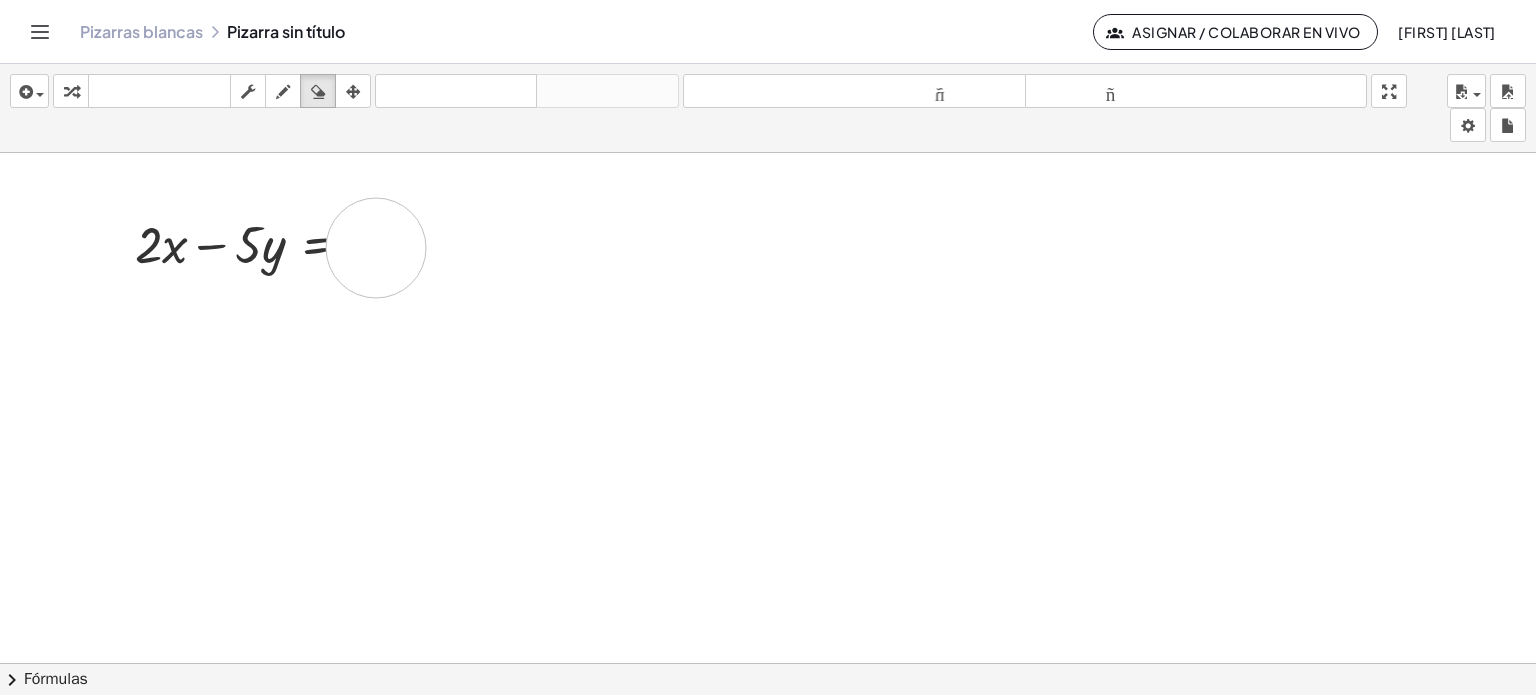click at bounding box center (768, 678) 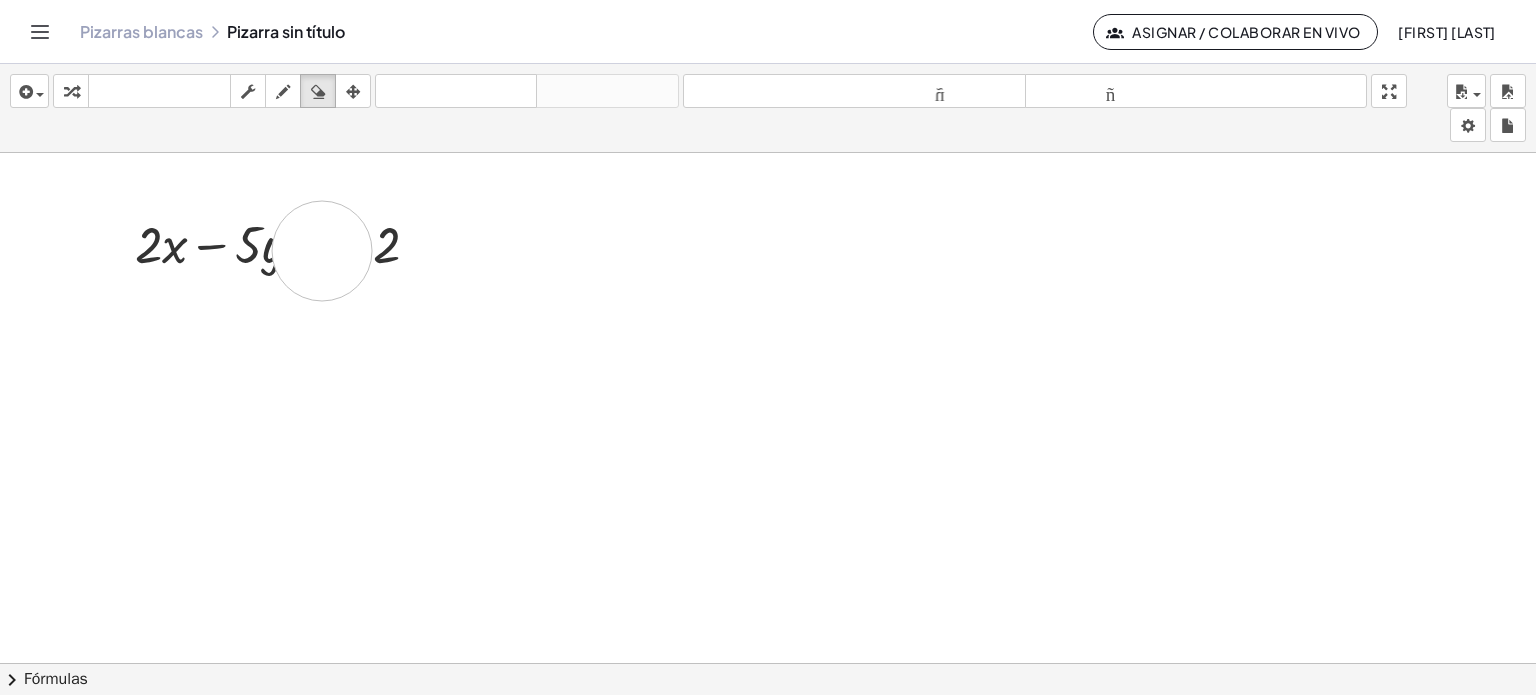 click at bounding box center [768, 678] 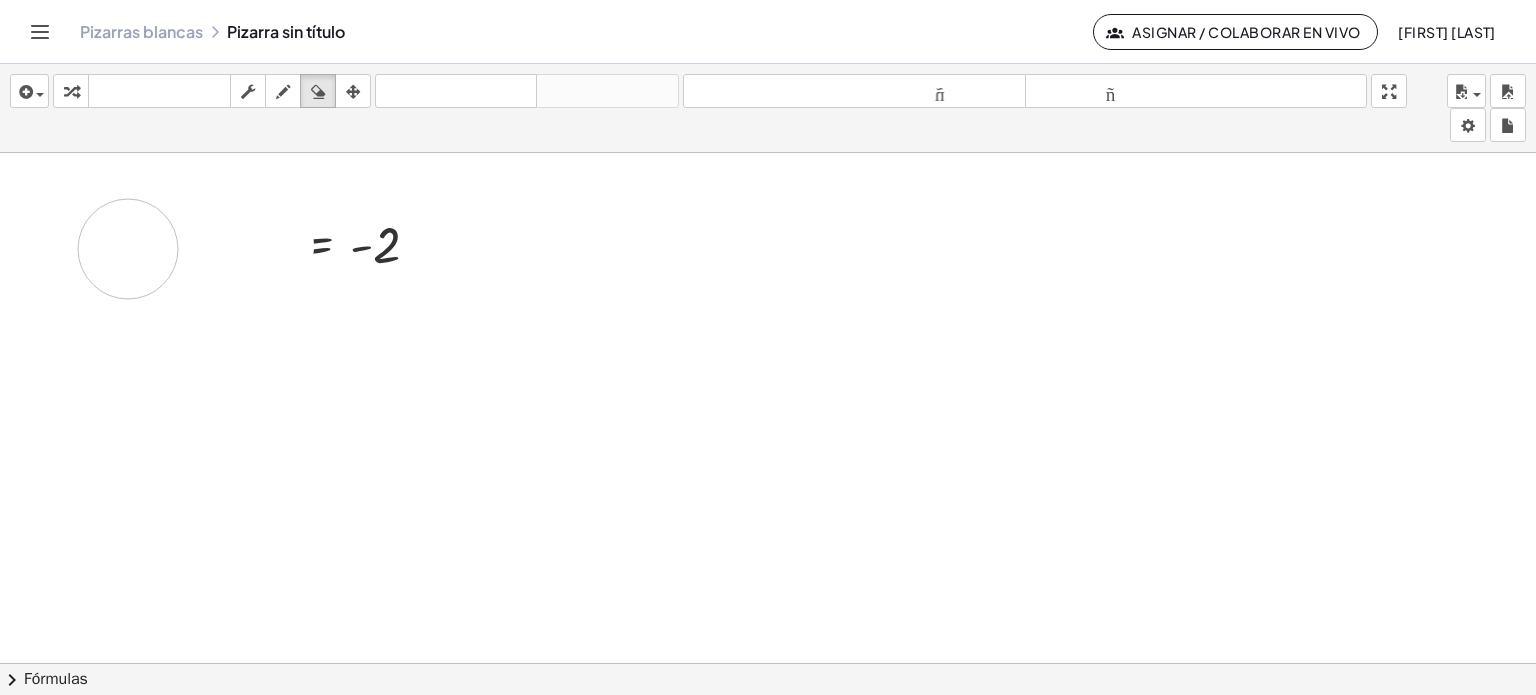 drag, startPoint x: 262, startPoint y: 245, endPoint x: 119, endPoint y: 251, distance: 143.12582 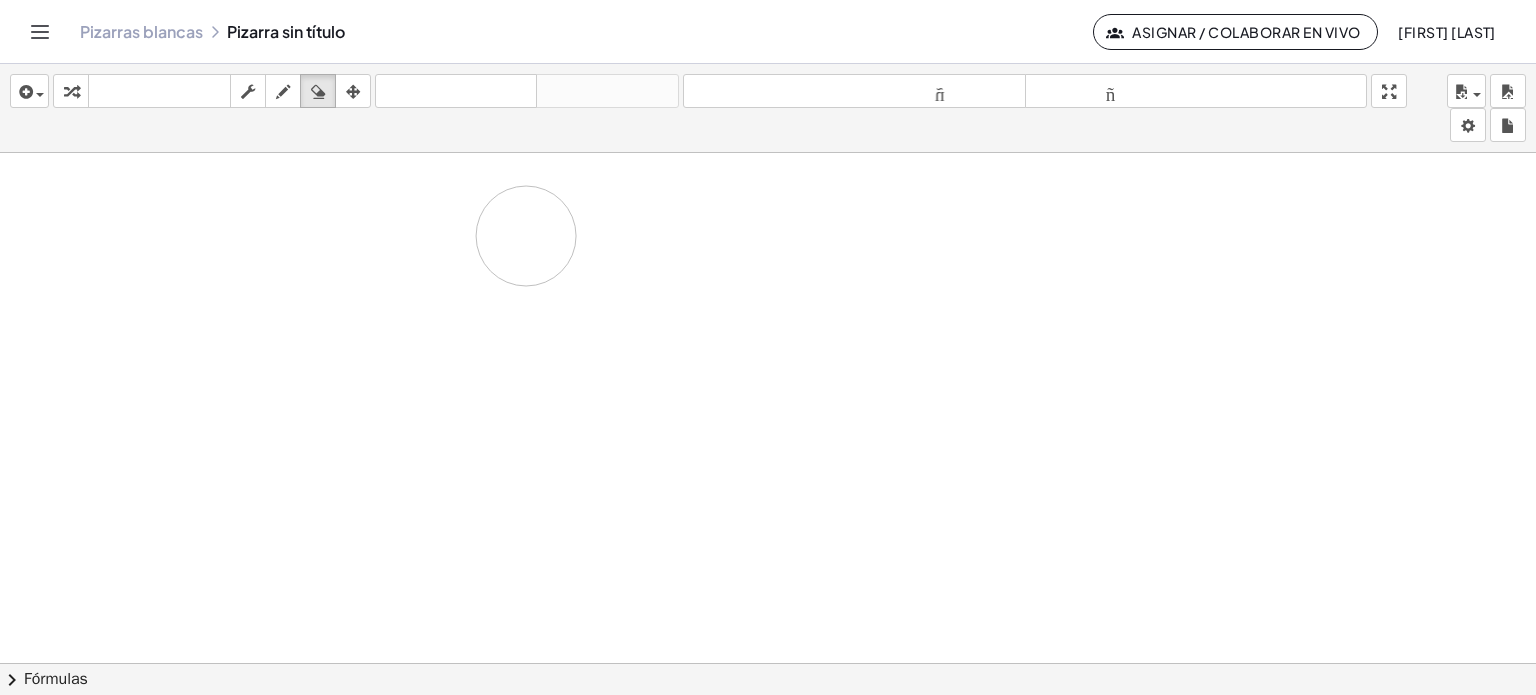 drag, startPoint x: 124, startPoint y: 251, endPoint x: 522, endPoint y: 242, distance: 398.10175 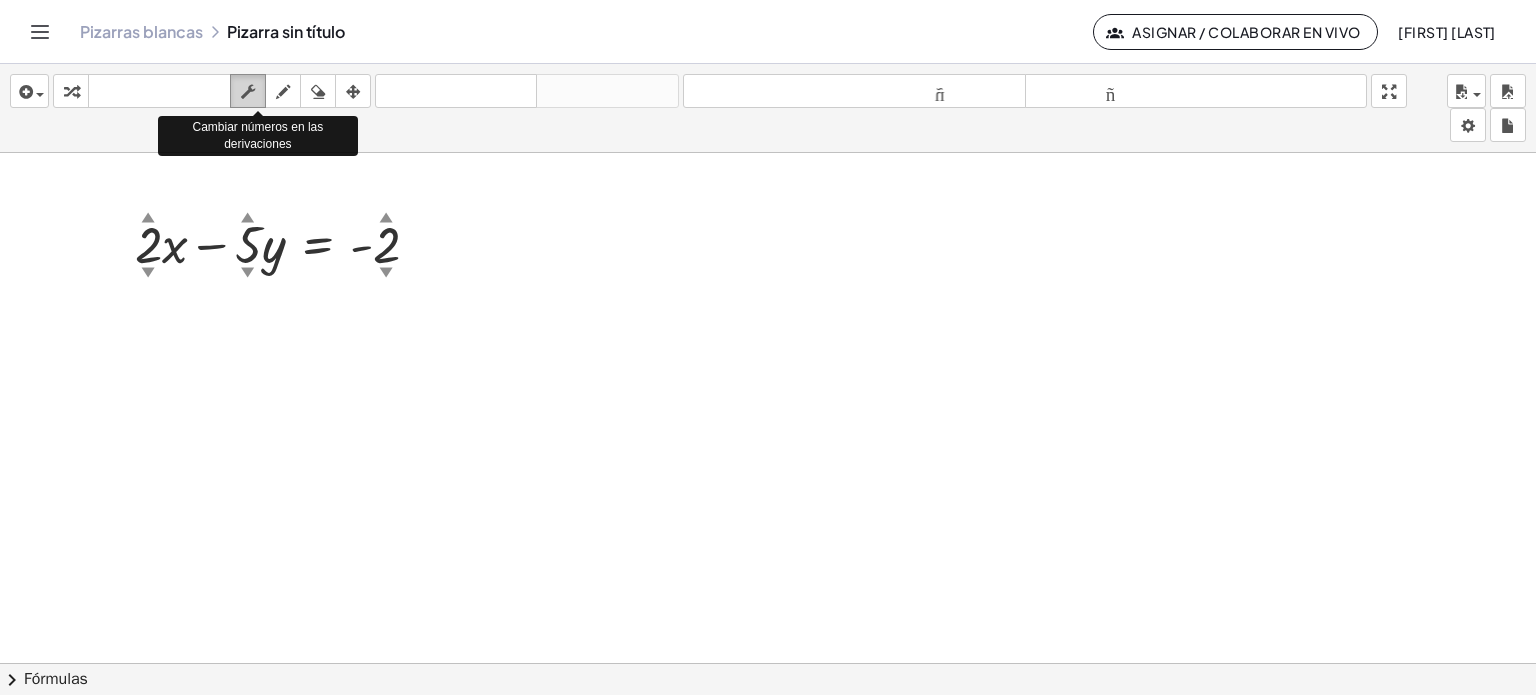 click at bounding box center [248, 92] 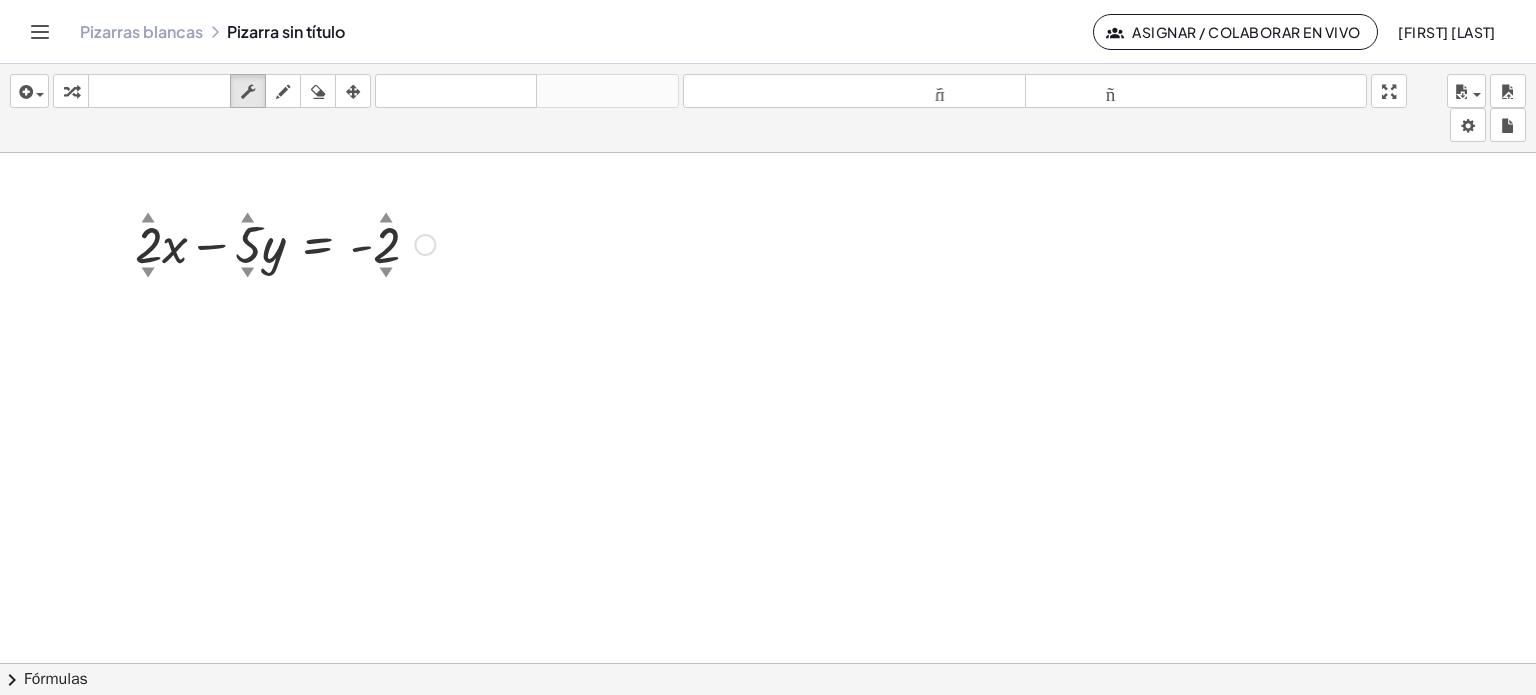 click at bounding box center [285, 243] 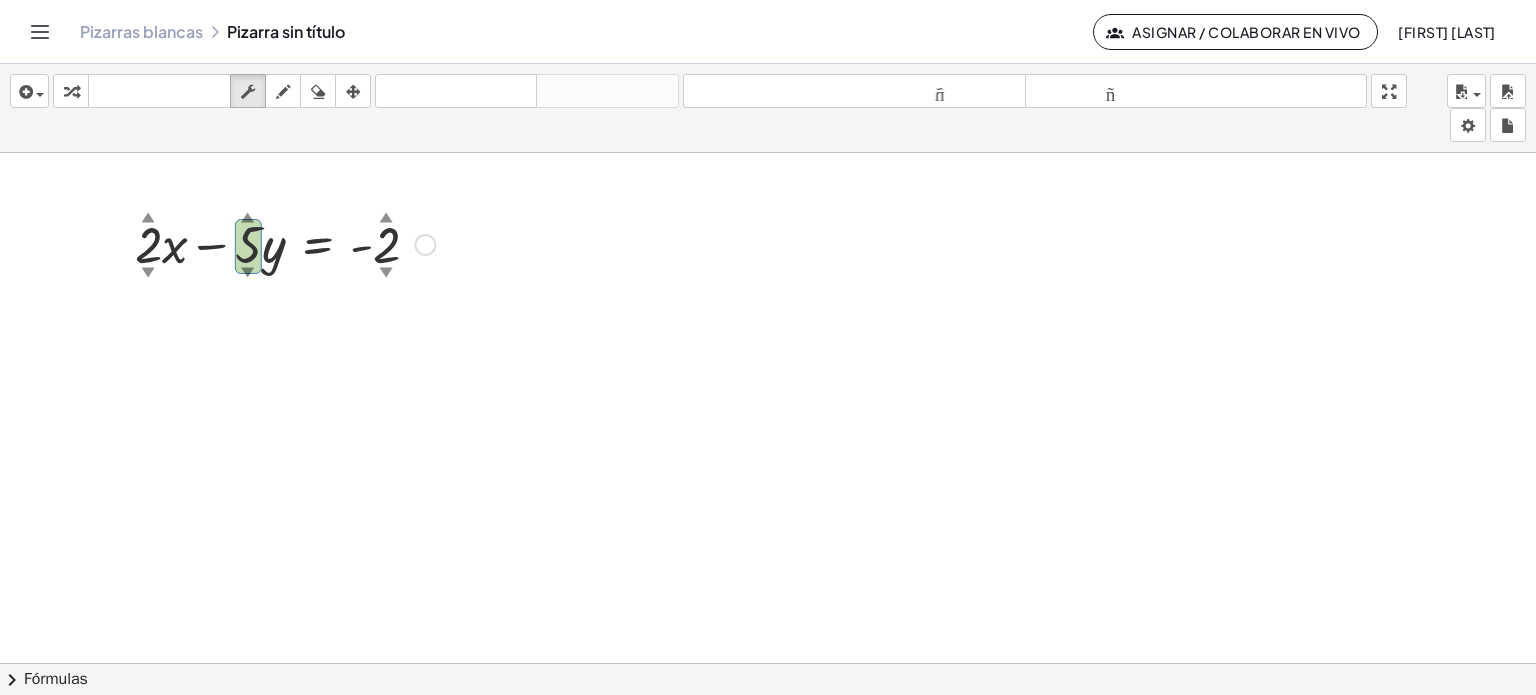 click on "▼" at bounding box center (248, 273) 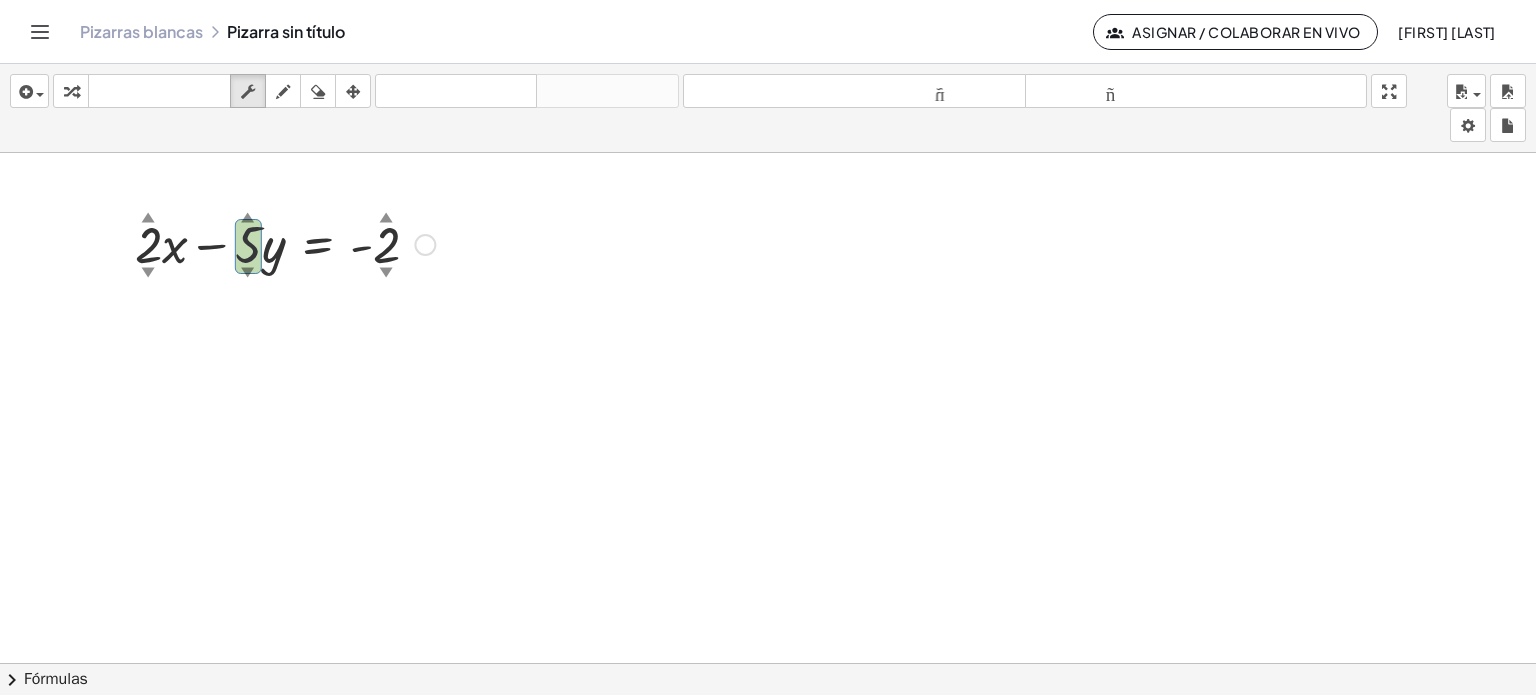 click on "▼" at bounding box center (248, 273) 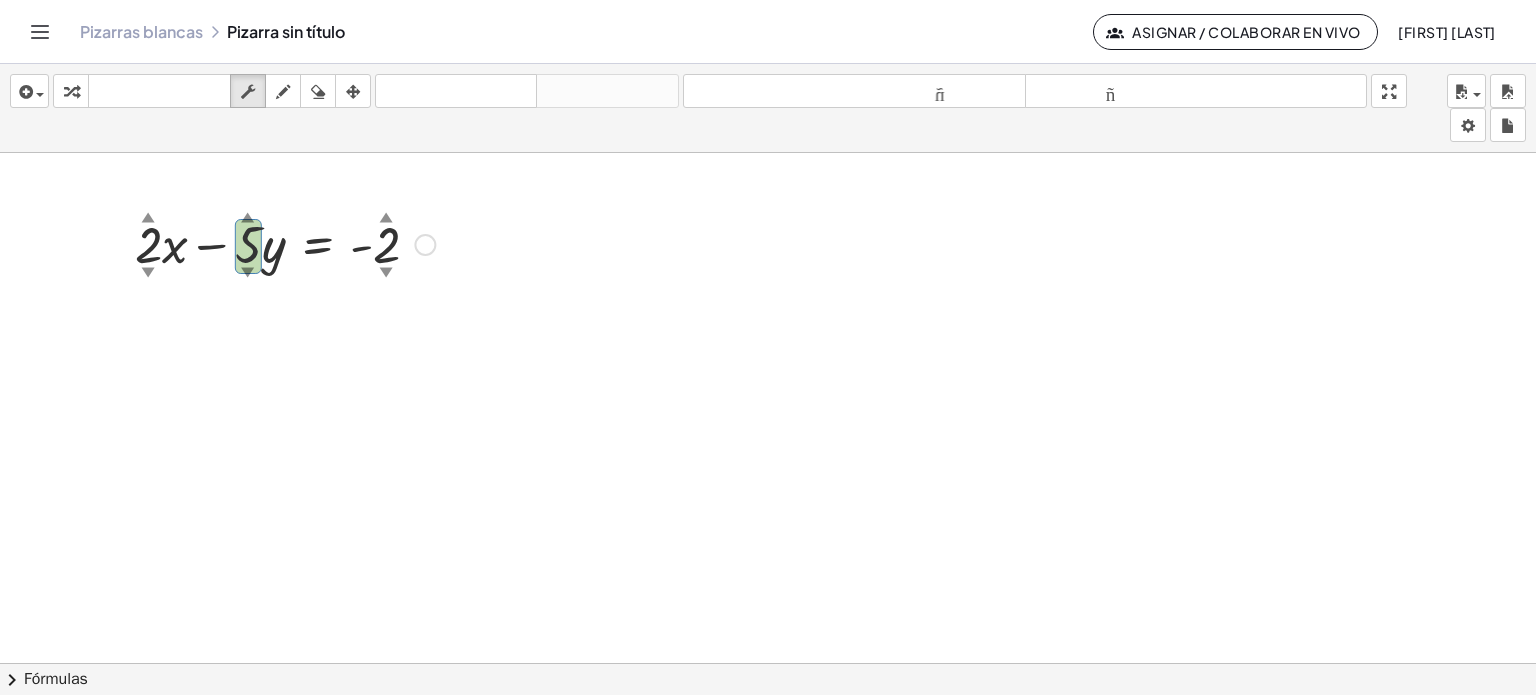 click on "▼" at bounding box center [248, 273] 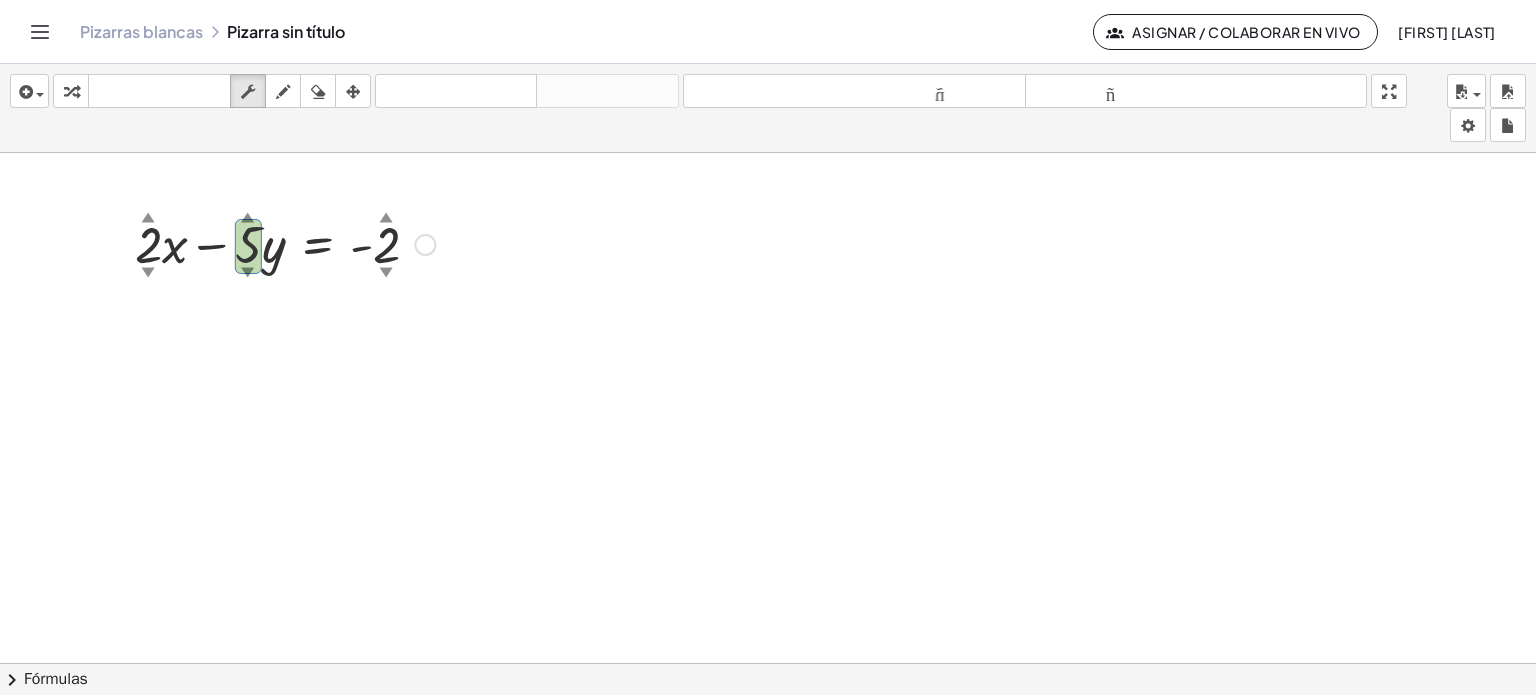 click on "▼" at bounding box center (248, 273) 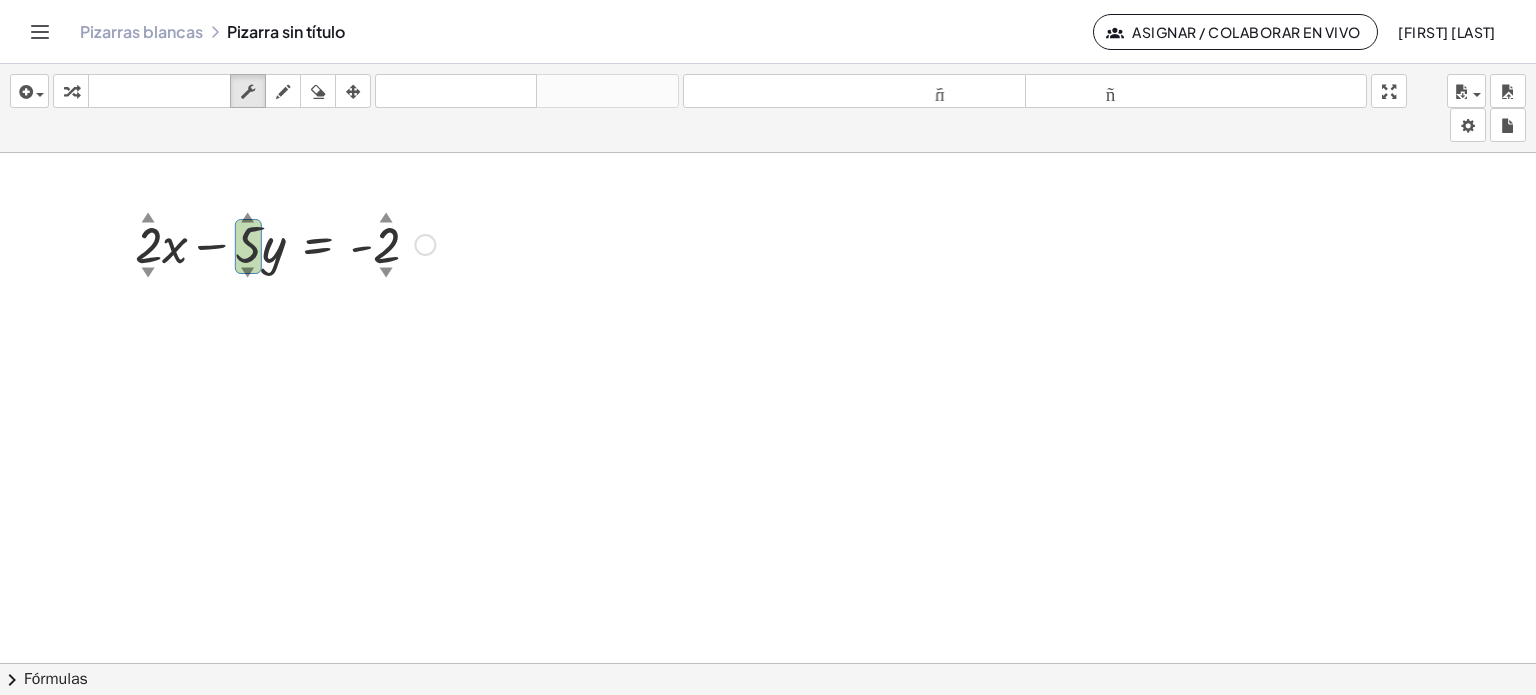 drag, startPoint x: 249, startPoint y: 267, endPoint x: 251, endPoint y: 243, distance: 24.083189 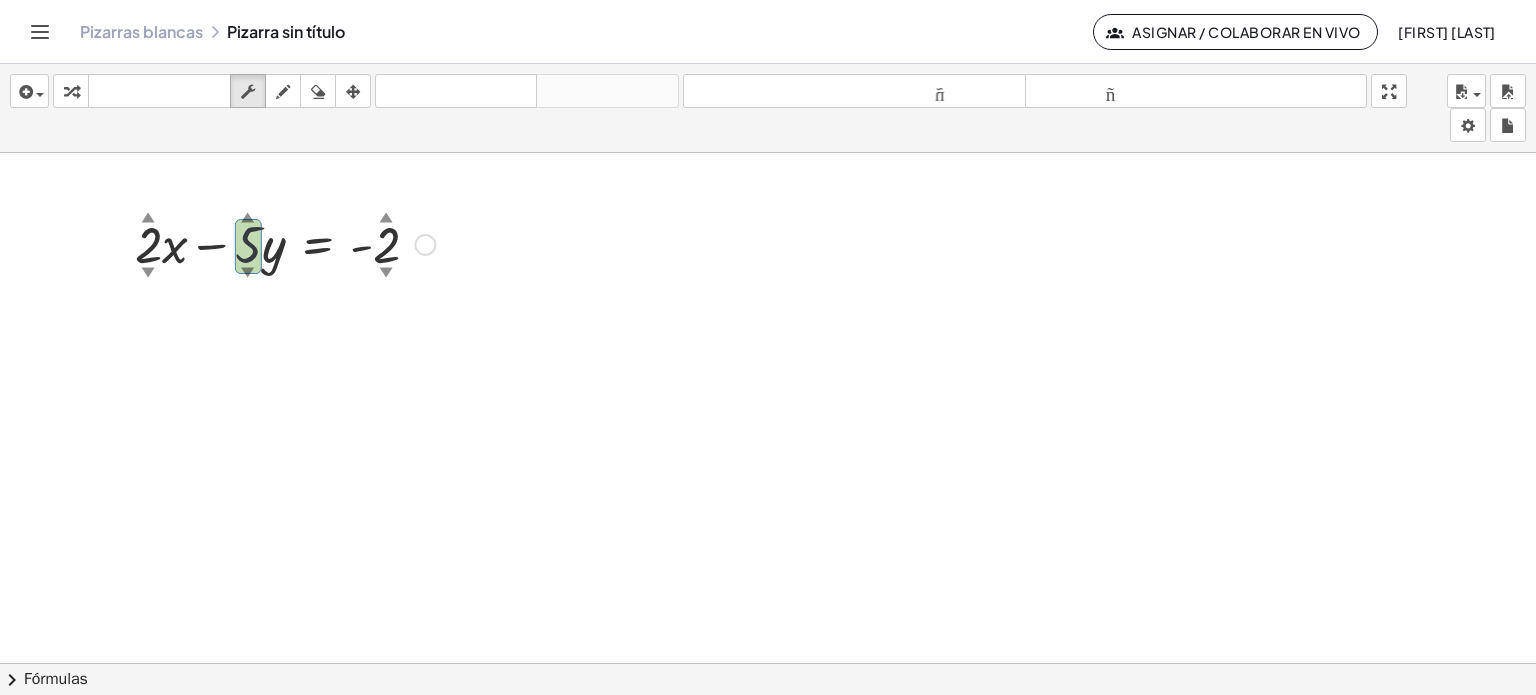 click at bounding box center (285, 243) 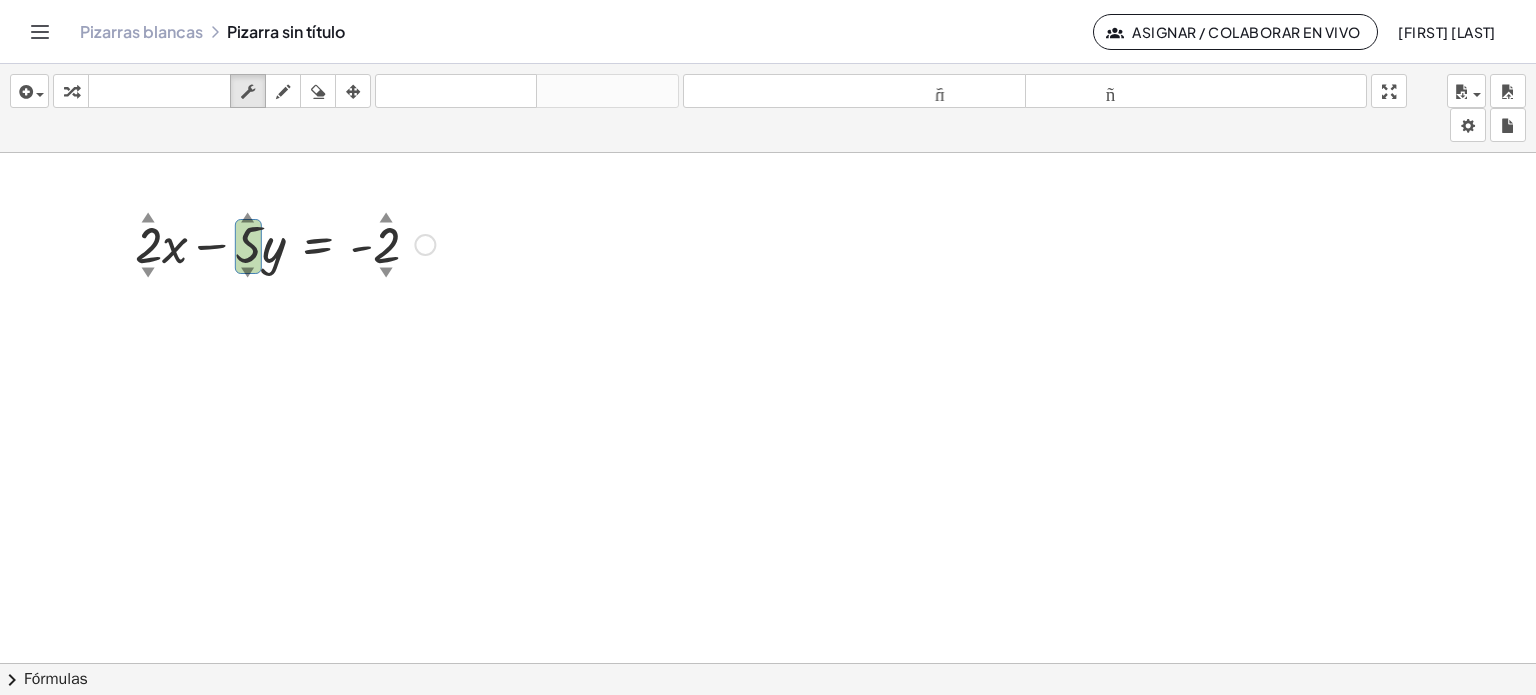 click on "▲" at bounding box center [248, 218] 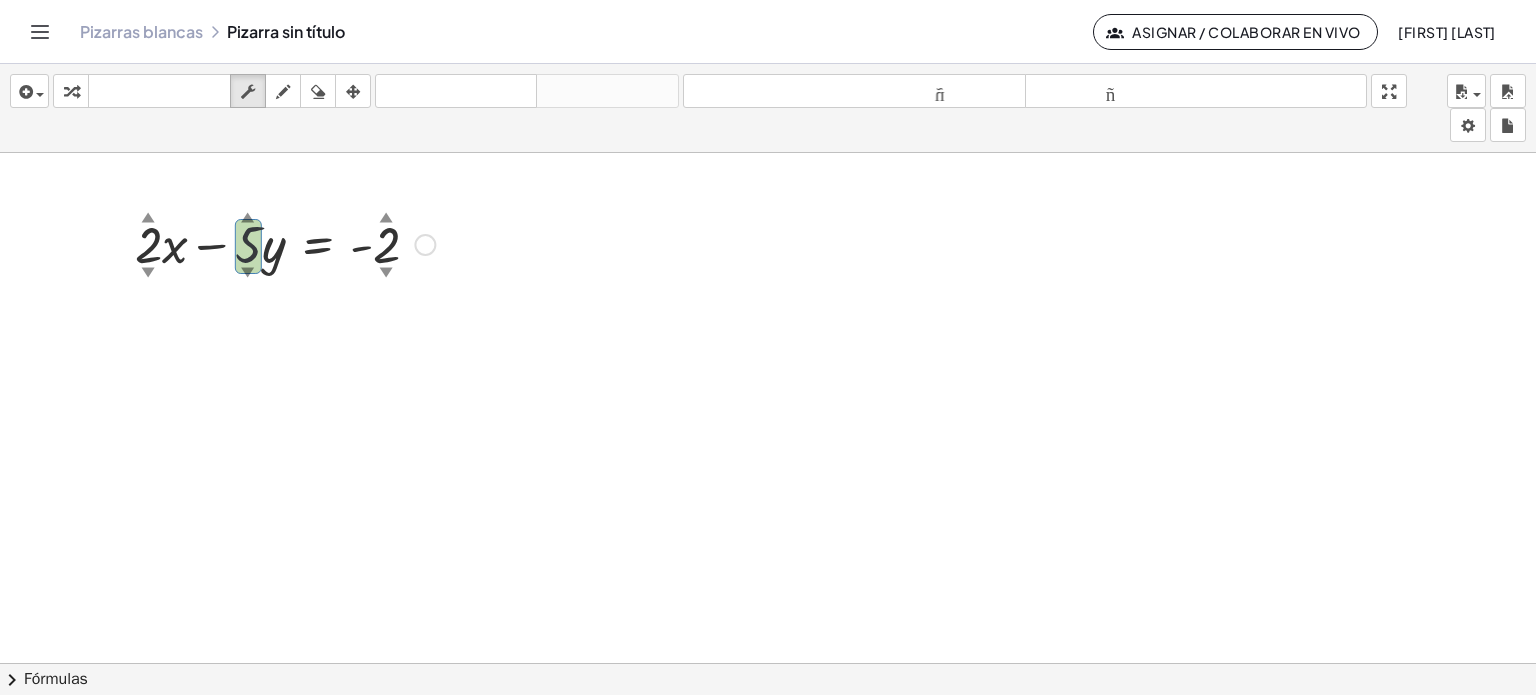 click on "▲" at bounding box center (248, 218) 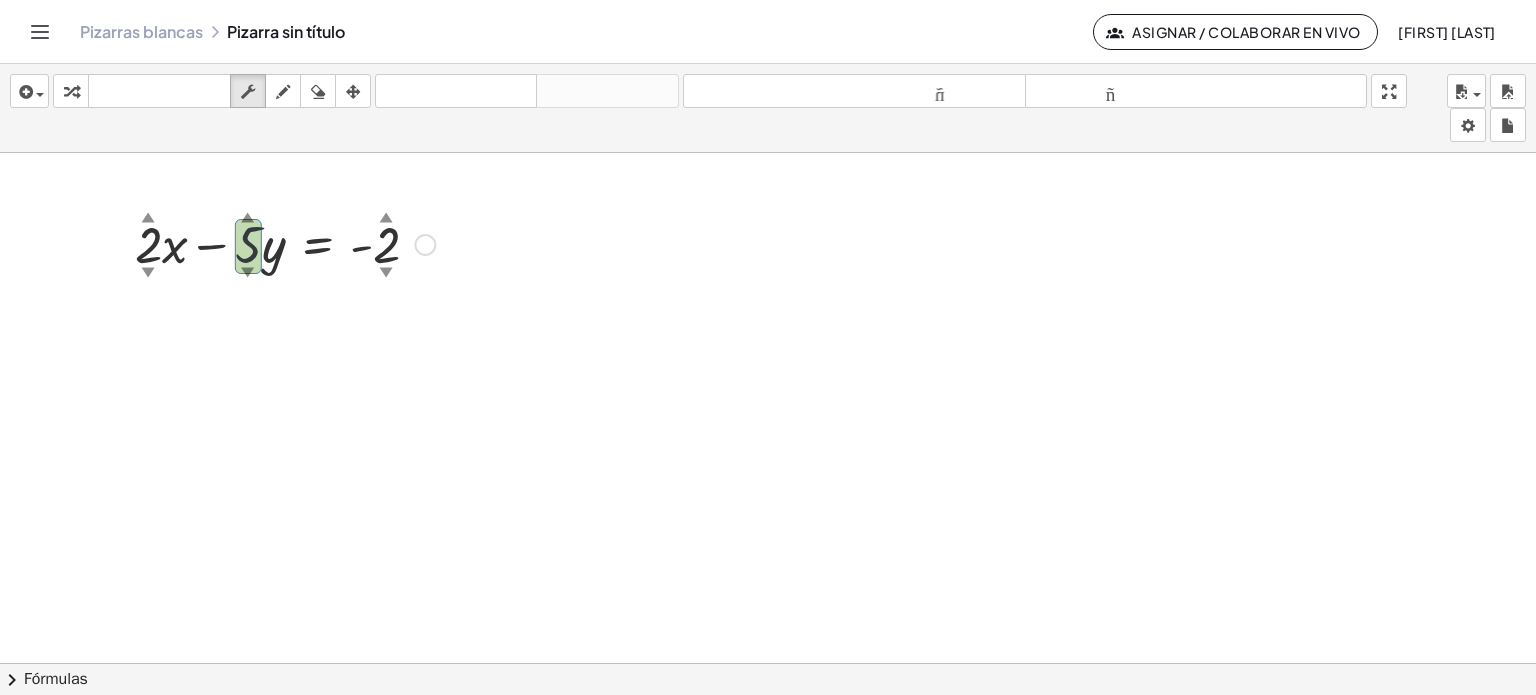 drag, startPoint x: 243, startPoint y: 216, endPoint x: 239, endPoint y: 229, distance: 13.601471 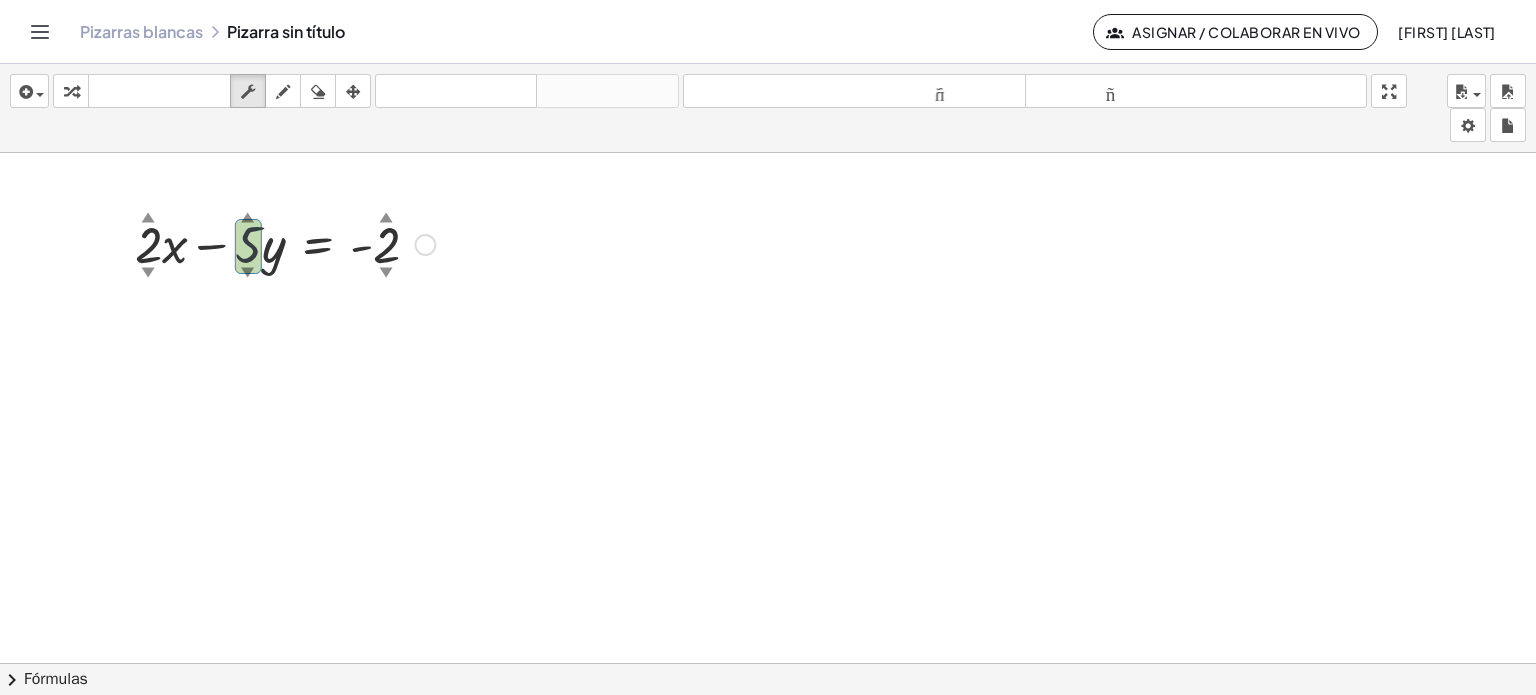 click at bounding box center (285, 243) 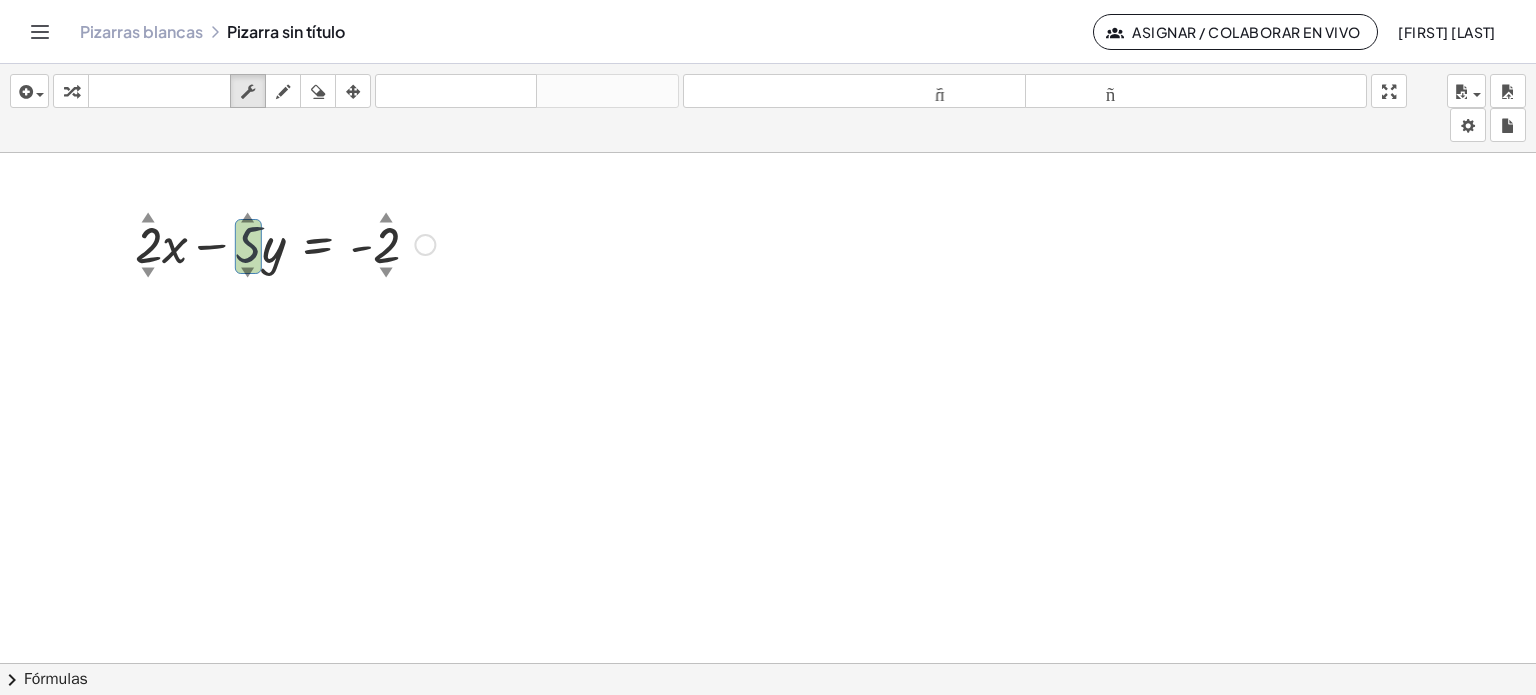 click at bounding box center (285, 243) 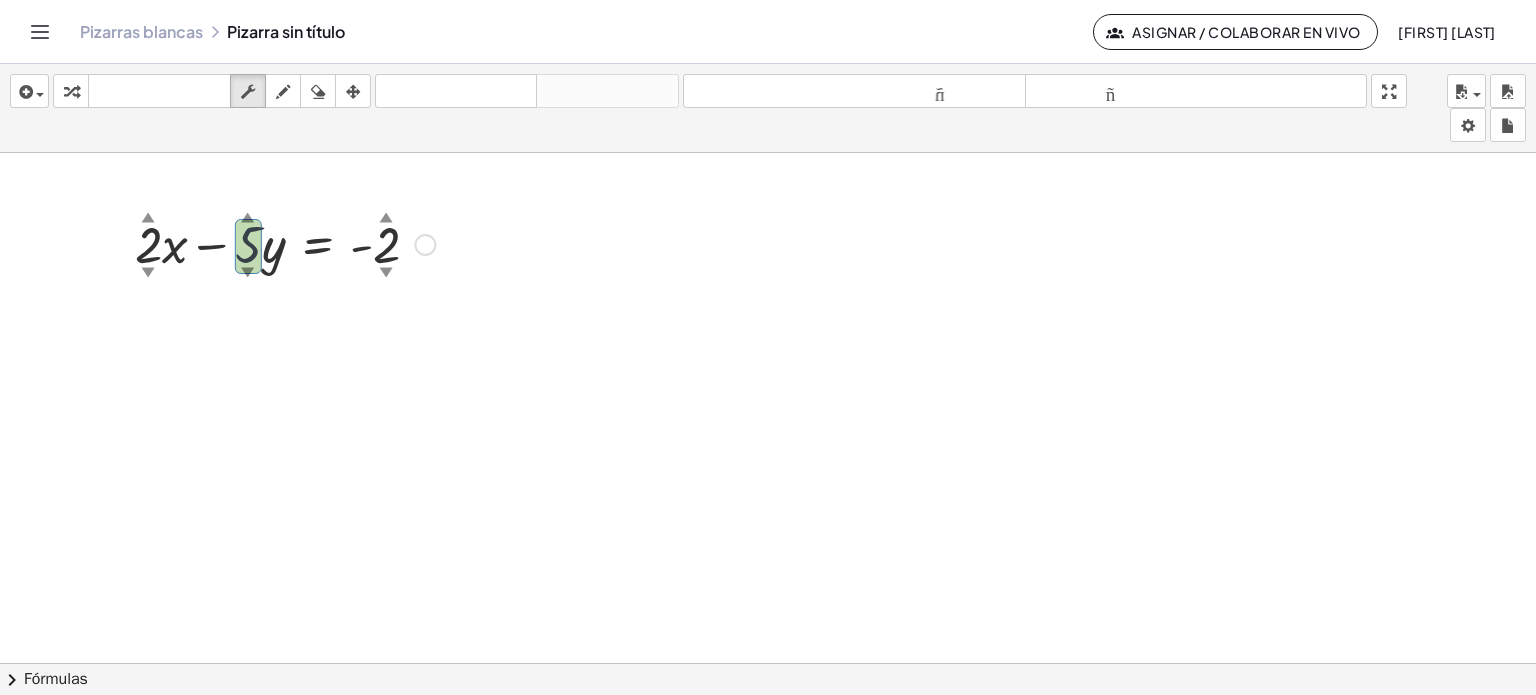 click at bounding box center [285, 243] 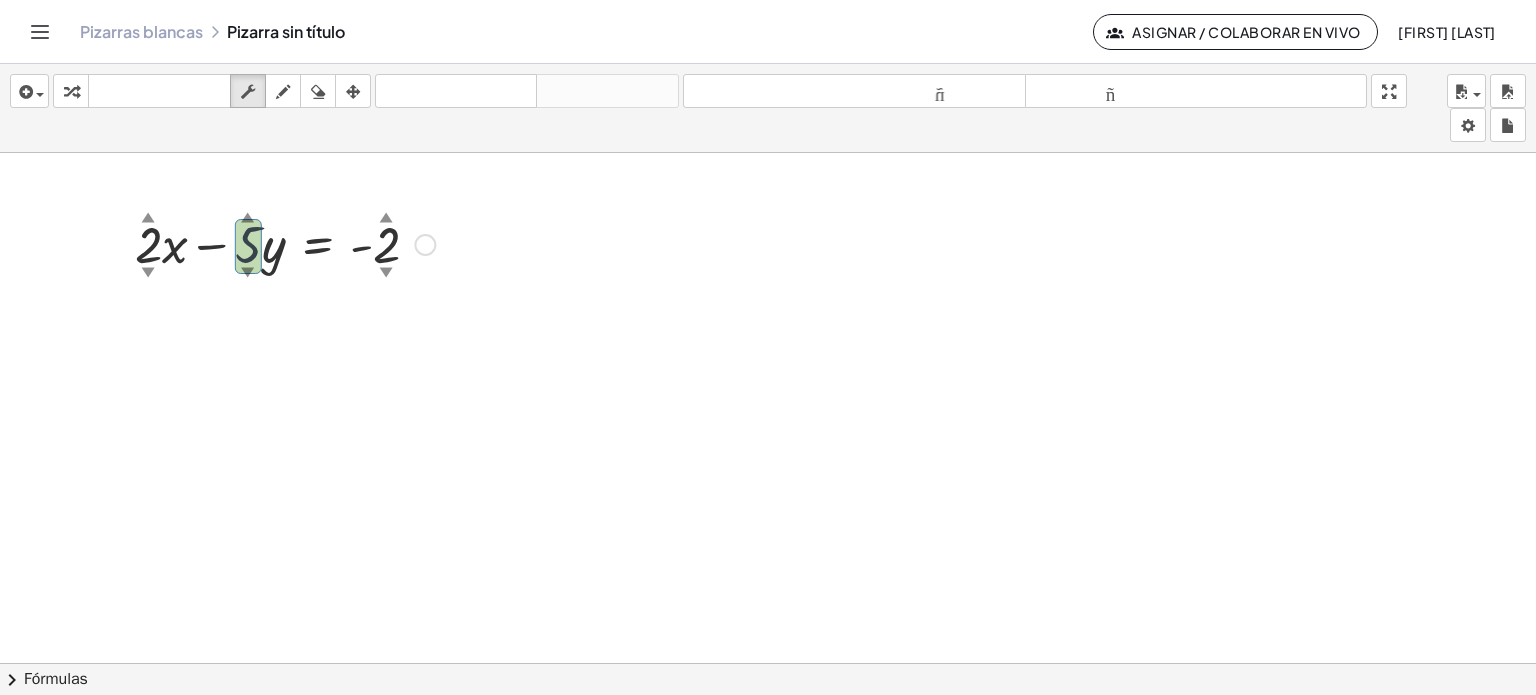 drag, startPoint x: 241, startPoint y: 254, endPoint x: 270, endPoint y: 258, distance: 29.274563 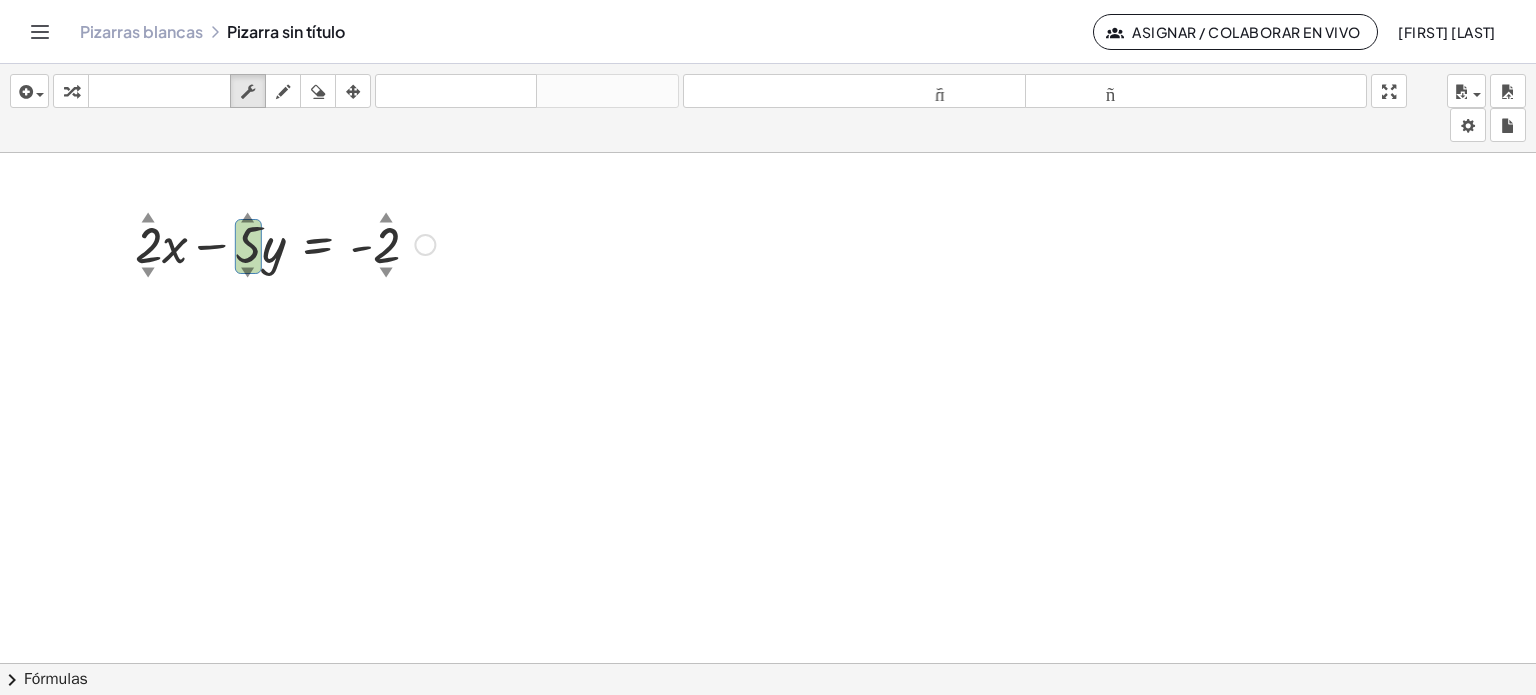 click on "Copiado done" at bounding box center (425, 245) 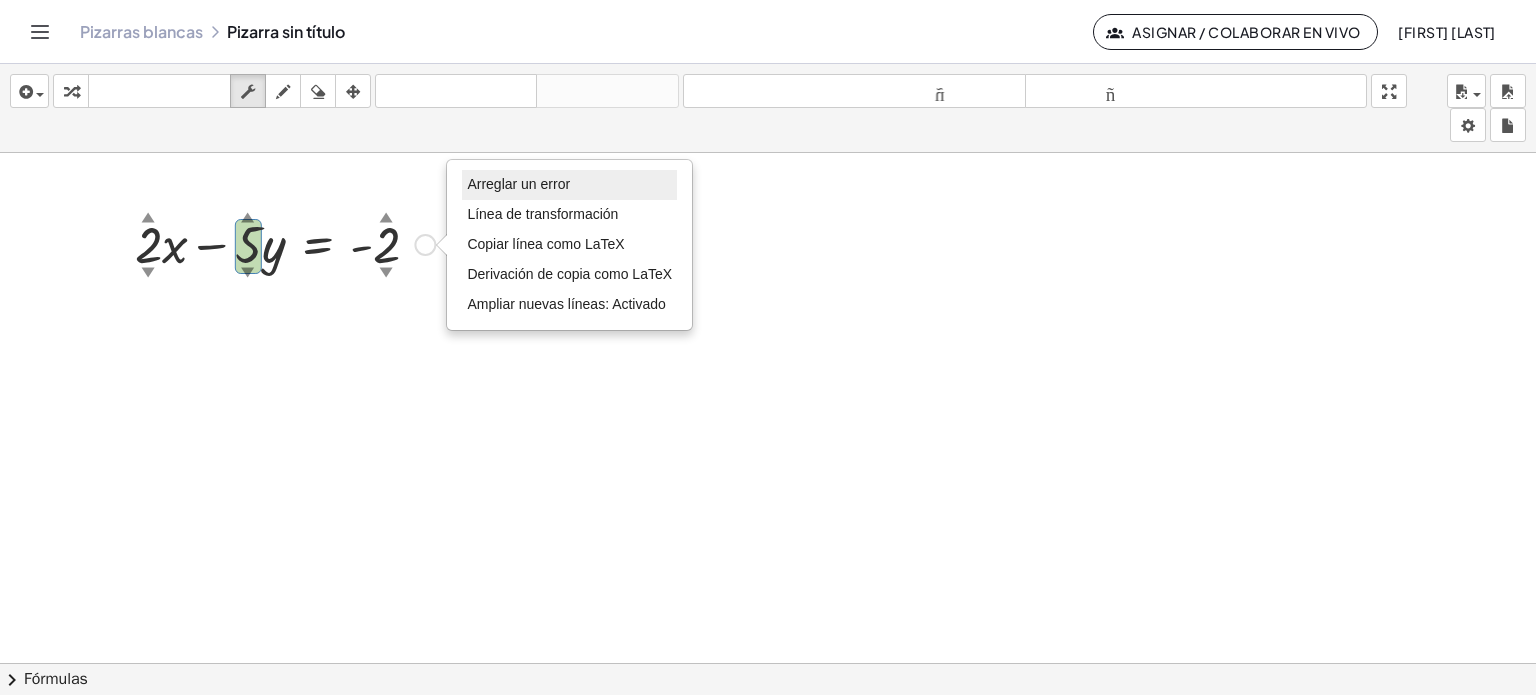 click on "Arreglar un error" at bounding box center (518, 184) 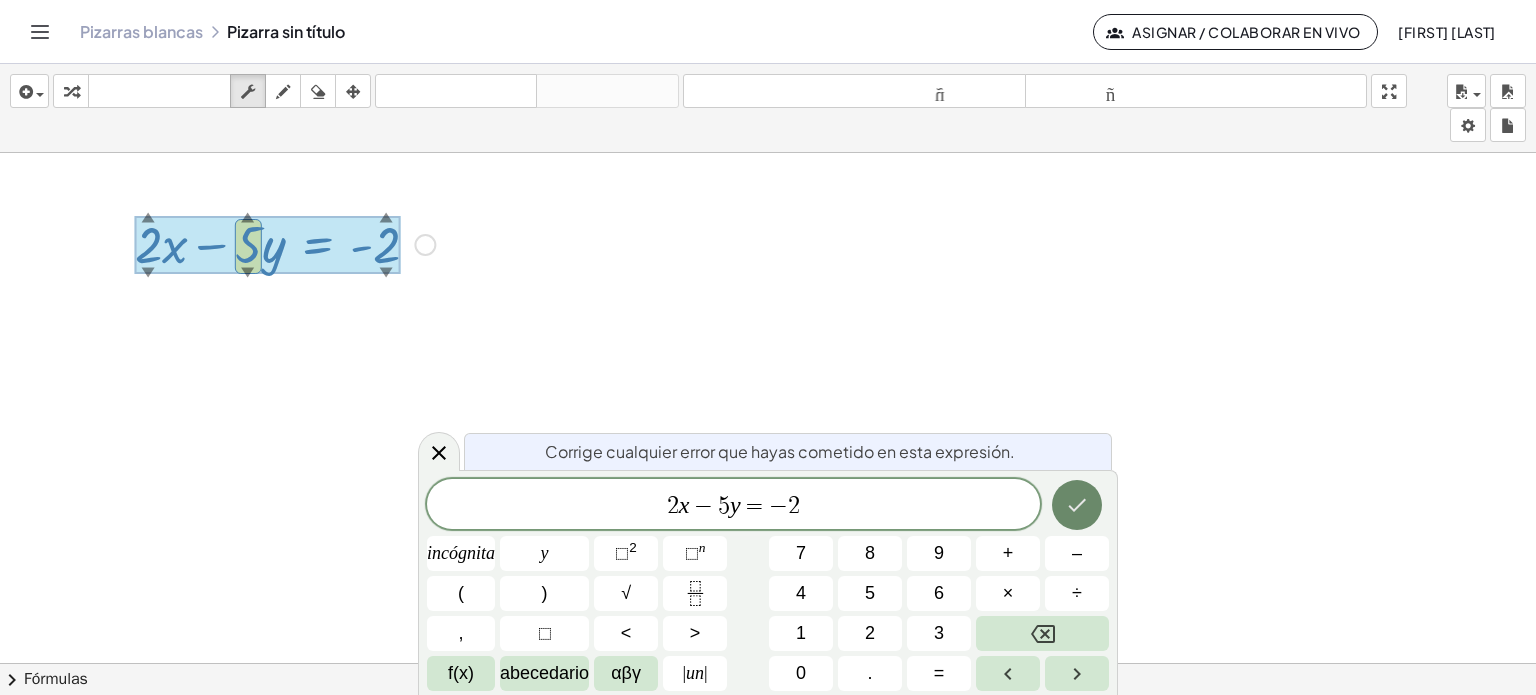 click 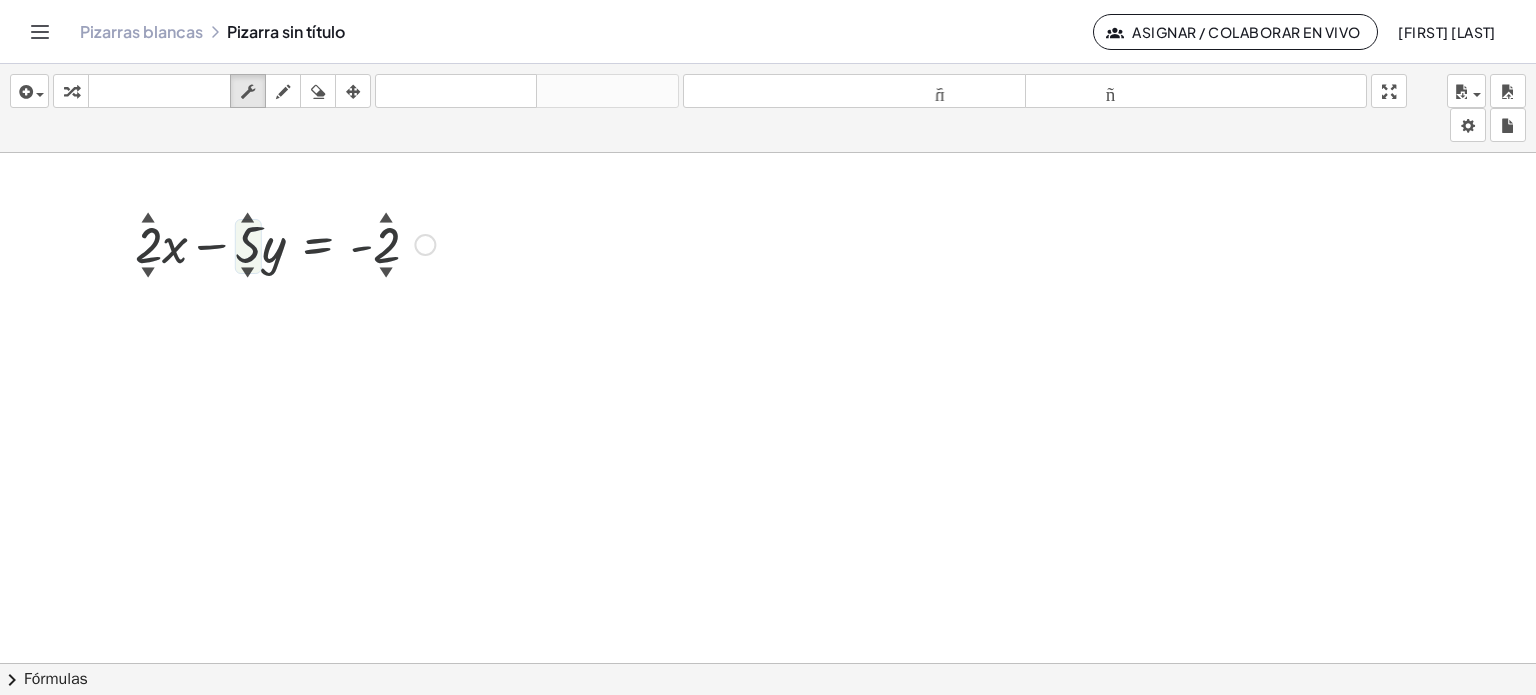 click at bounding box center [768, 678] 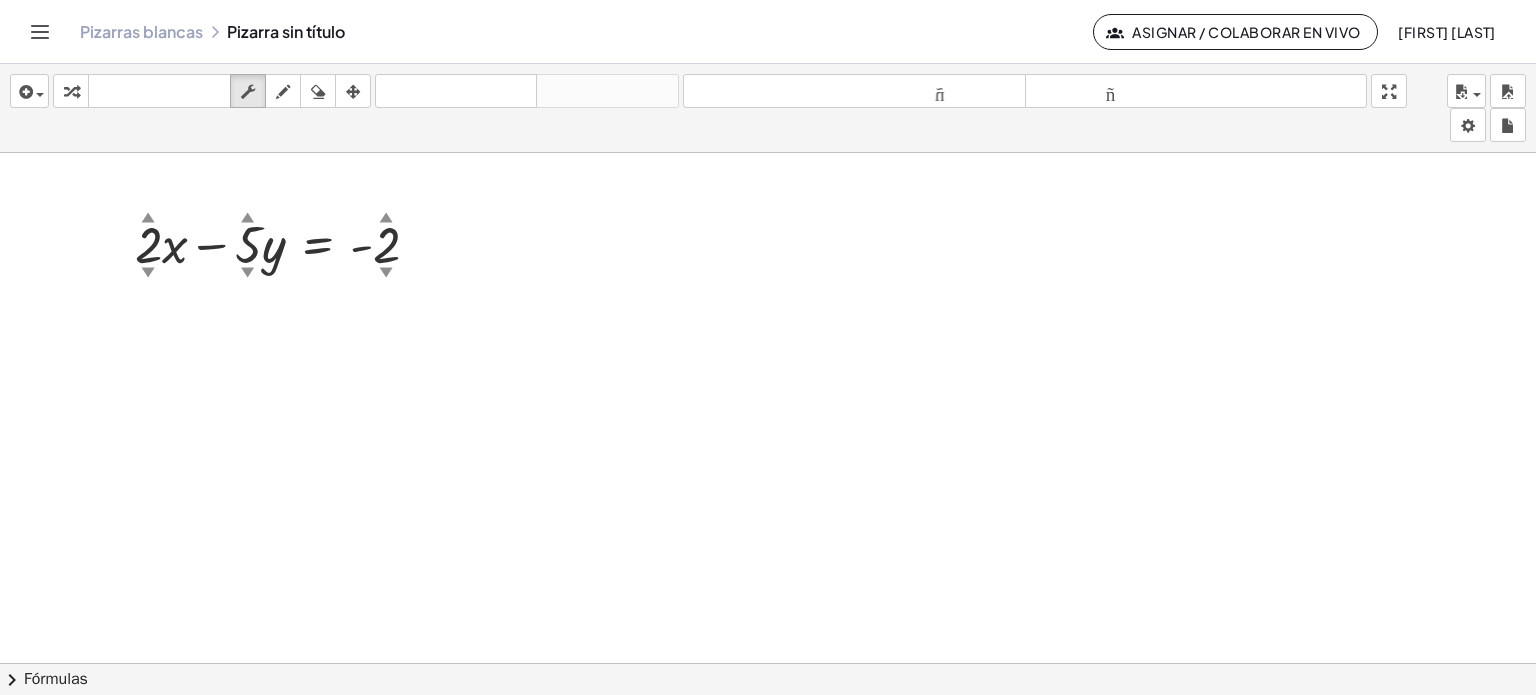 drag, startPoint x: 383, startPoint y: 386, endPoint x: 354, endPoint y: 368, distance: 34.132095 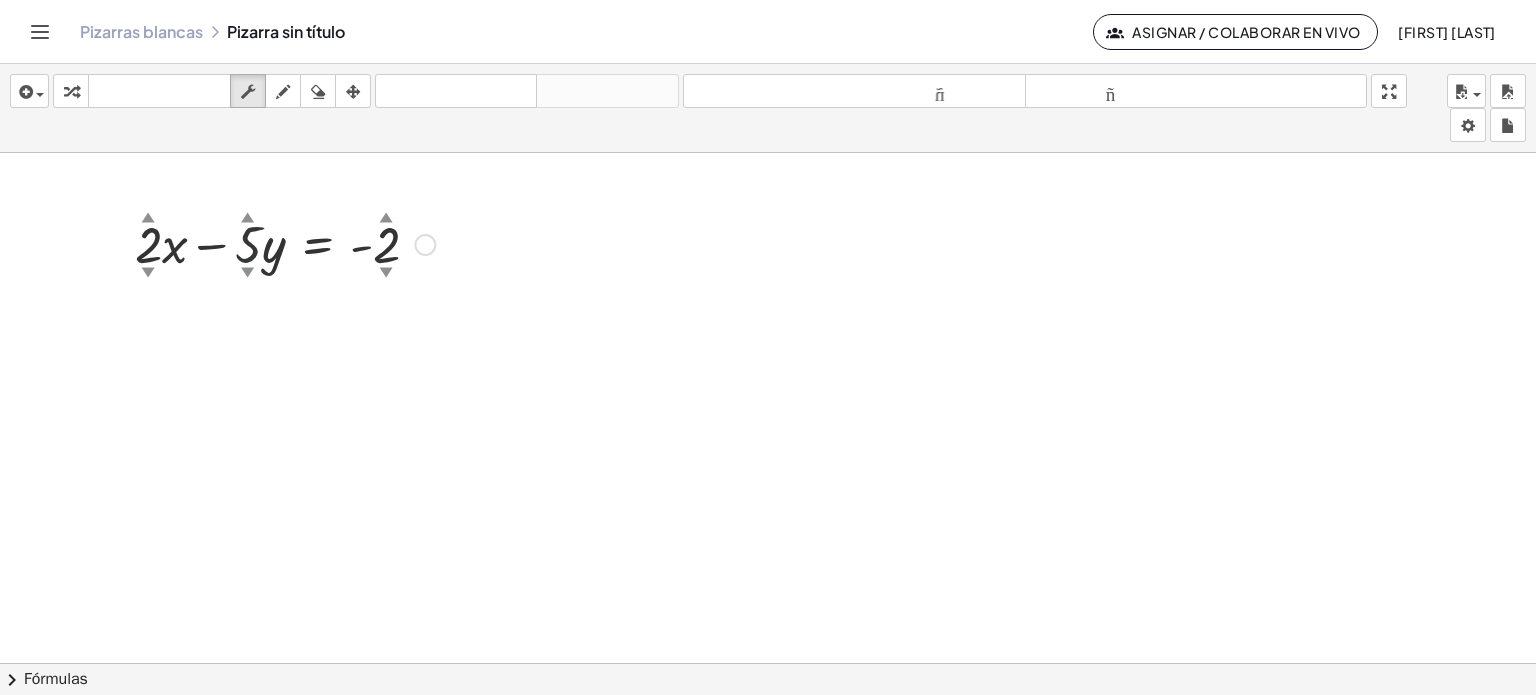 click on "▼" at bounding box center (248, 273) 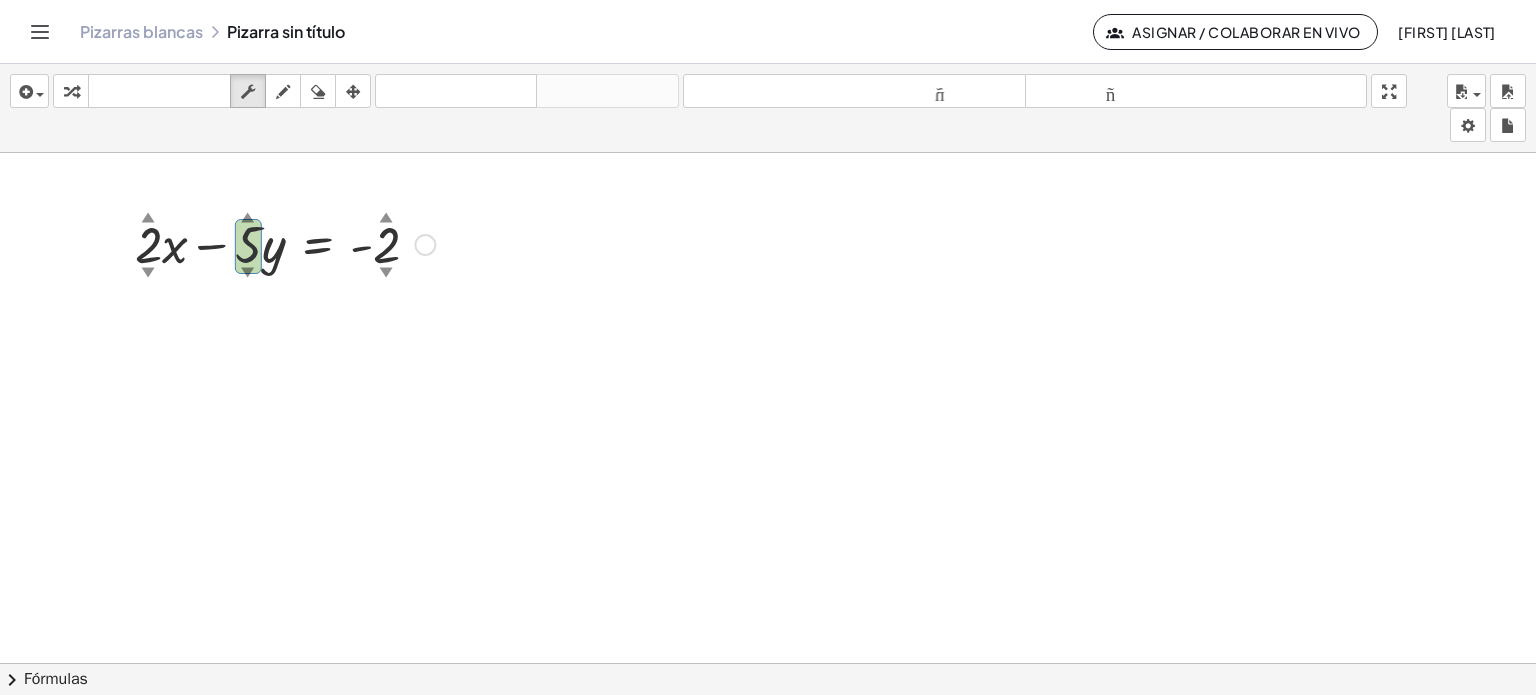 click on "▼" at bounding box center (248, 273) 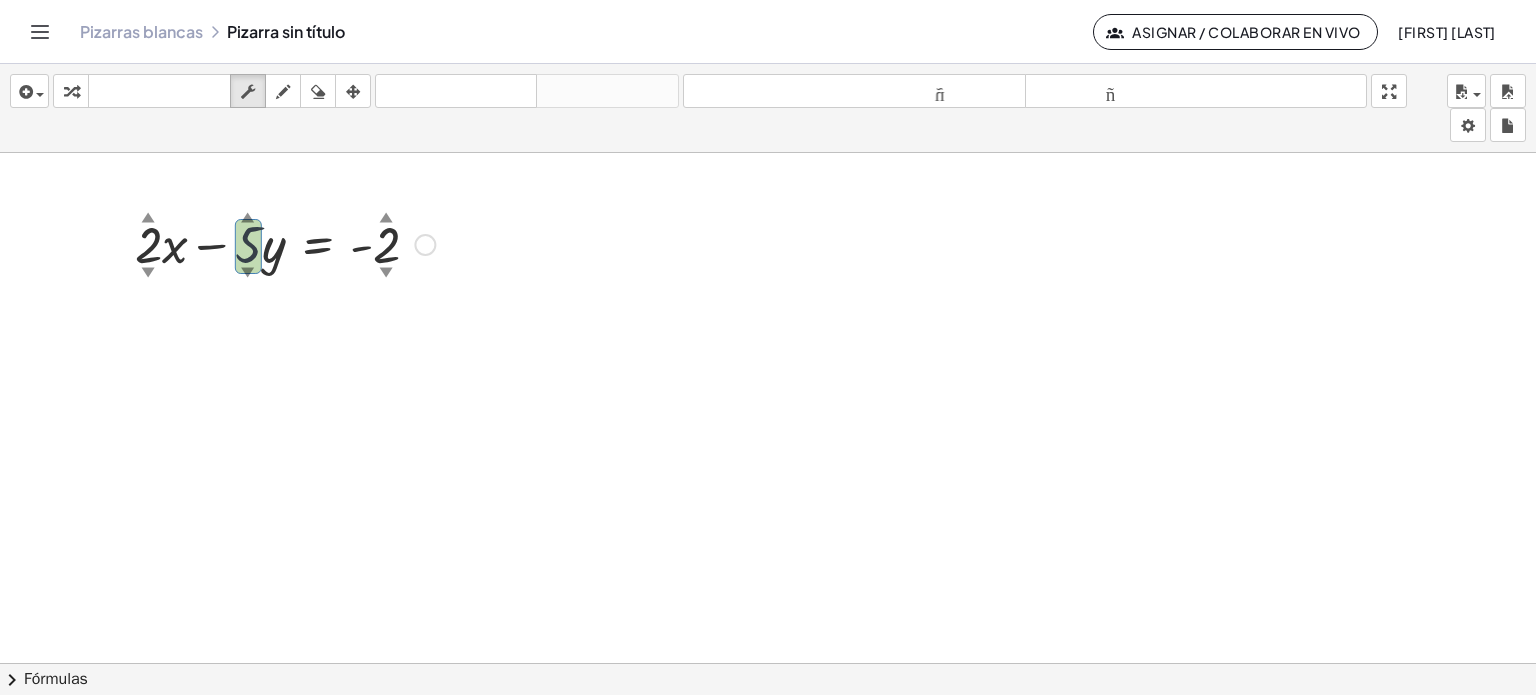 click on "▼" at bounding box center [248, 273] 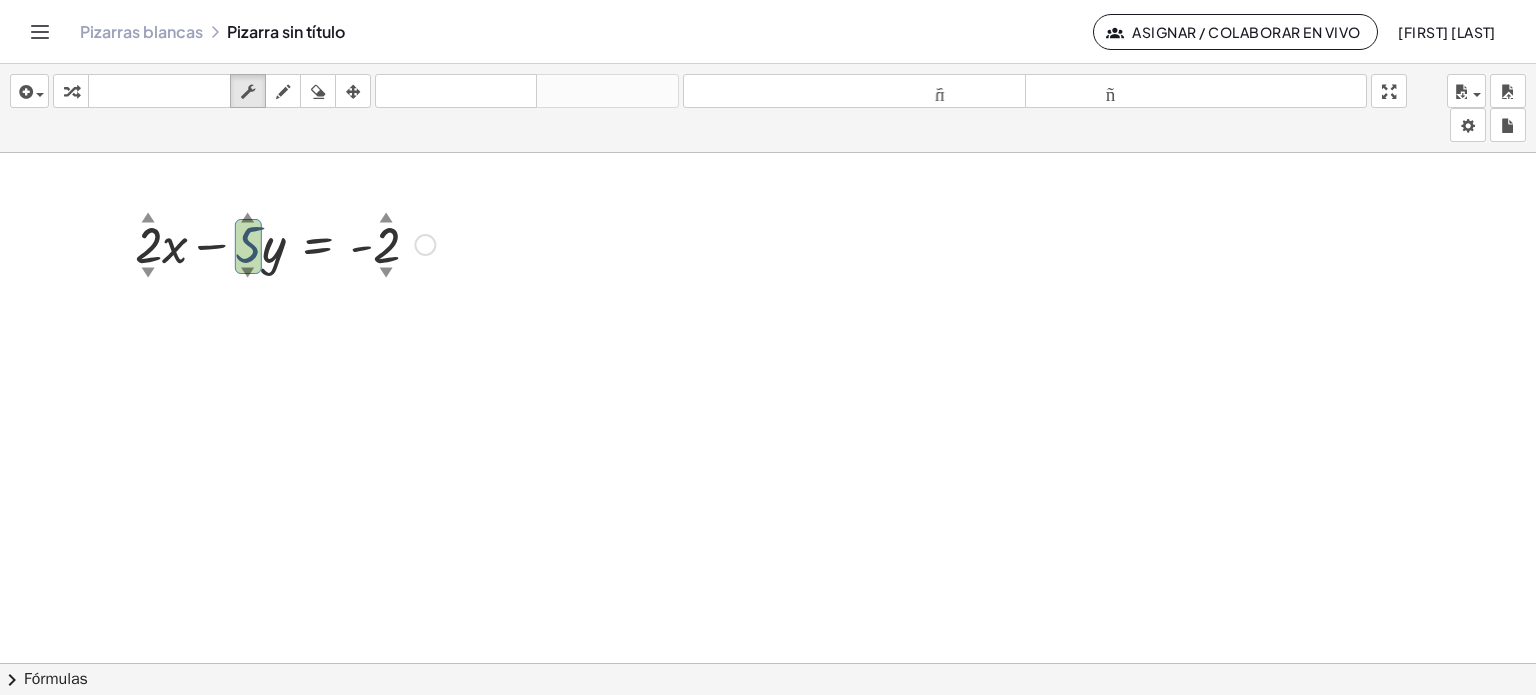 click on "▼" at bounding box center (248, 273) 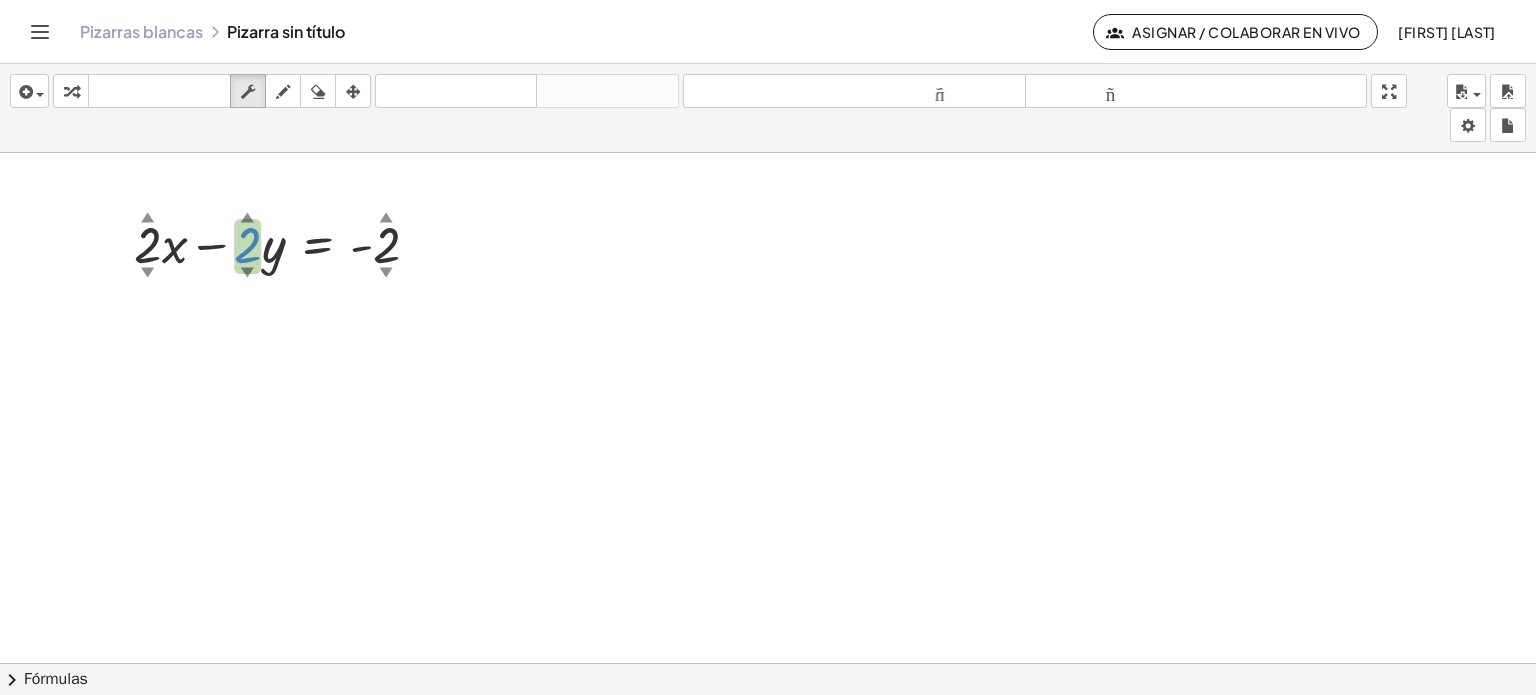 drag, startPoint x: 246, startPoint y: 254, endPoint x: 247, endPoint y: 220, distance: 34.0147 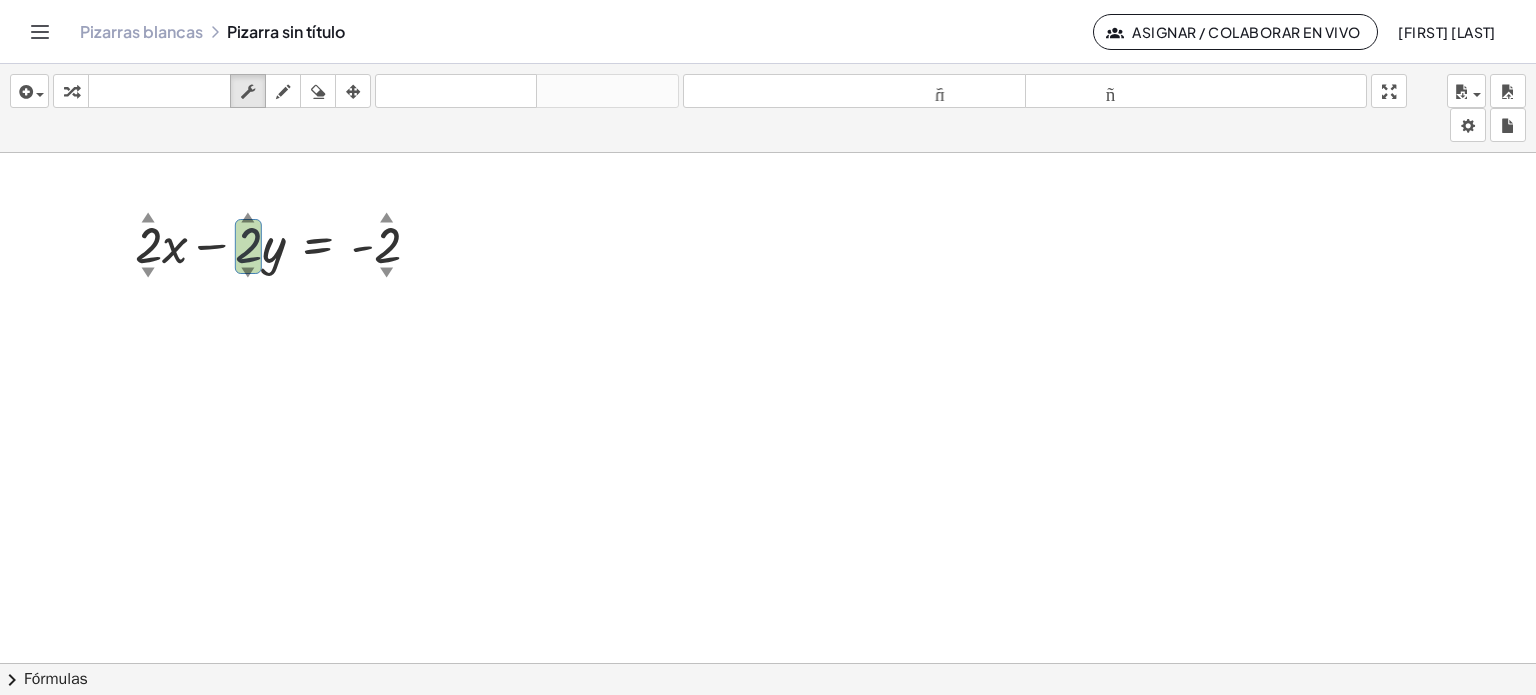 click at bounding box center [768, 678] 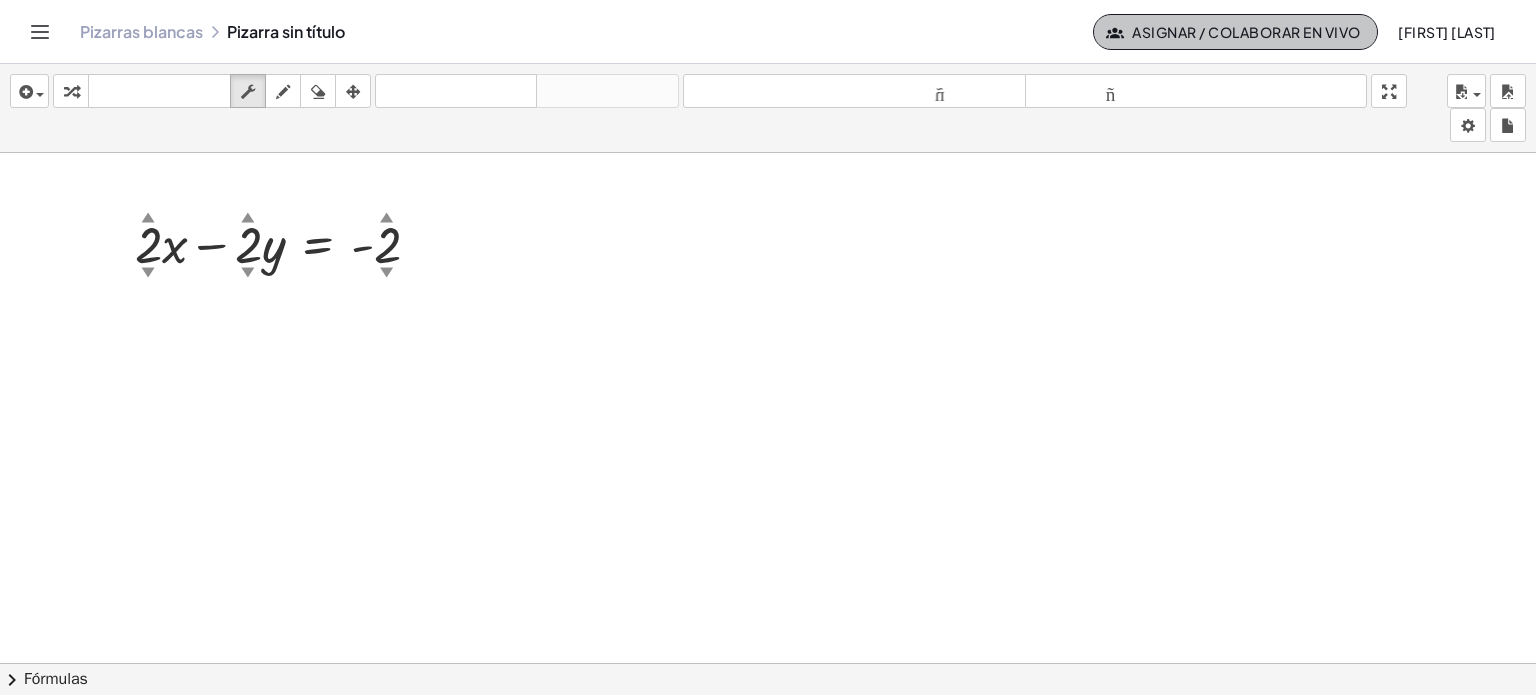 click on "Asignar / Colaborar en vivo" at bounding box center [1246, 32] 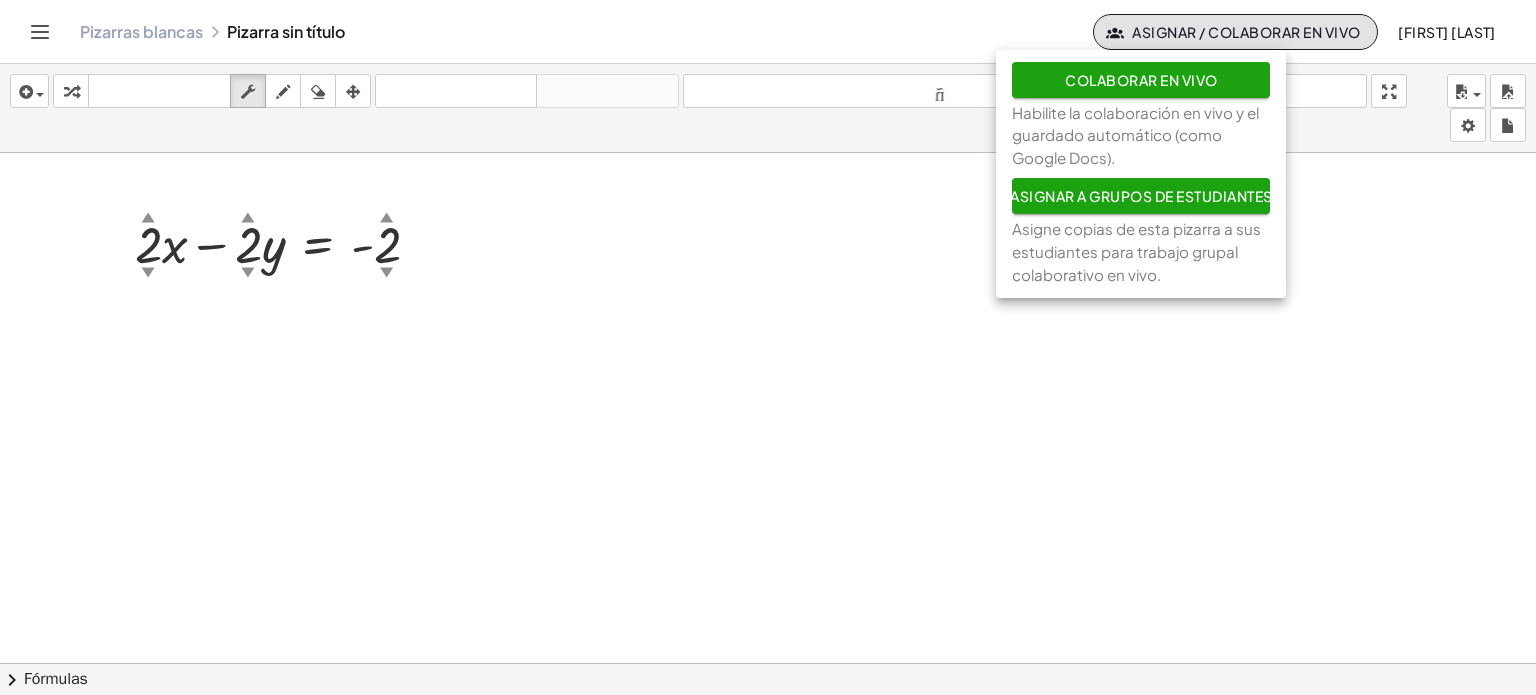 click at bounding box center [768, 678] 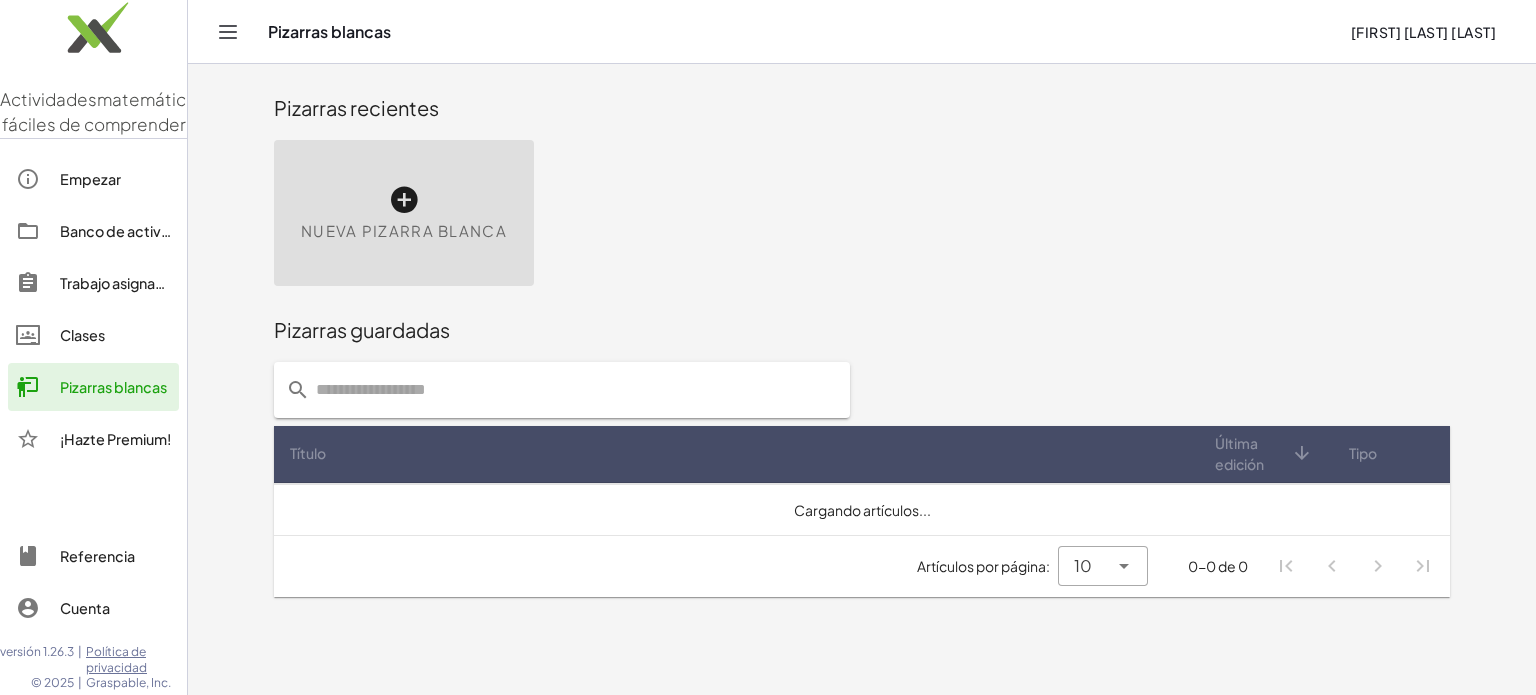 scroll, scrollTop: 0, scrollLeft: 0, axis: both 